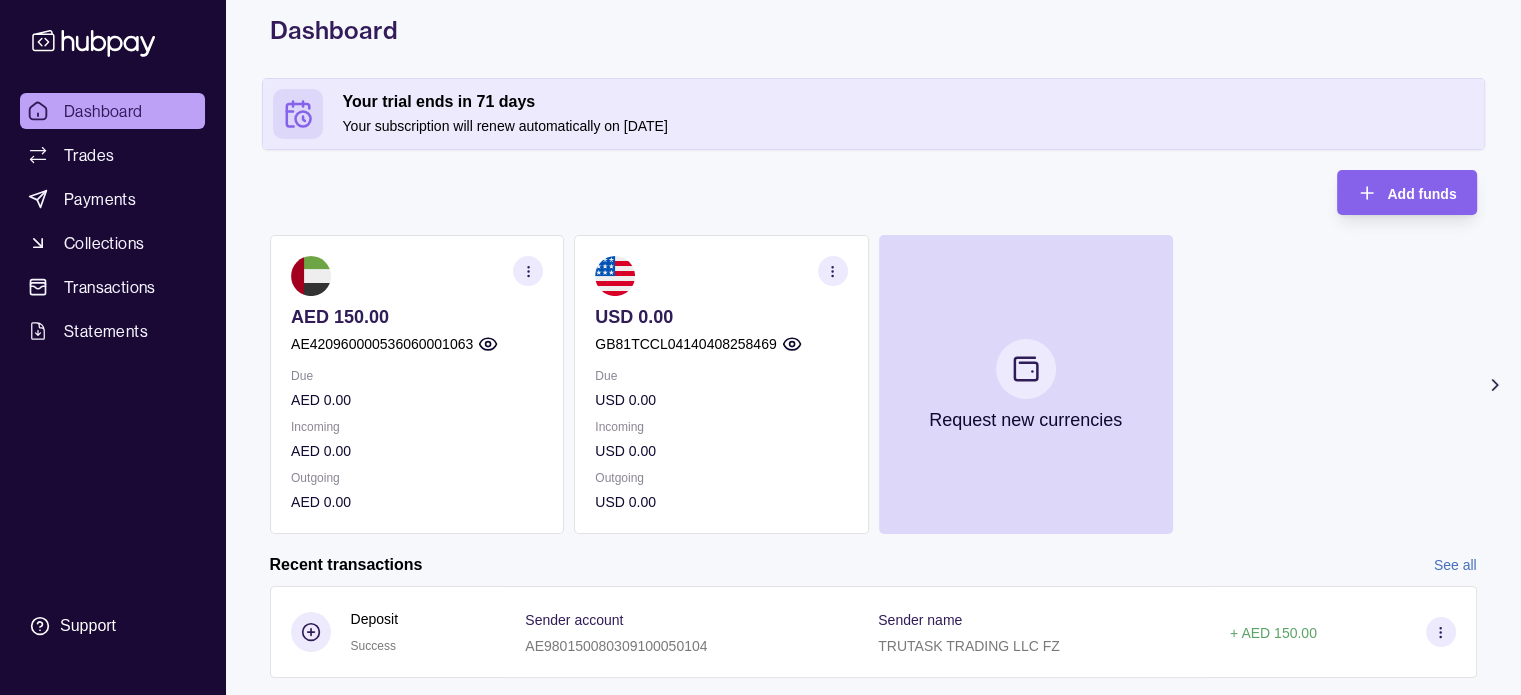 scroll, scrollTop: 132, scrollLeft: 0, axis: vertical 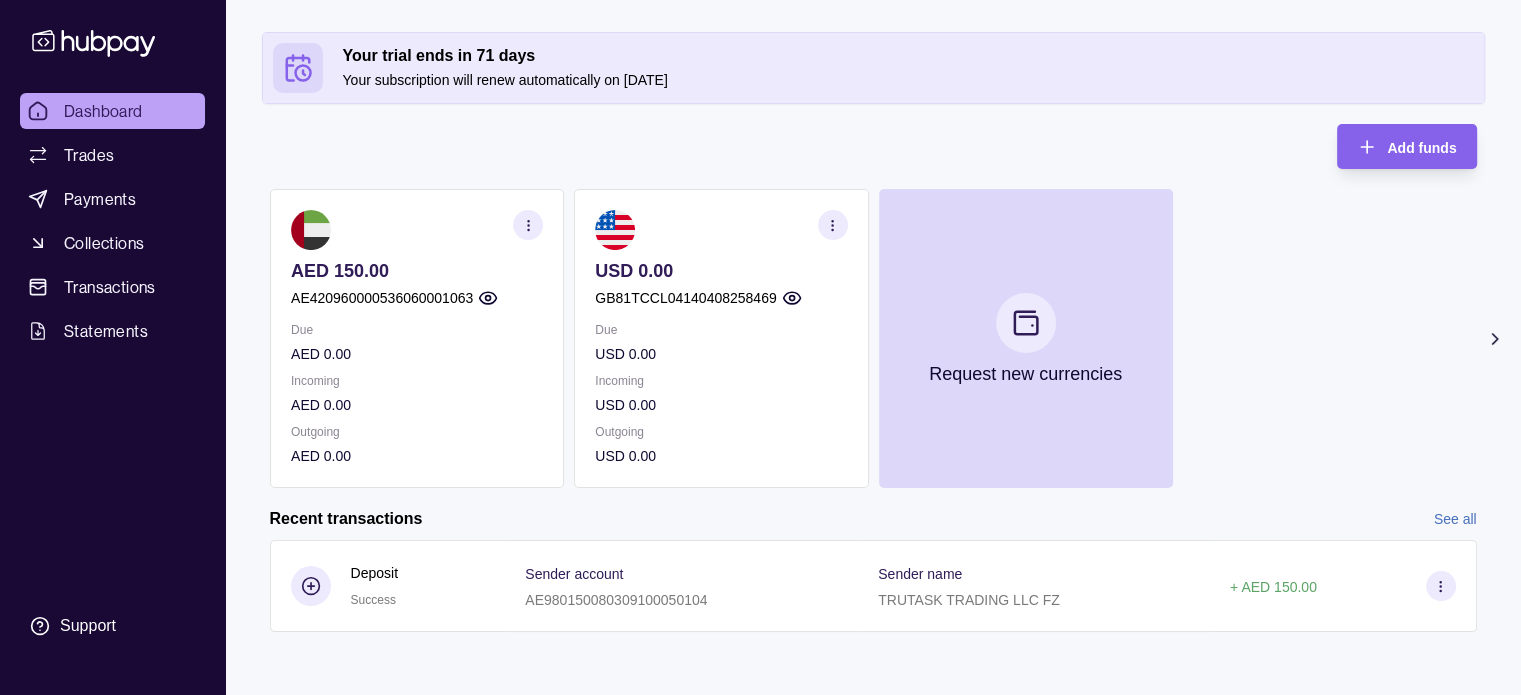 click 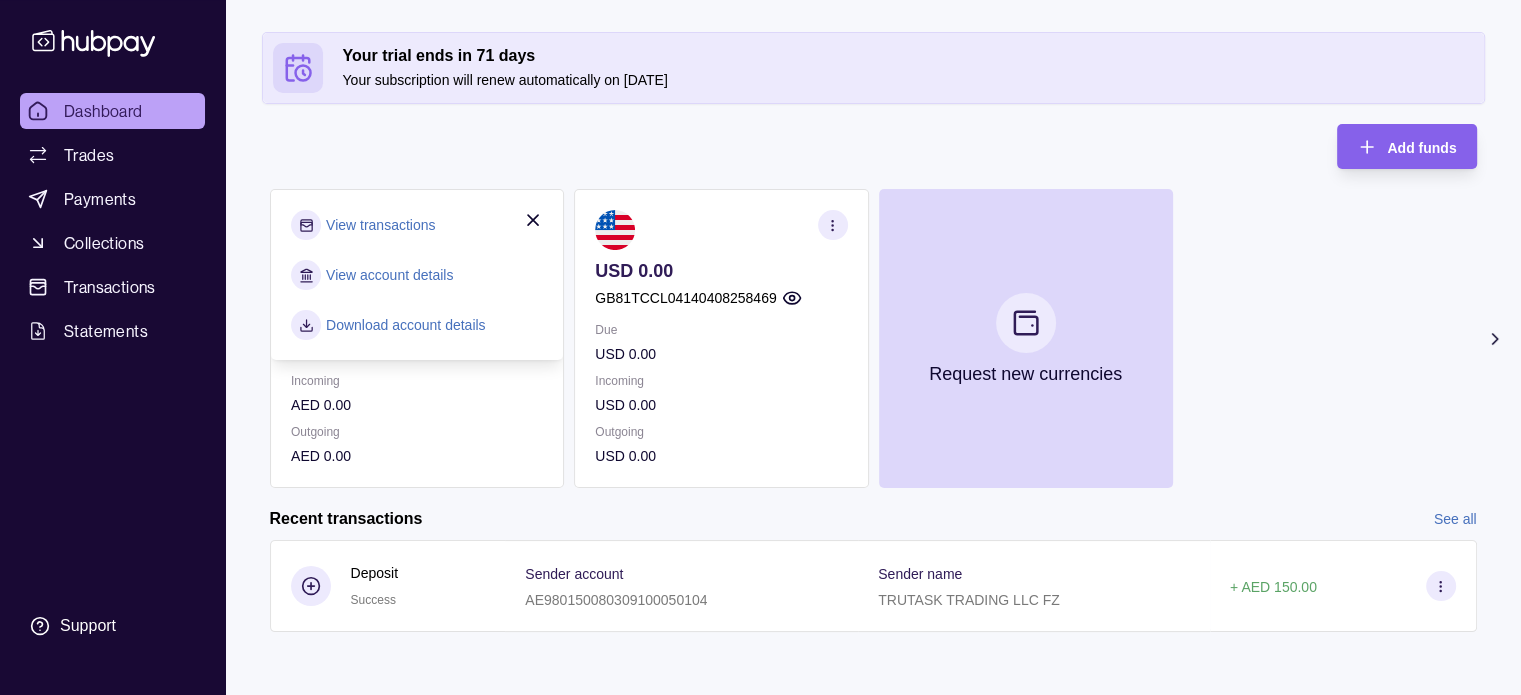 click on "Add funds AED 150.00 AE420960000536060001063 Due AED 0.00 Incoming AED 0.00 Outgoing AED 0.00 View transactions View account details Download account details USD 0.00 GB81TCCL04140408258469 Due USD 0.00 Incoming USD 0.00 Outgoing USD 0.00 Request new currencies" at bounding box center (873, 306) 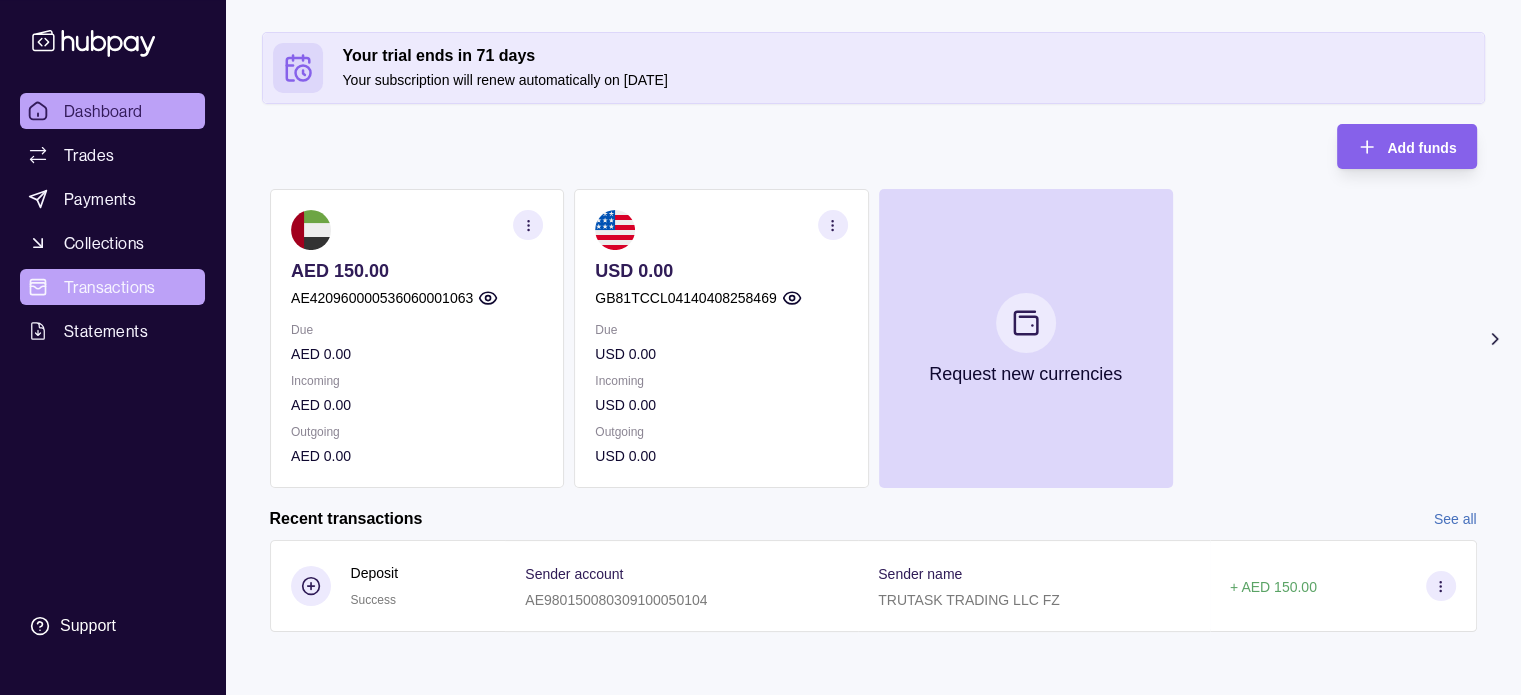 click on "Transactions" at bounding box center (110, 287) 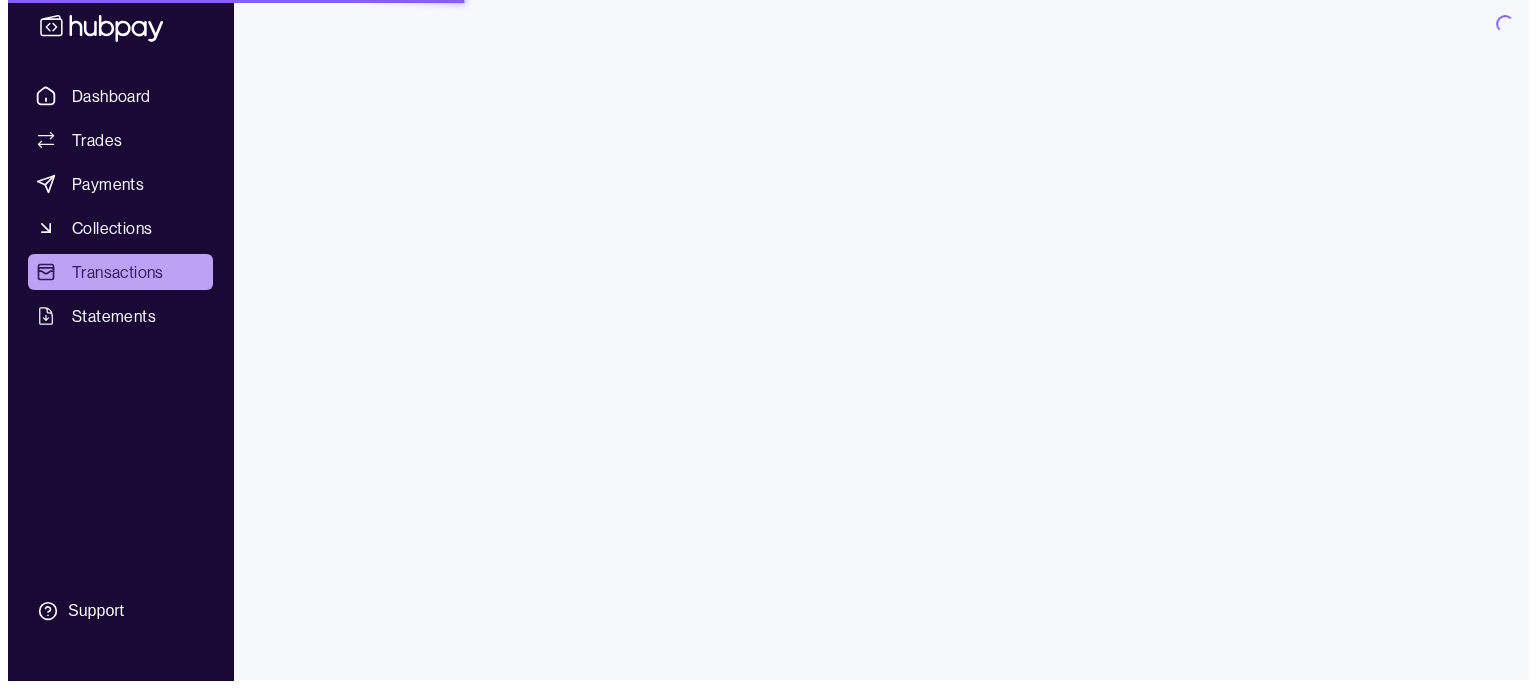 scroll, scrollTop: 0, scrollLeft: 0, axis: both 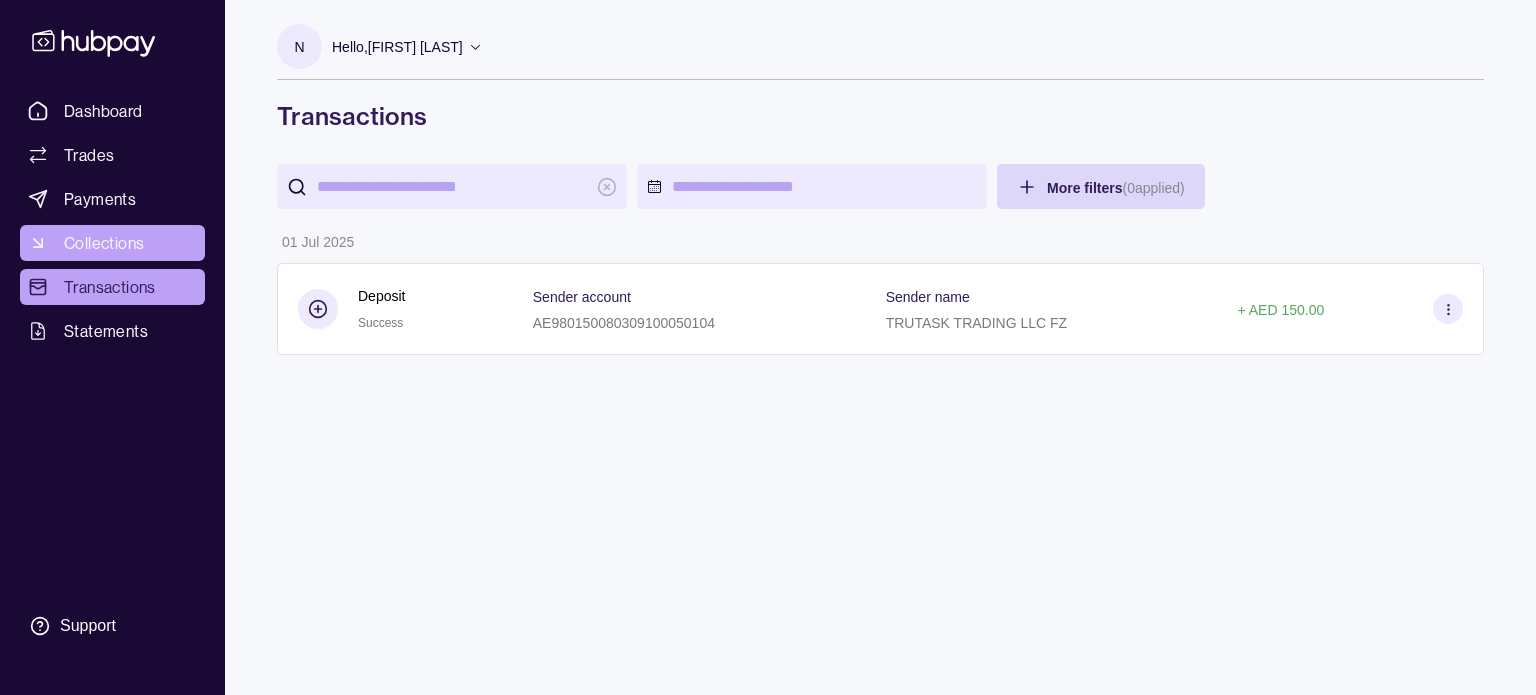 click on "Collections" at bounding box center [112, 243] 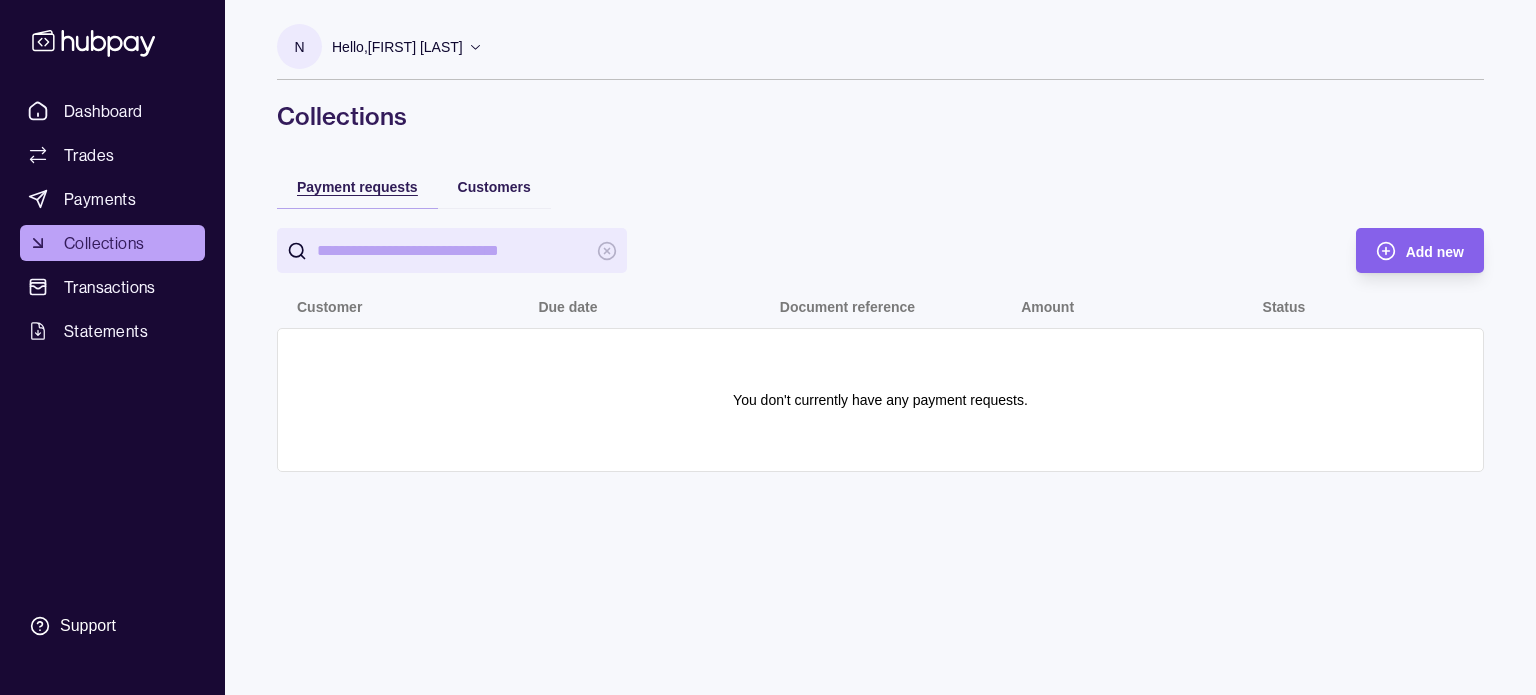 click on "Payment requests" at bounding box center (357, 187) 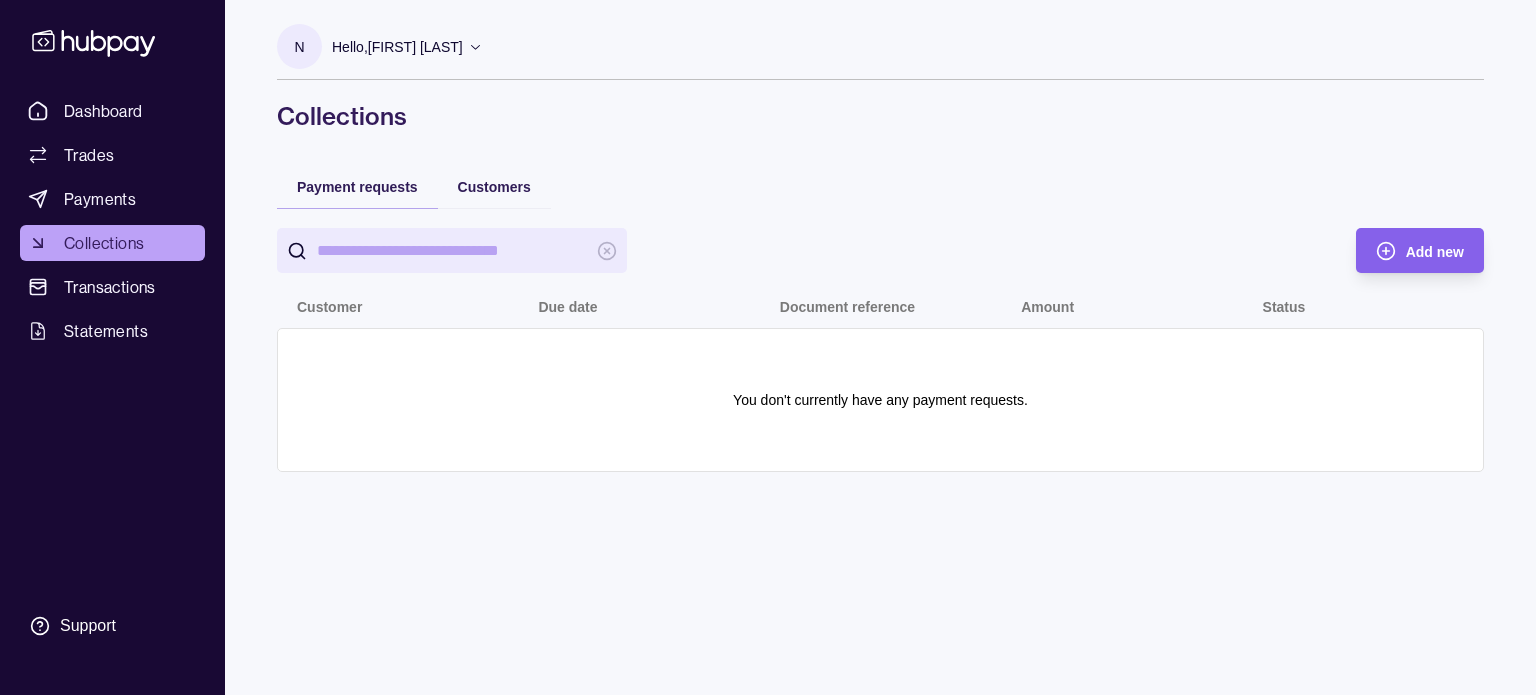 click on "Add new" at bounding box center [1435, 251] 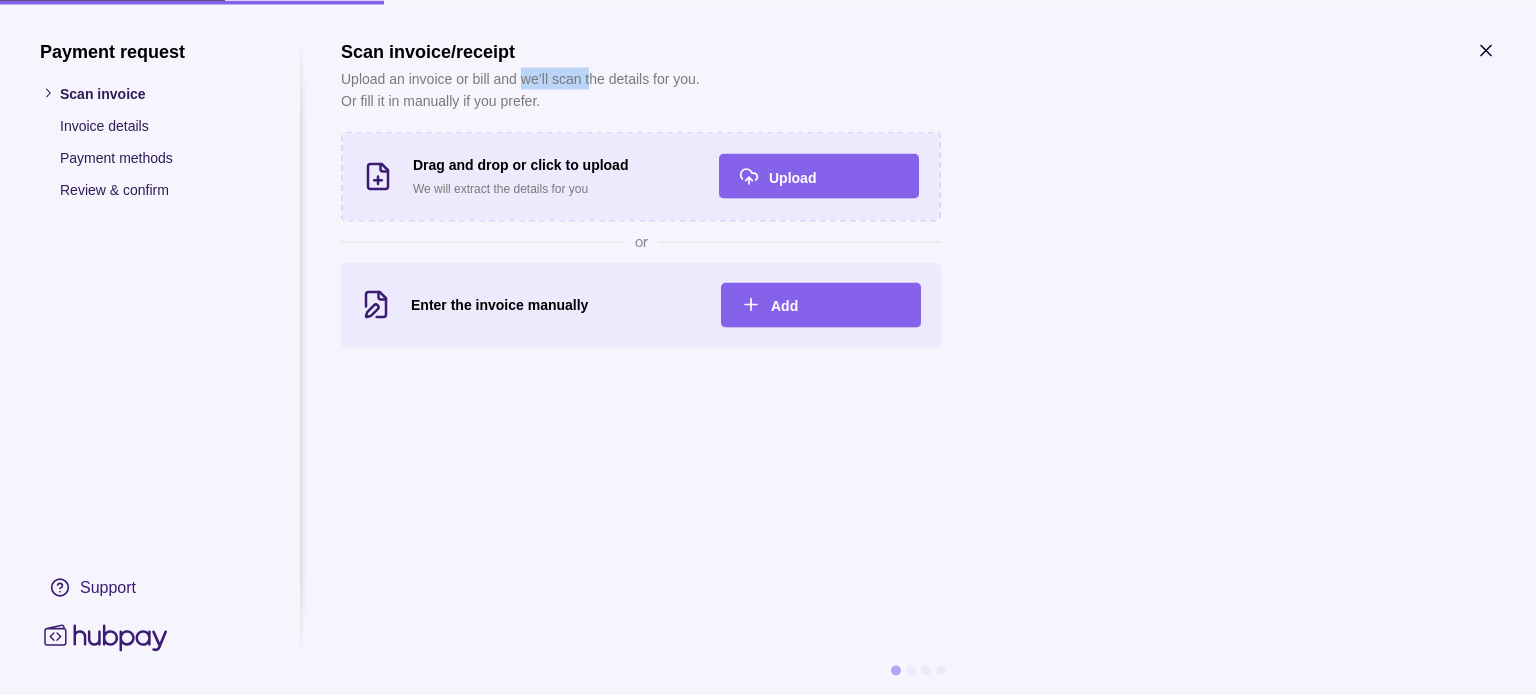 drag, startPoint x: 539, startPoint y: 69, endPoint x: 618, endPoint y: 73, distance: 79.101204 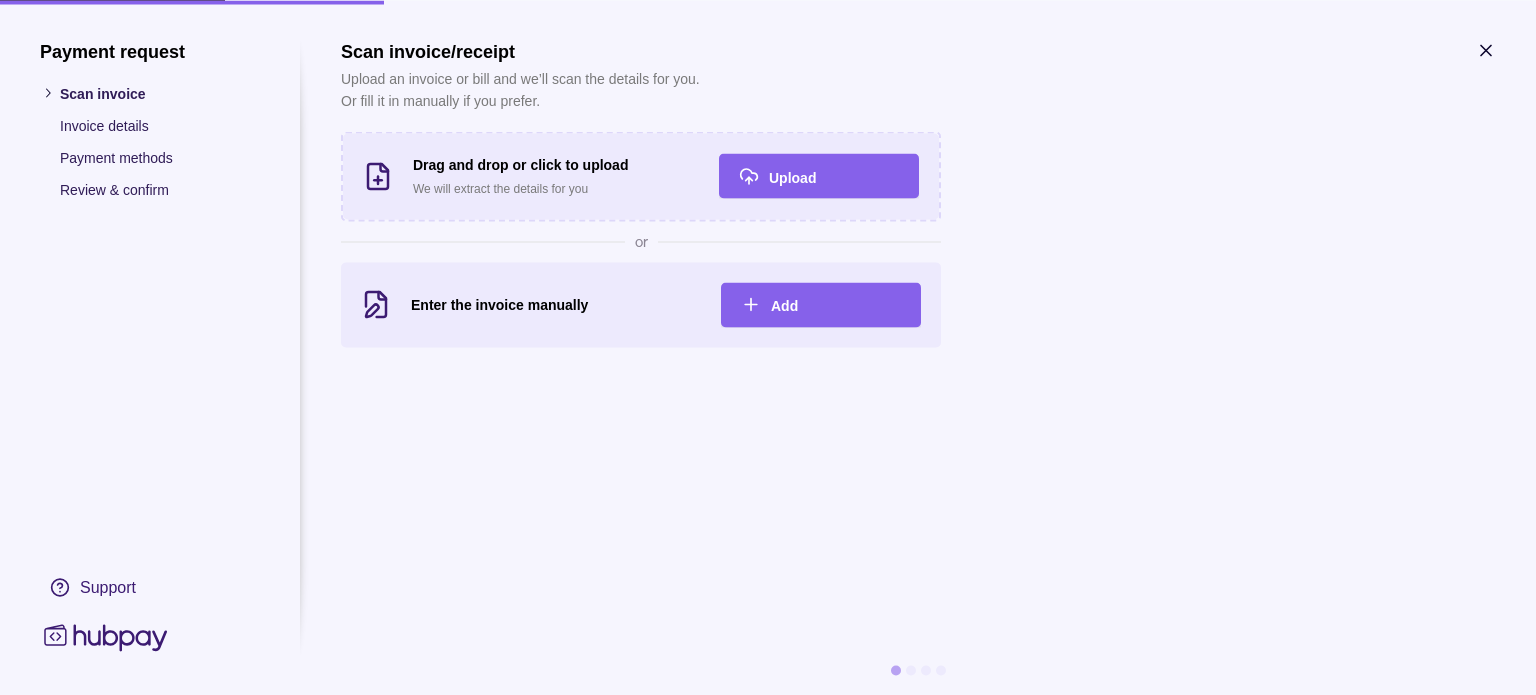 click on "Upload an invoice or bill and we’ll scan the details for you. Or fill it in manually if you prefer." at bounding box center [520, 89] 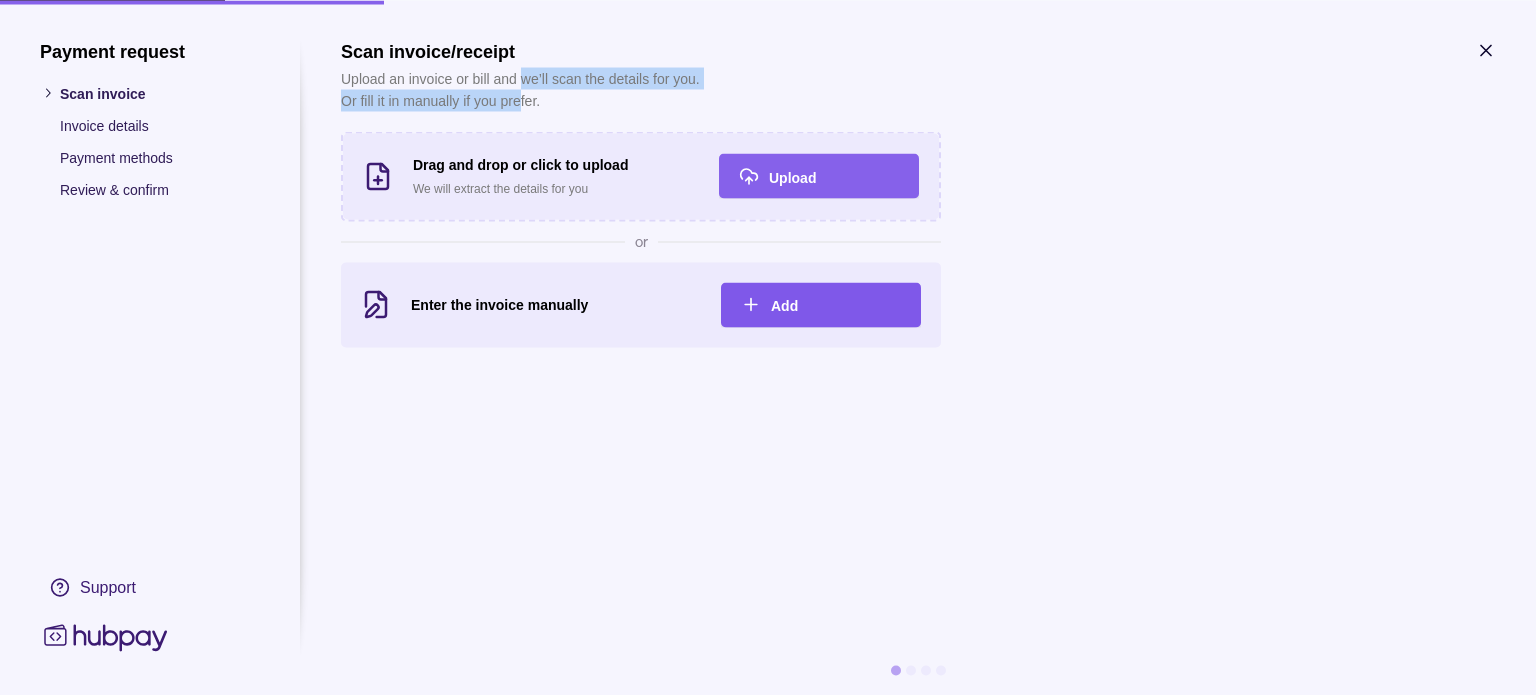 click on "Add" at bounding box center [784, 306] 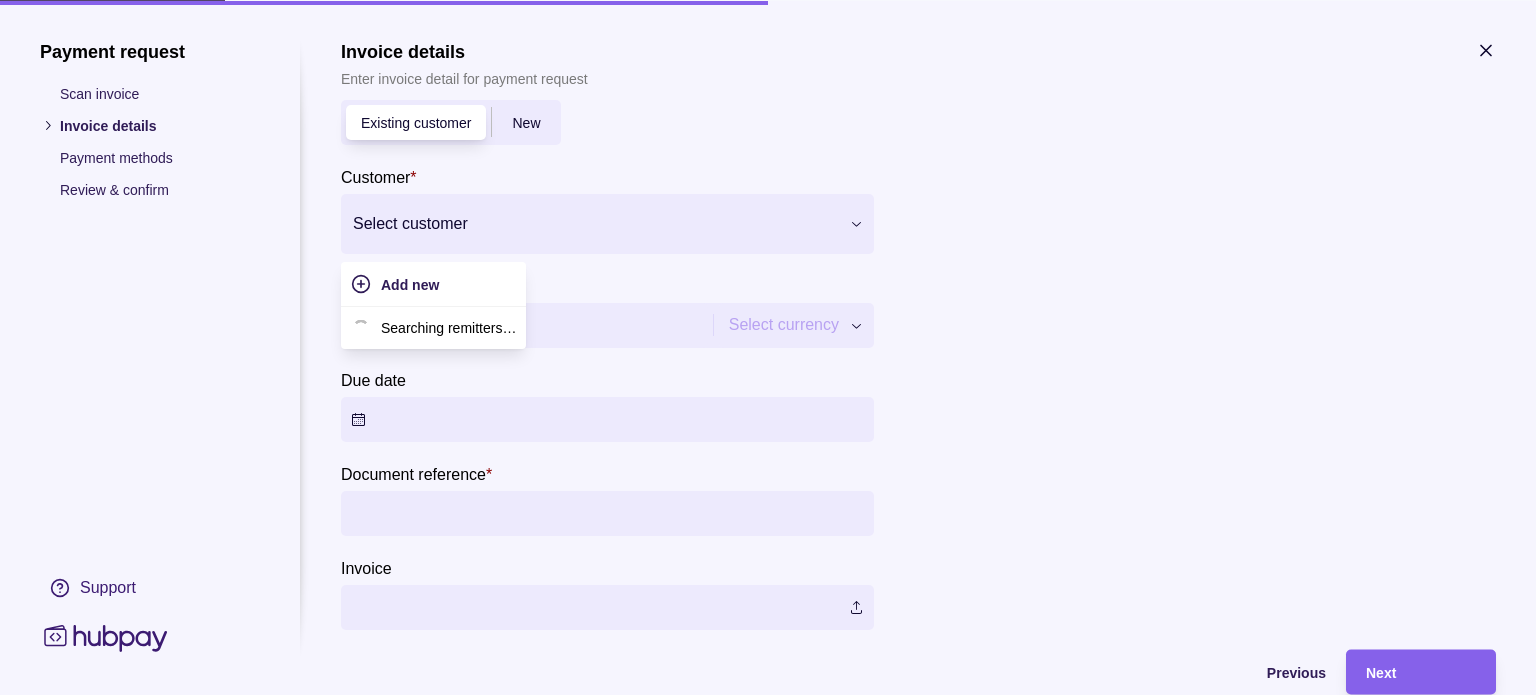 click at bounding box center (595, 223) 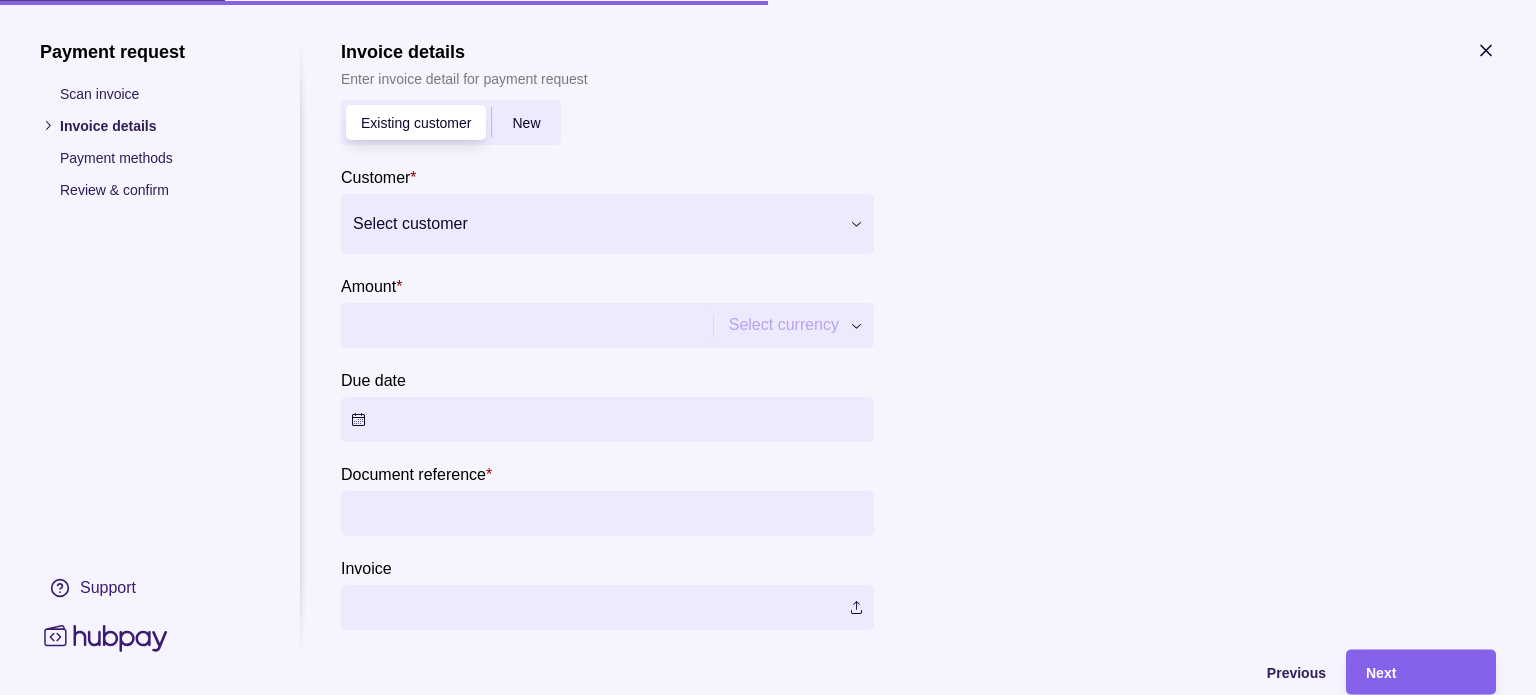 click on "Existing customer New Customer  * Select customer Amount  * Select currency *** *** Due date Document reference  * Invoice" at bounding box center (607, 364) 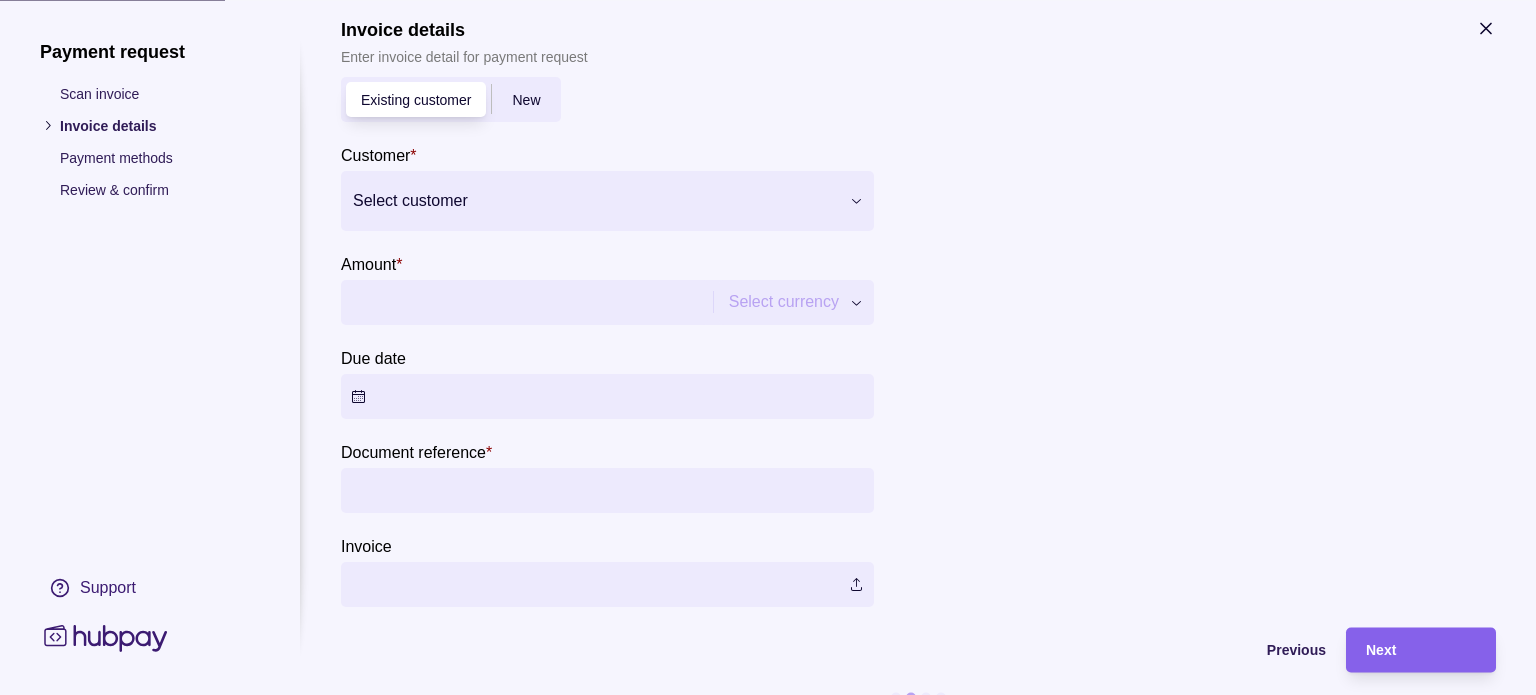 scroll, scrollTop: 0, scrollLeft: 0, axis: both 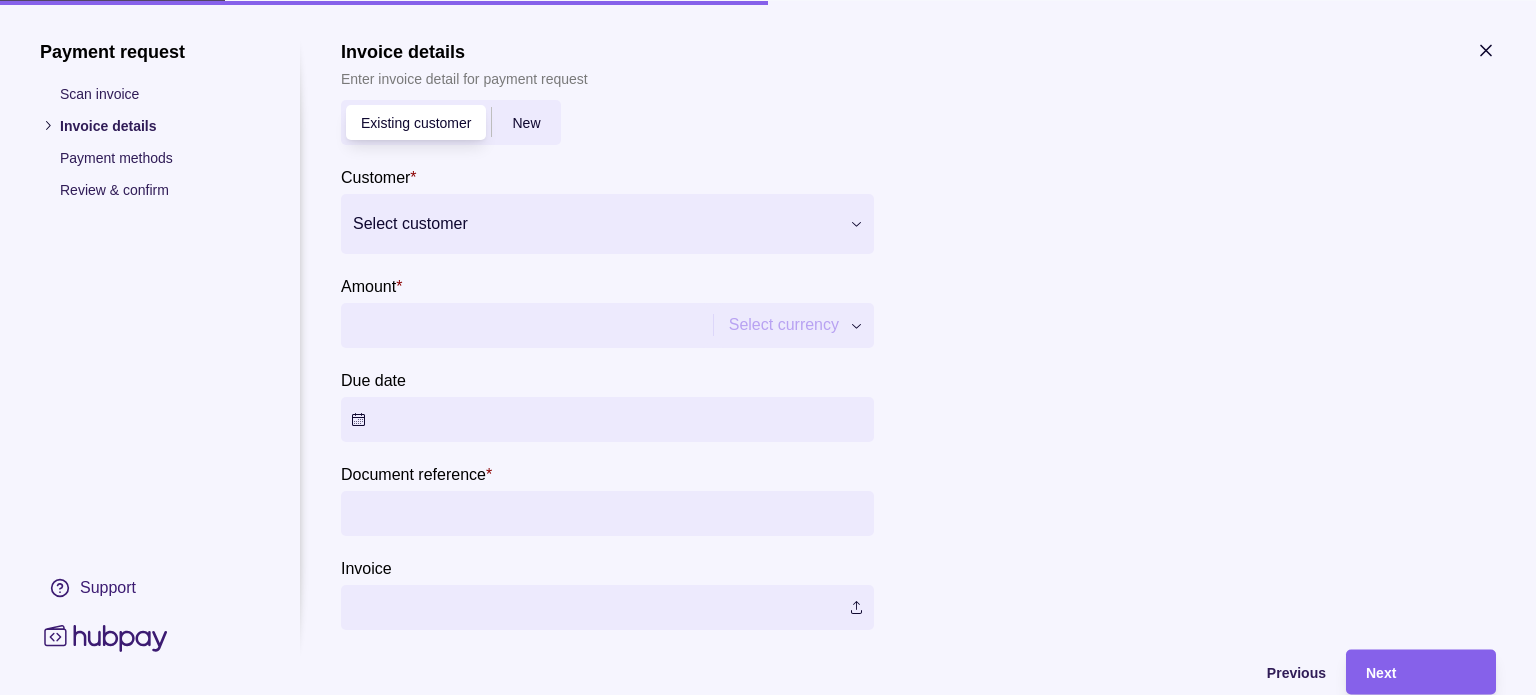click 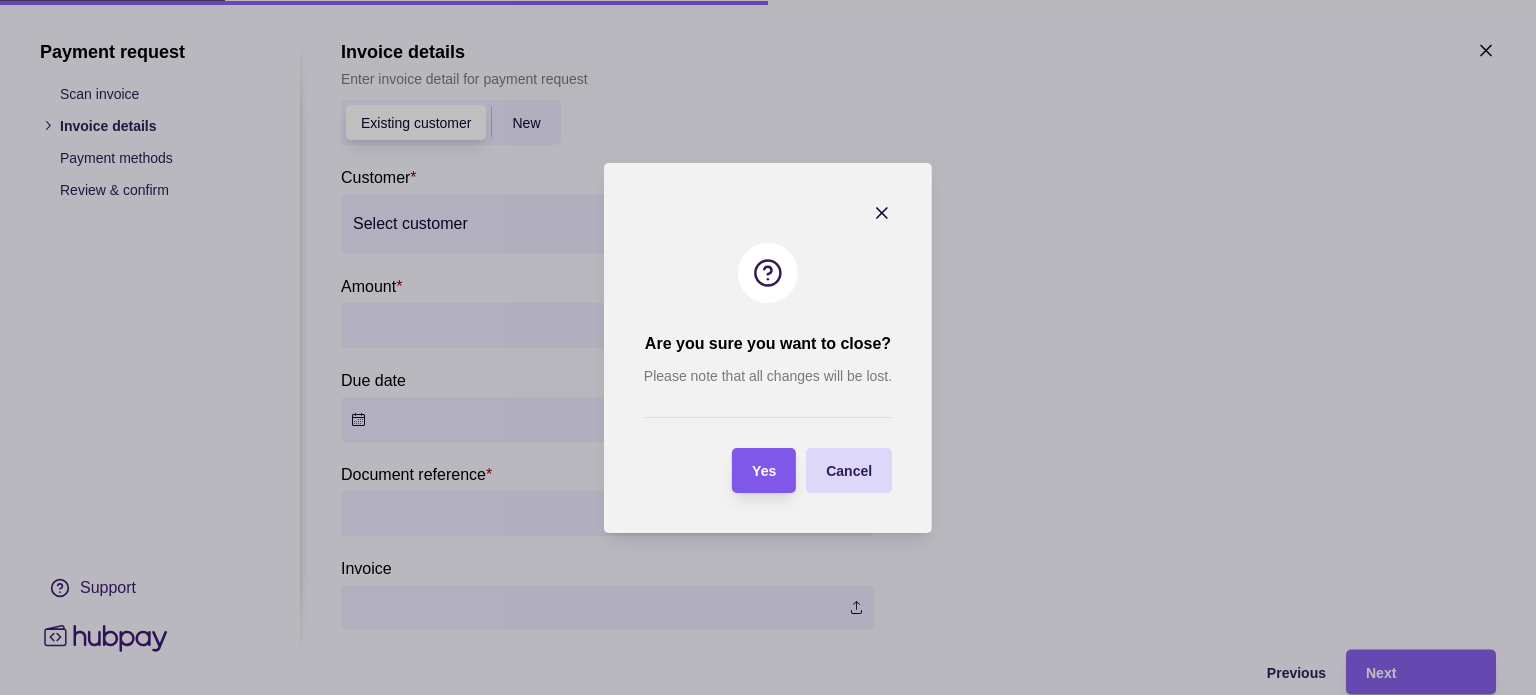 click on "Yes" at bounding box center (764, 471) 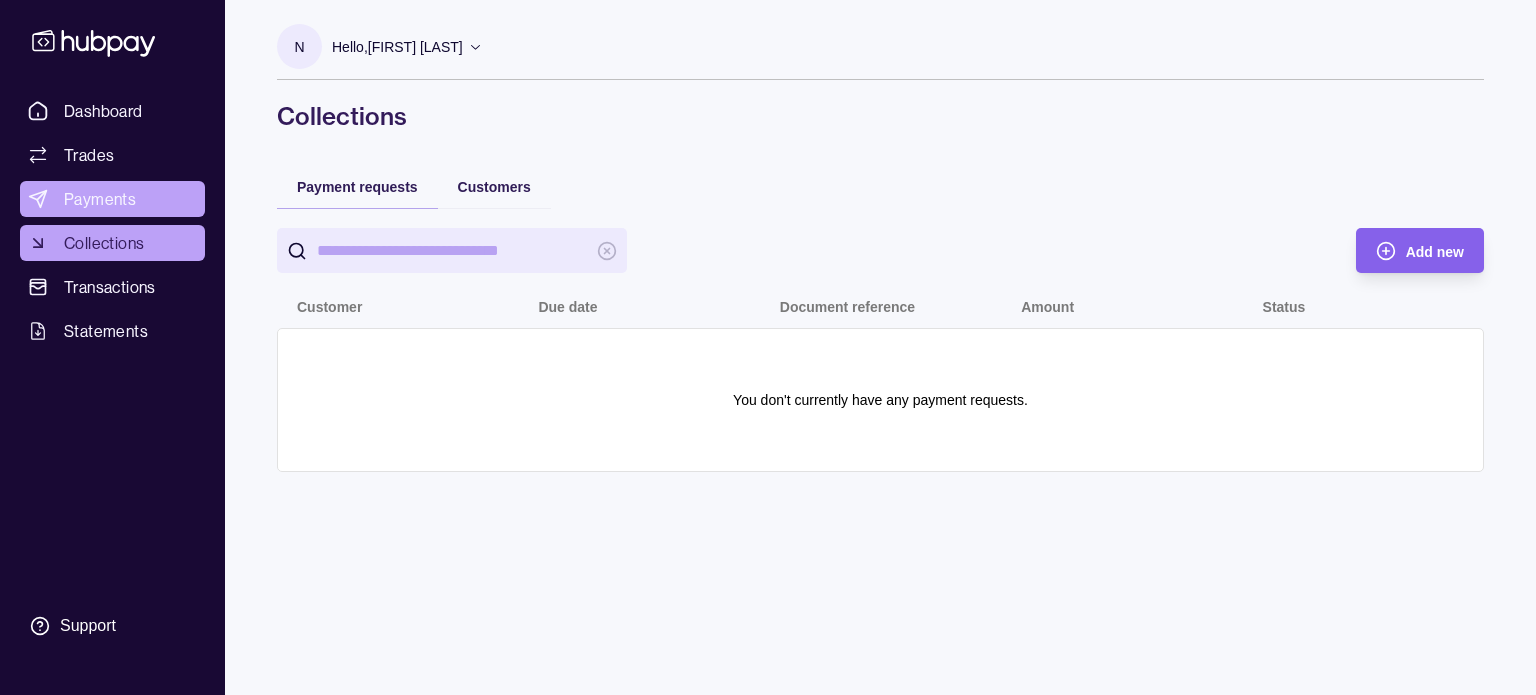click on "Payments" at bounding box center (100, 199) 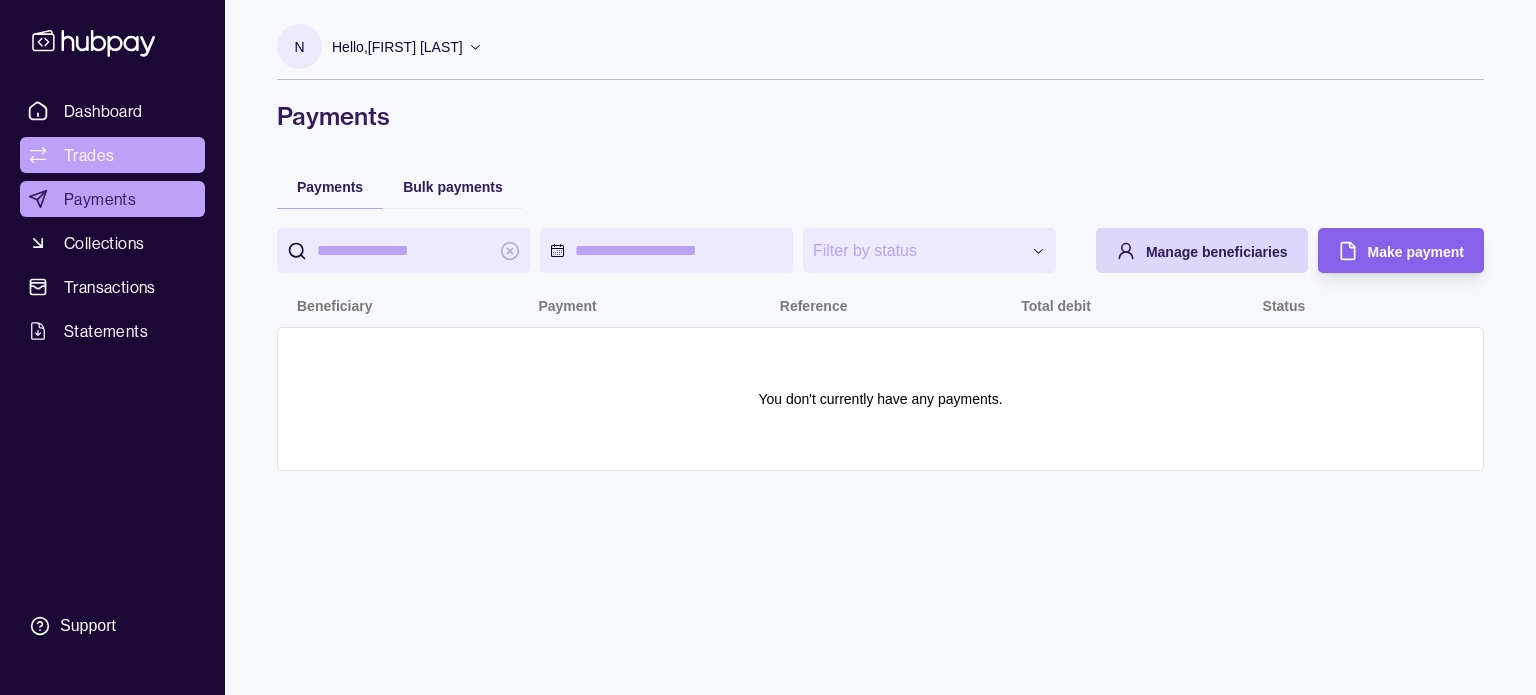 click on "Trades" at bounding box center (89, 155) 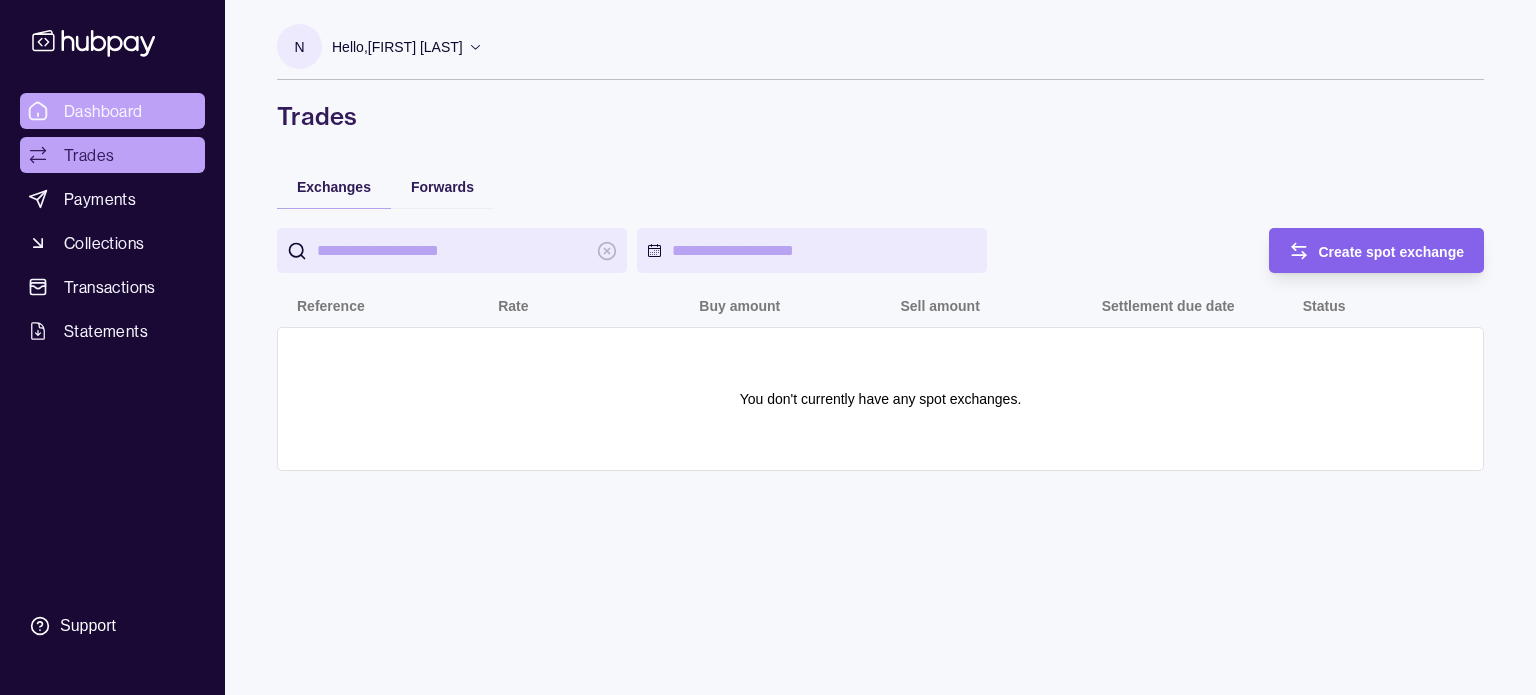 click on "Dashboard" at bounding box center (103, 111) 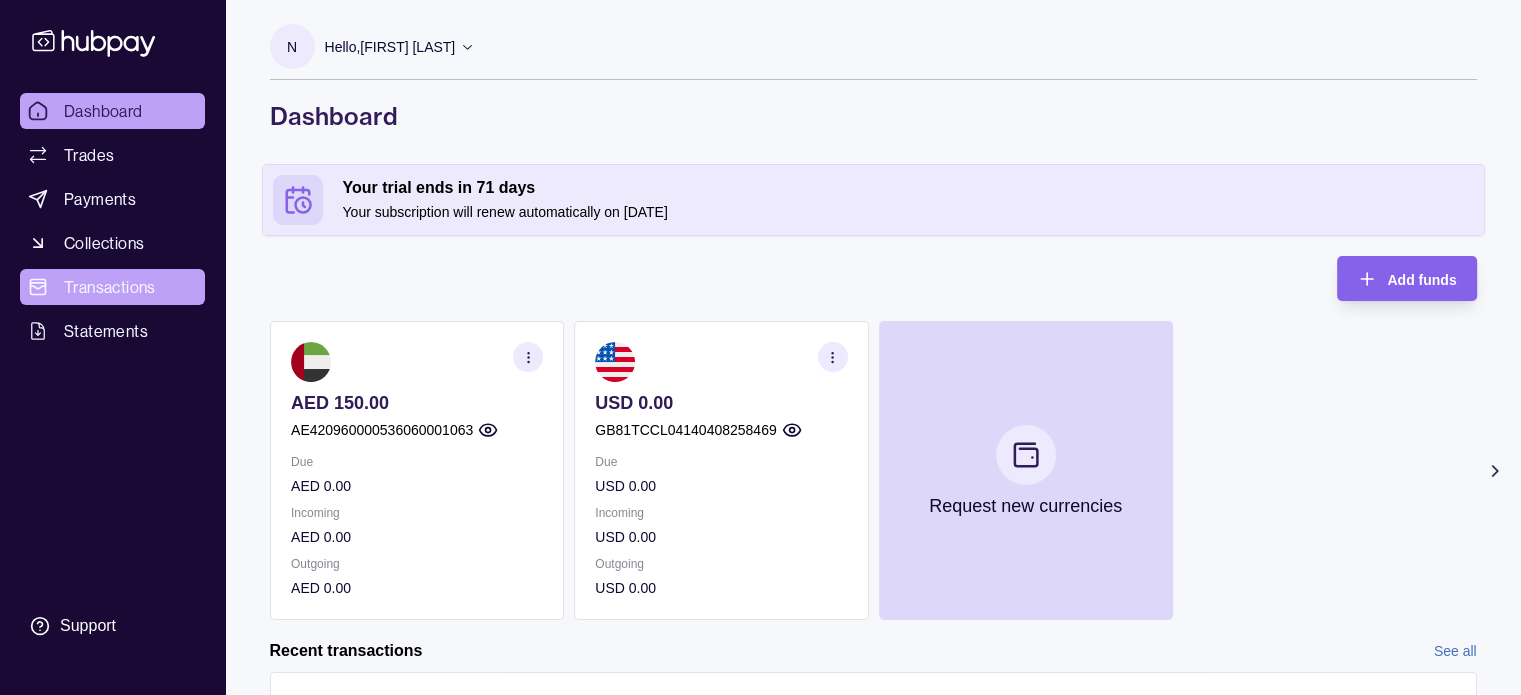click on "Transactions" at bounding box center (110, 287) 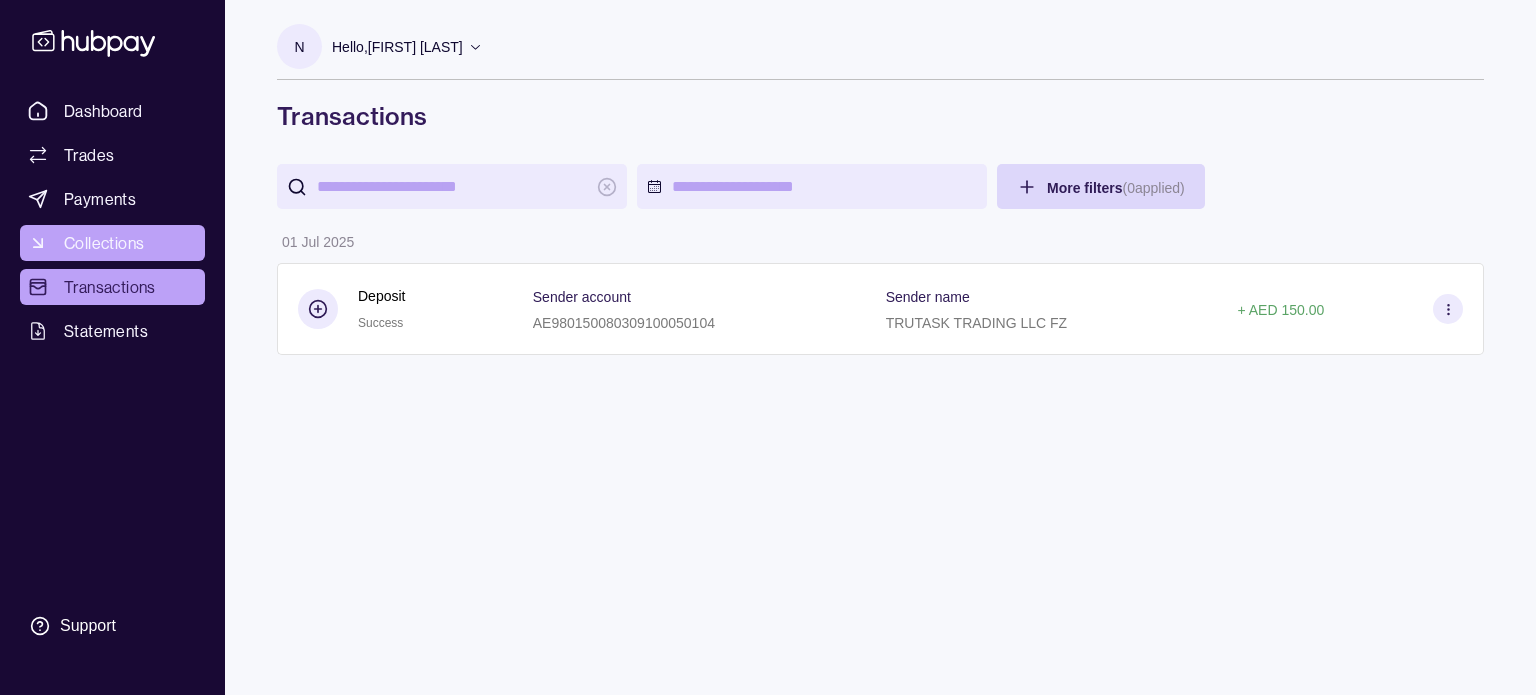 click on "Collections" at bounding box center (112, 243) 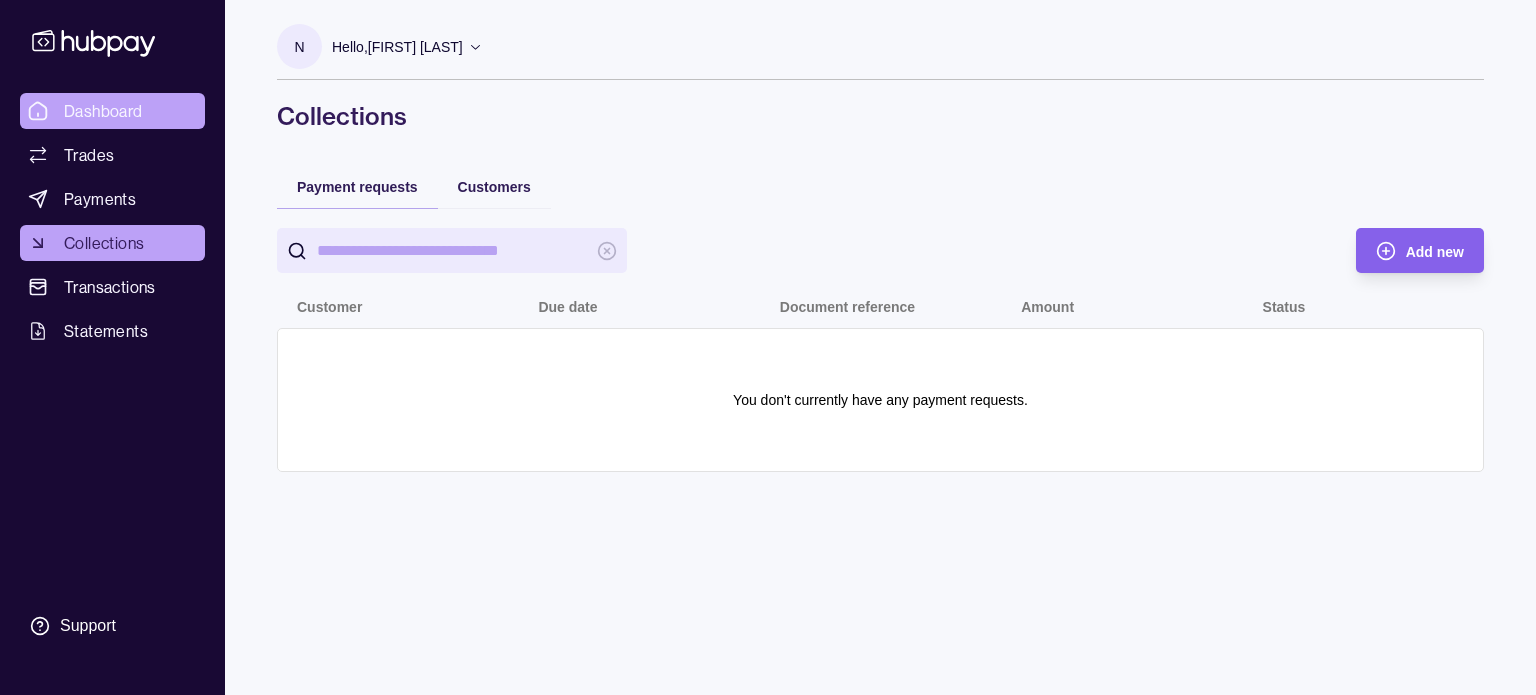 click on "Dashboard" at bounding box center (103, 111) 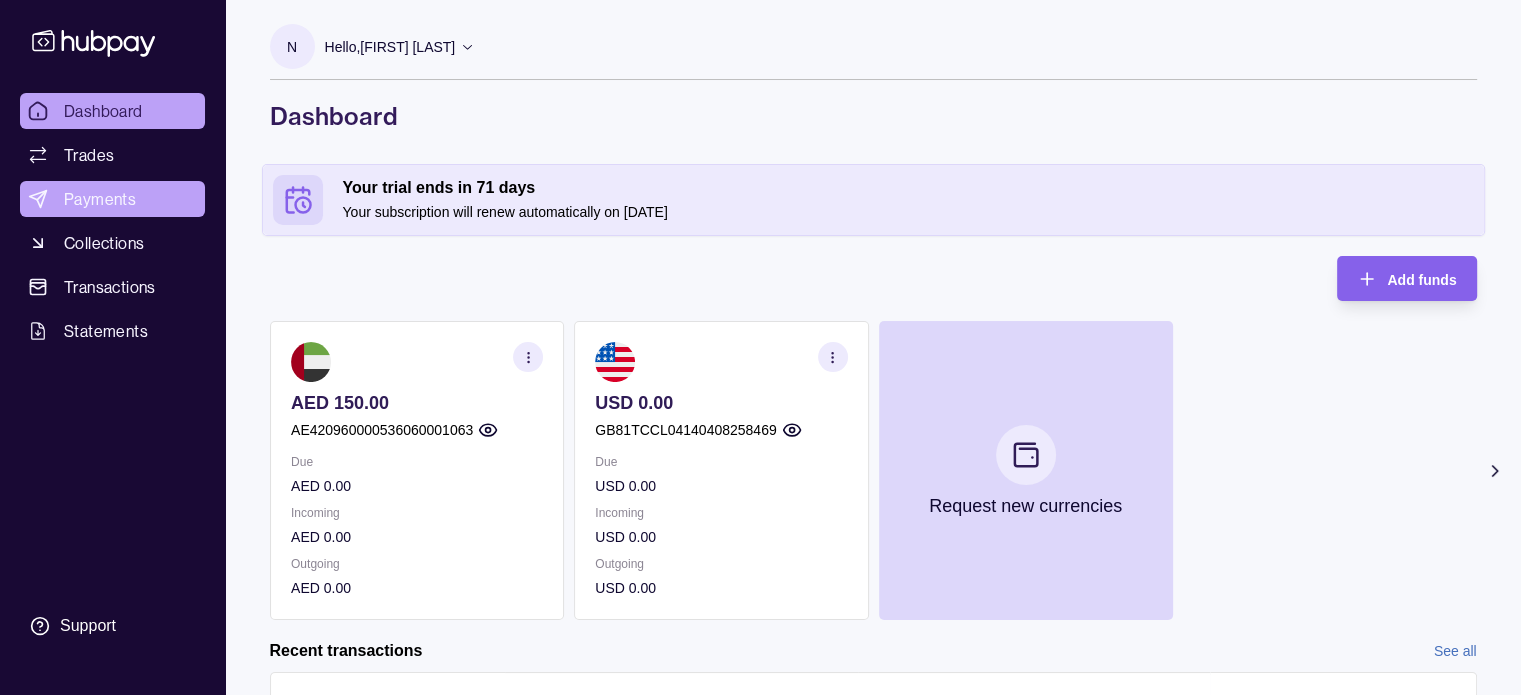 click on "Payments" at bounding box center (100, 199) 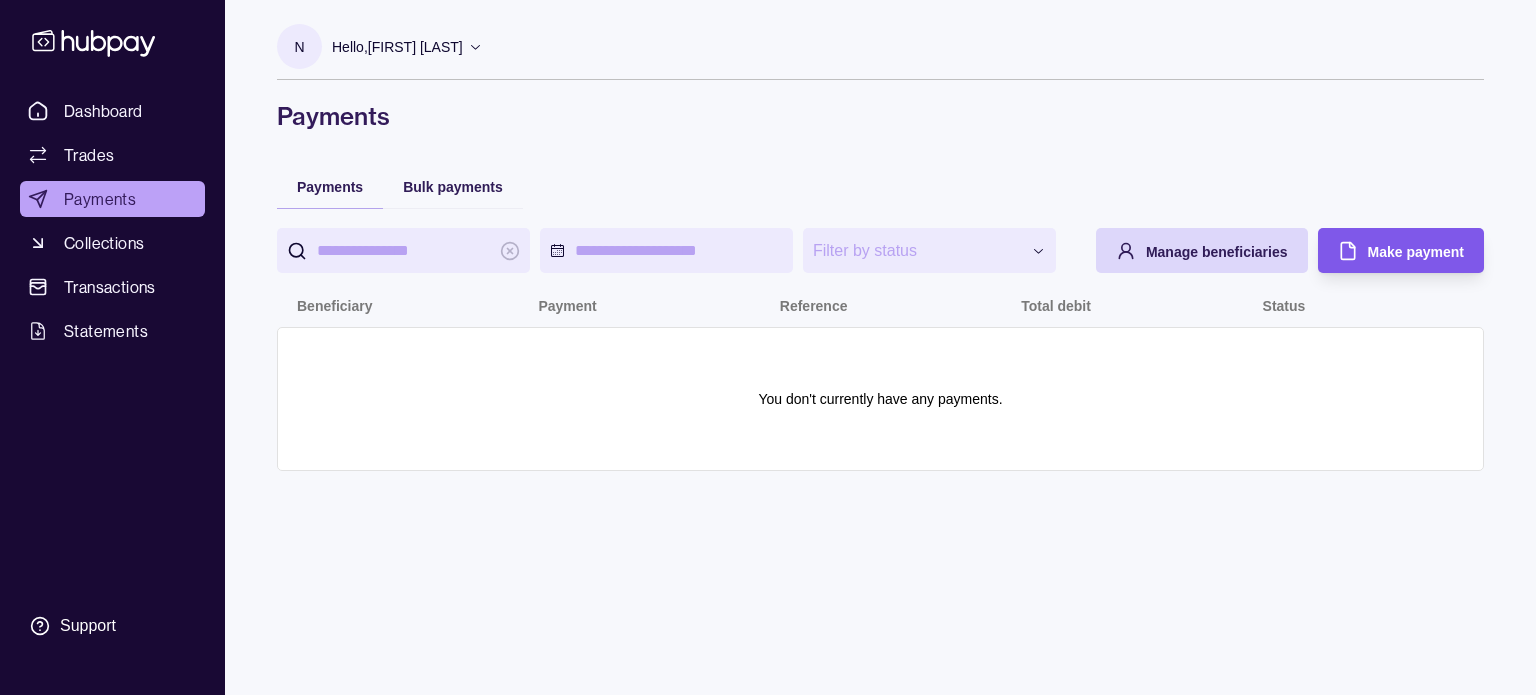 click on "Make payment" at bounding box center (1386, 250) 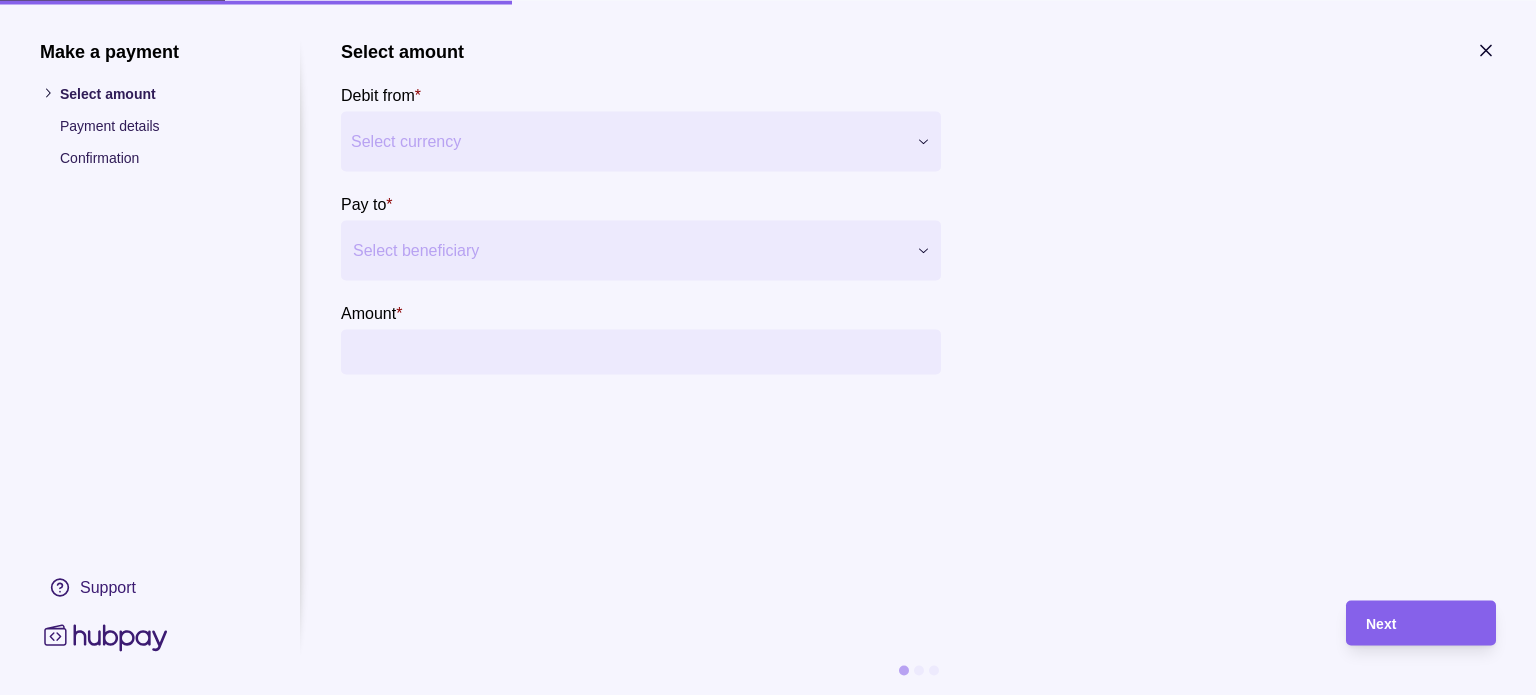 click on "**********" at bounding box center [768, 347] 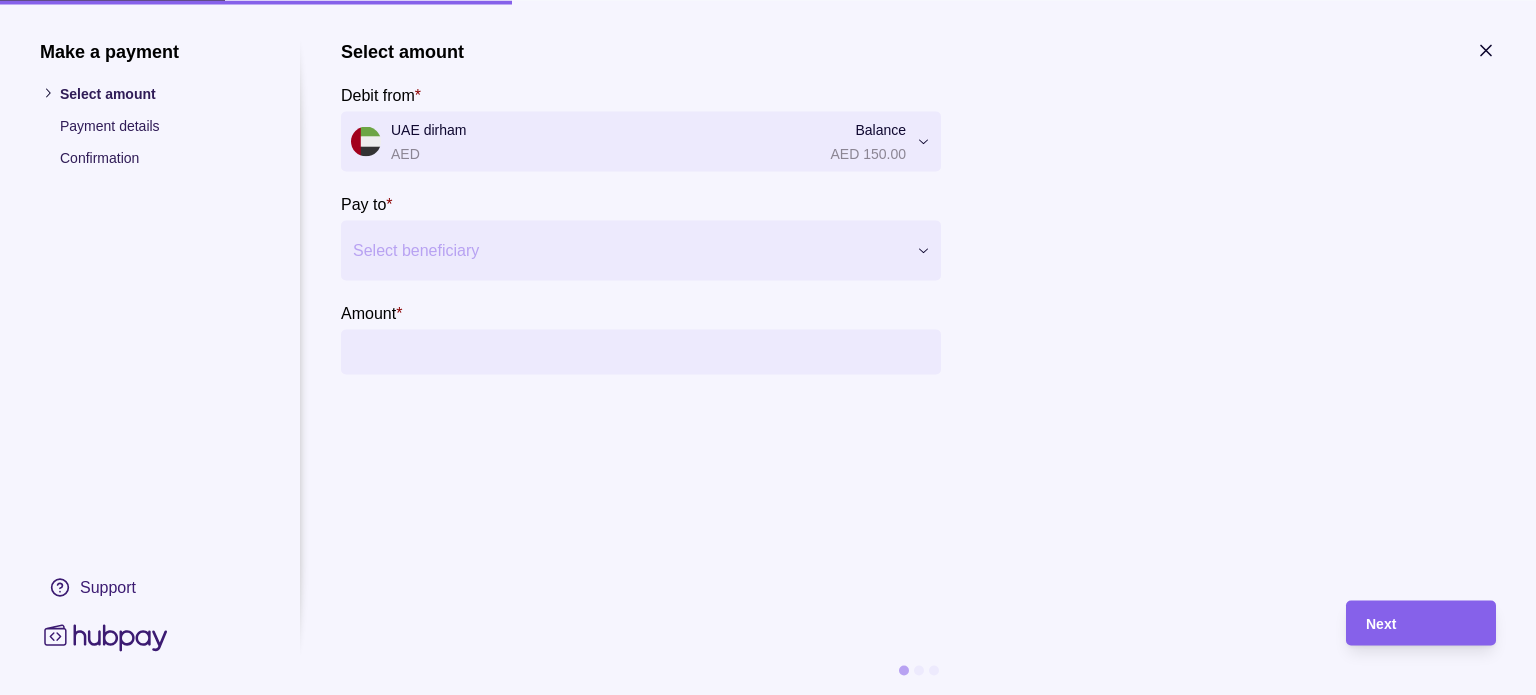 click at bounding box center [628, 250] 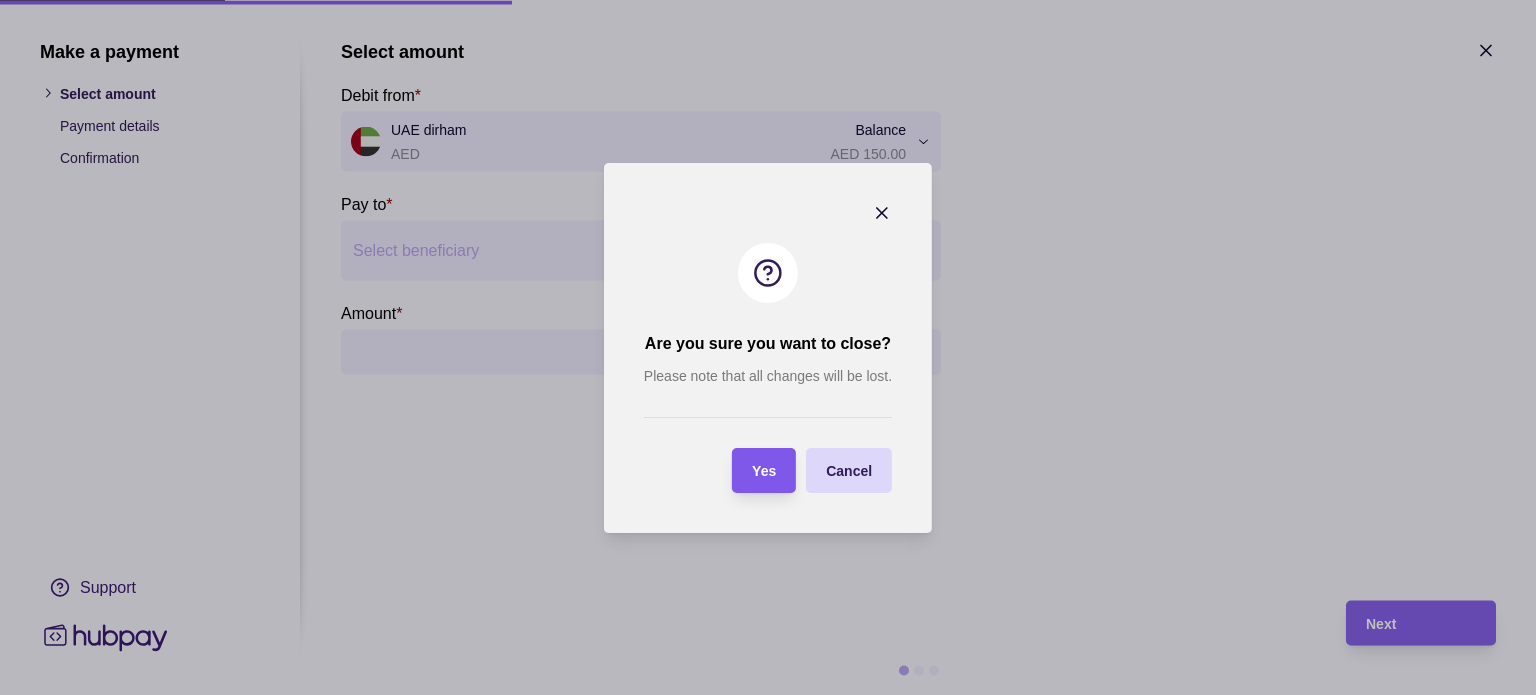click on "Yes" at bounding box center (749, 470) 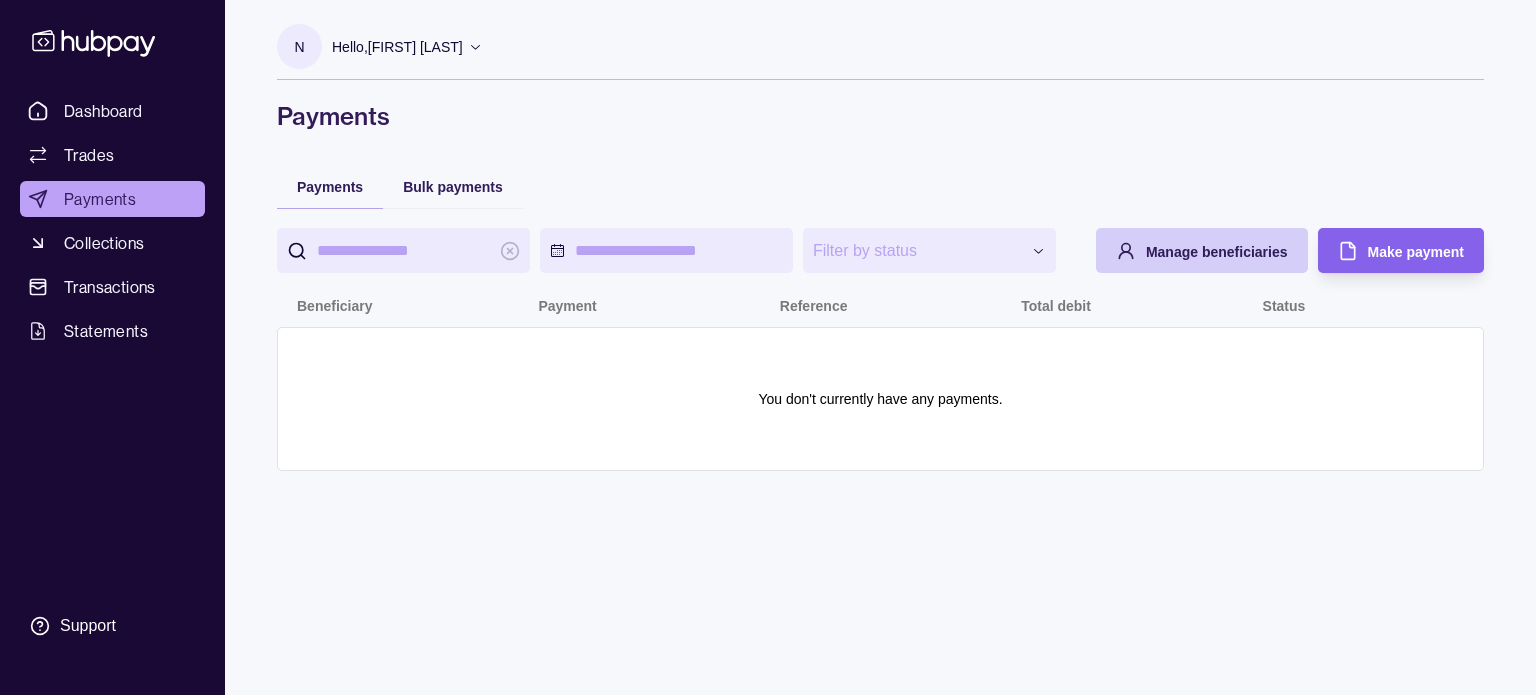 click on "Manage beneficiaries" at bounding box center (1217, 252) 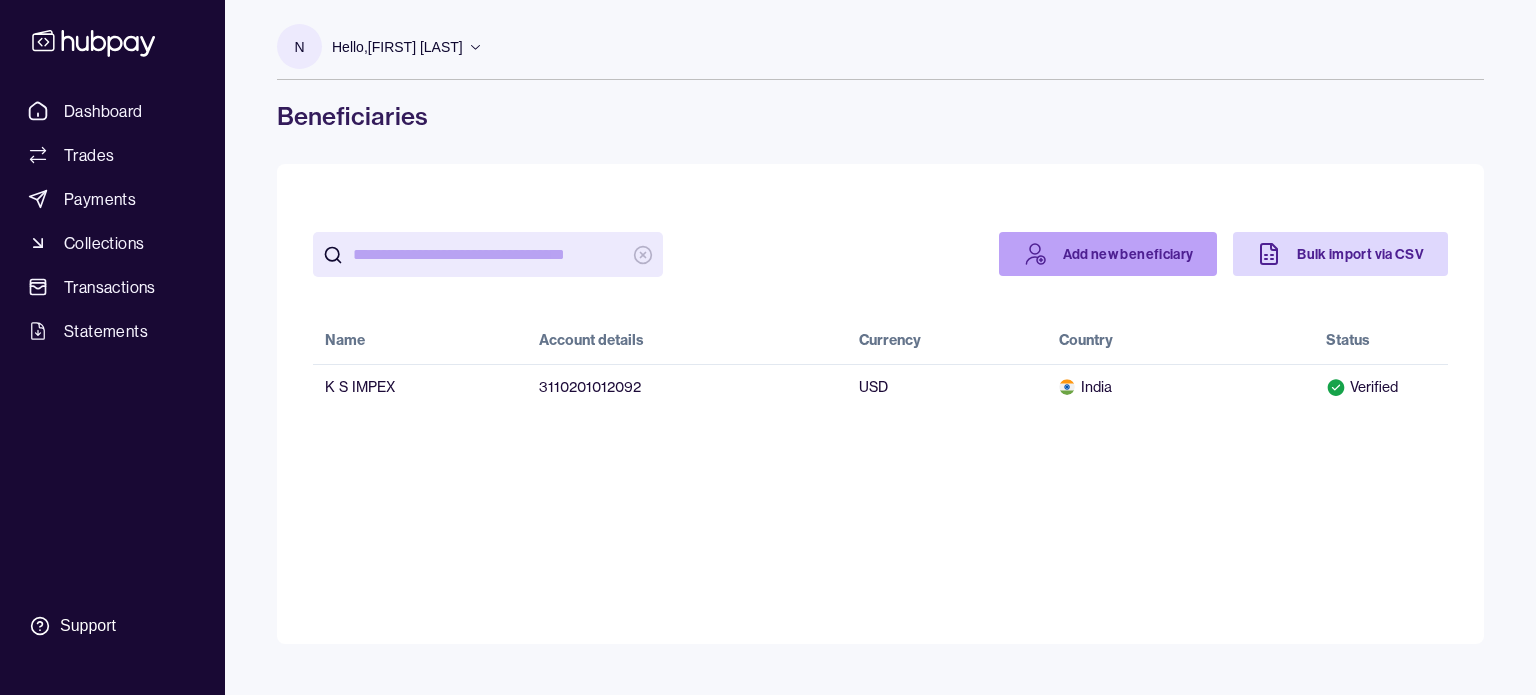 click on "Add new beneficiary" at bounding box center (1108, 254) 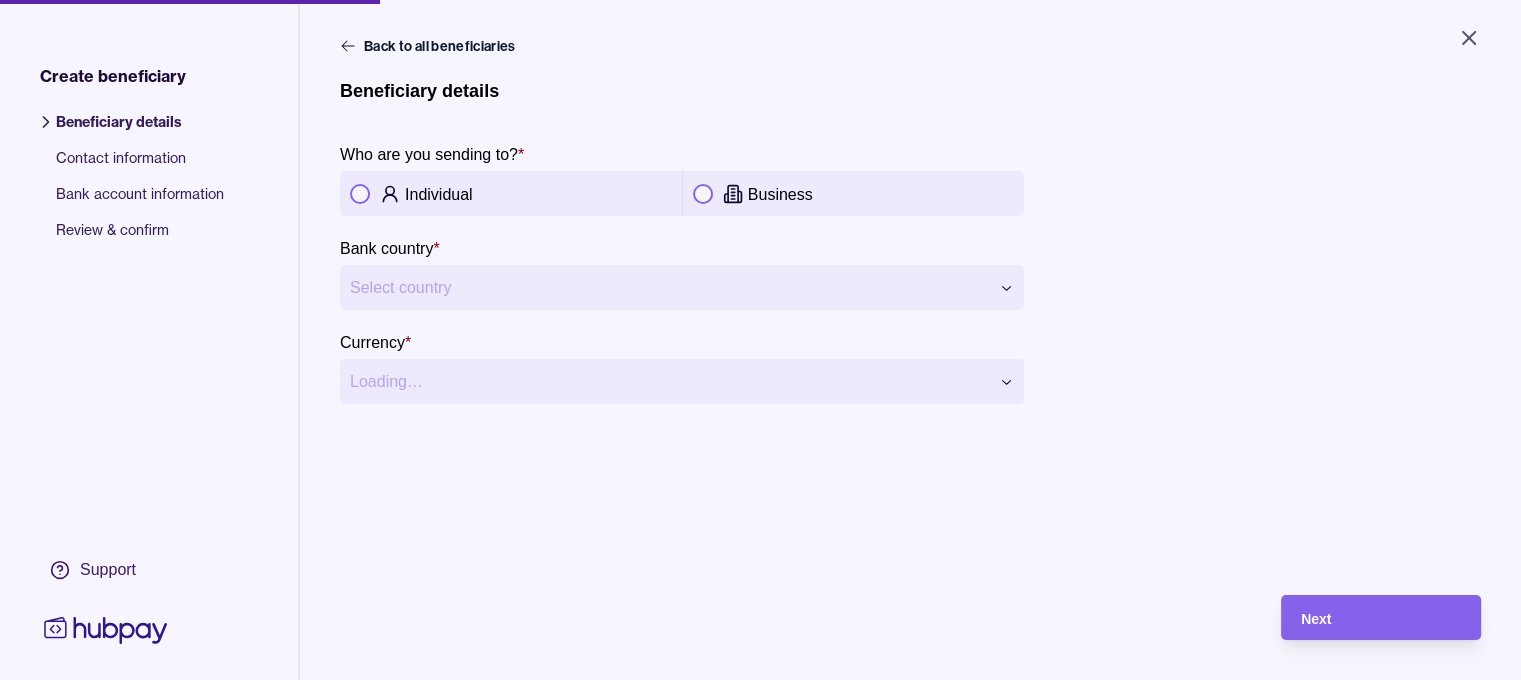 click on "Business" at bounding box center (881, 194) 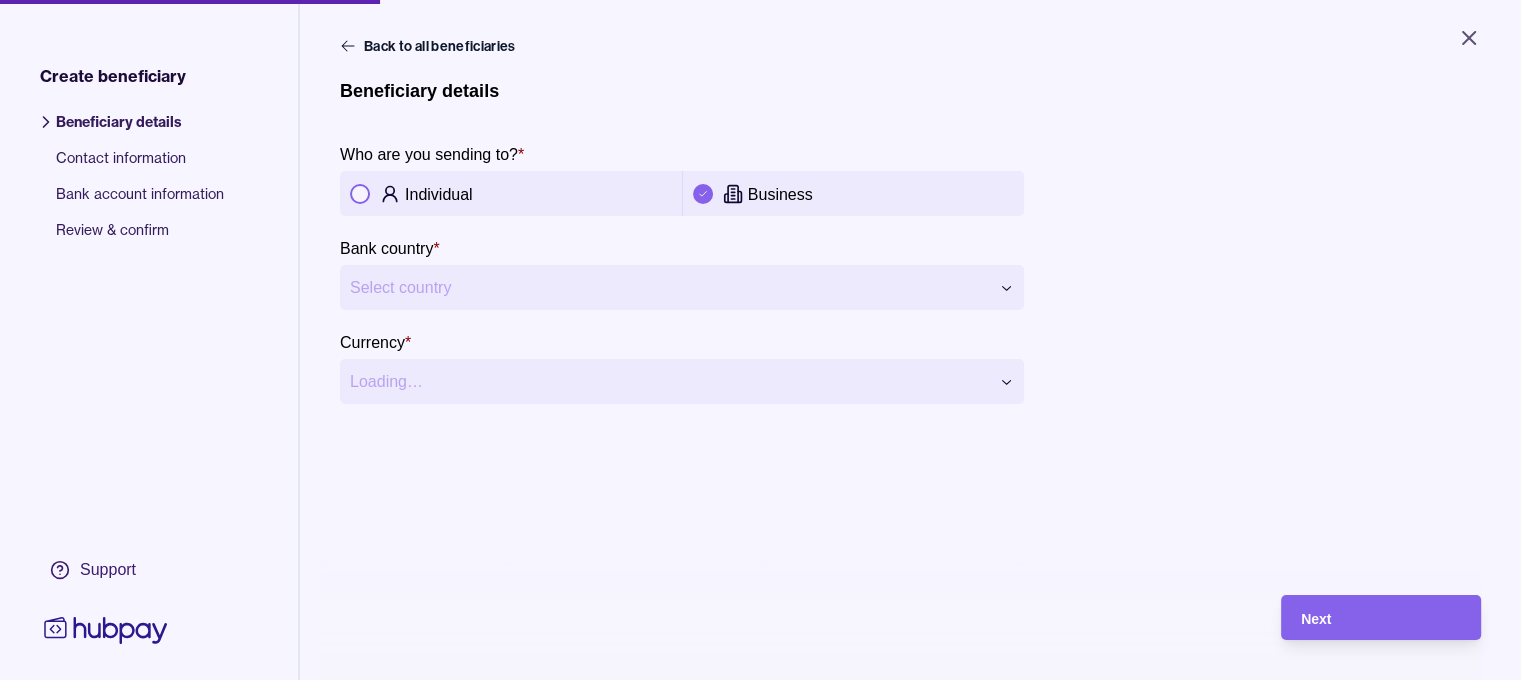 click on "Individual" at bounding box center [538, 194] 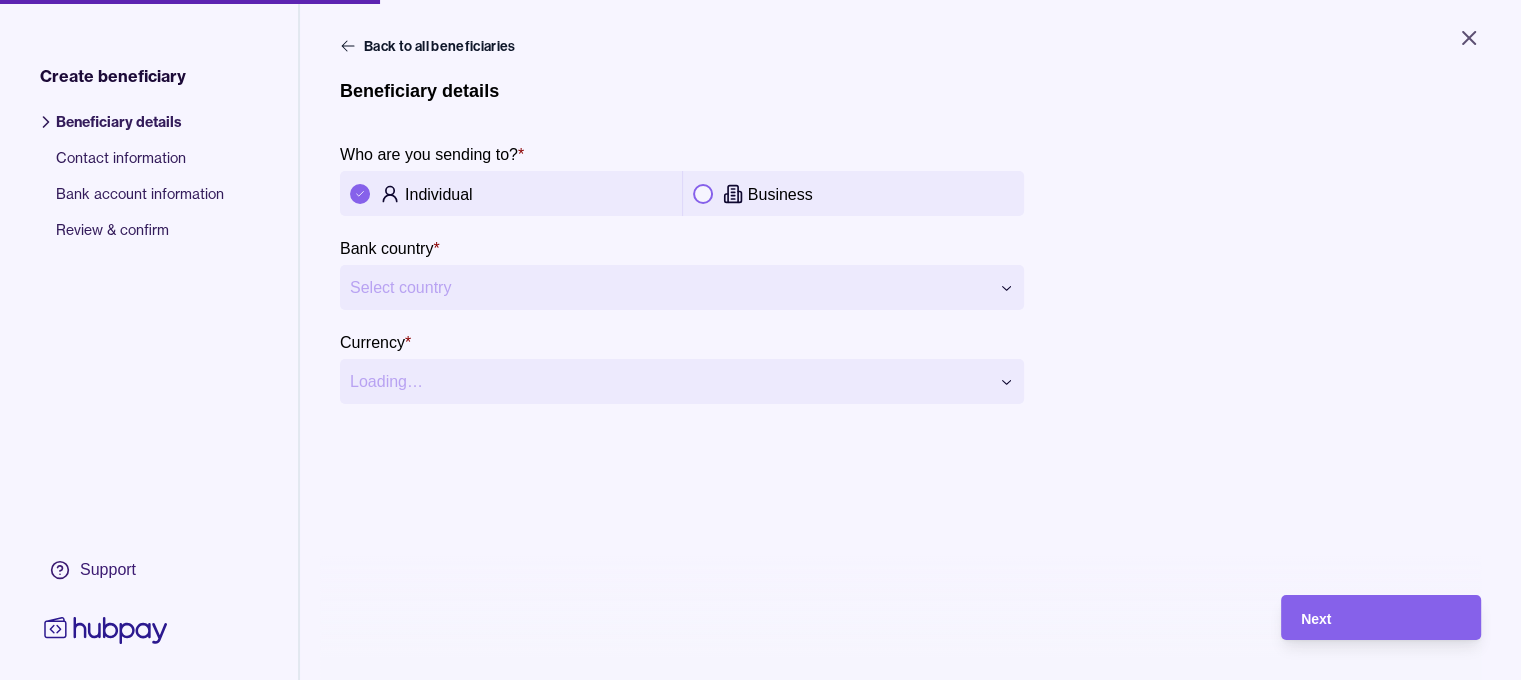 click on "**********" at bounding box center (760, 340) 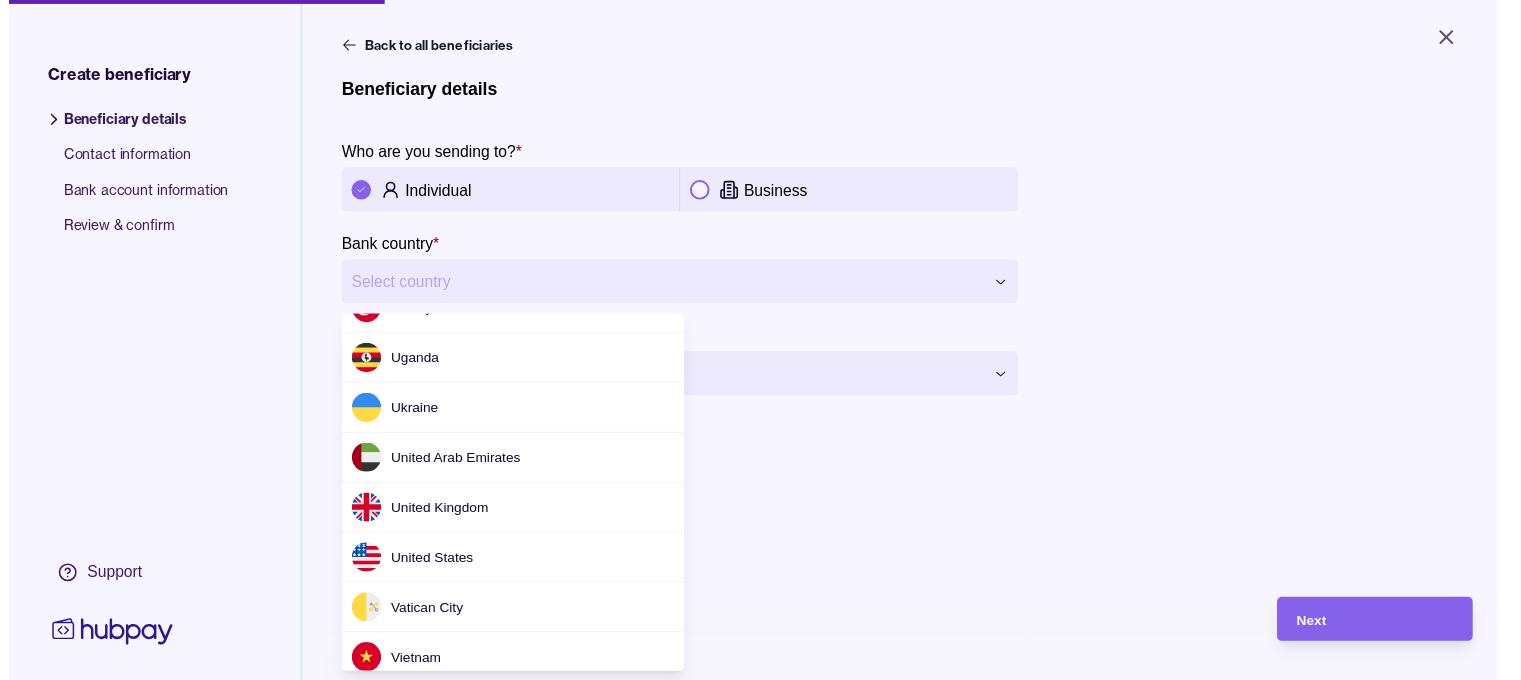 scroll, scrollTop: 6188, scrollLeft: 0, axis: vertical 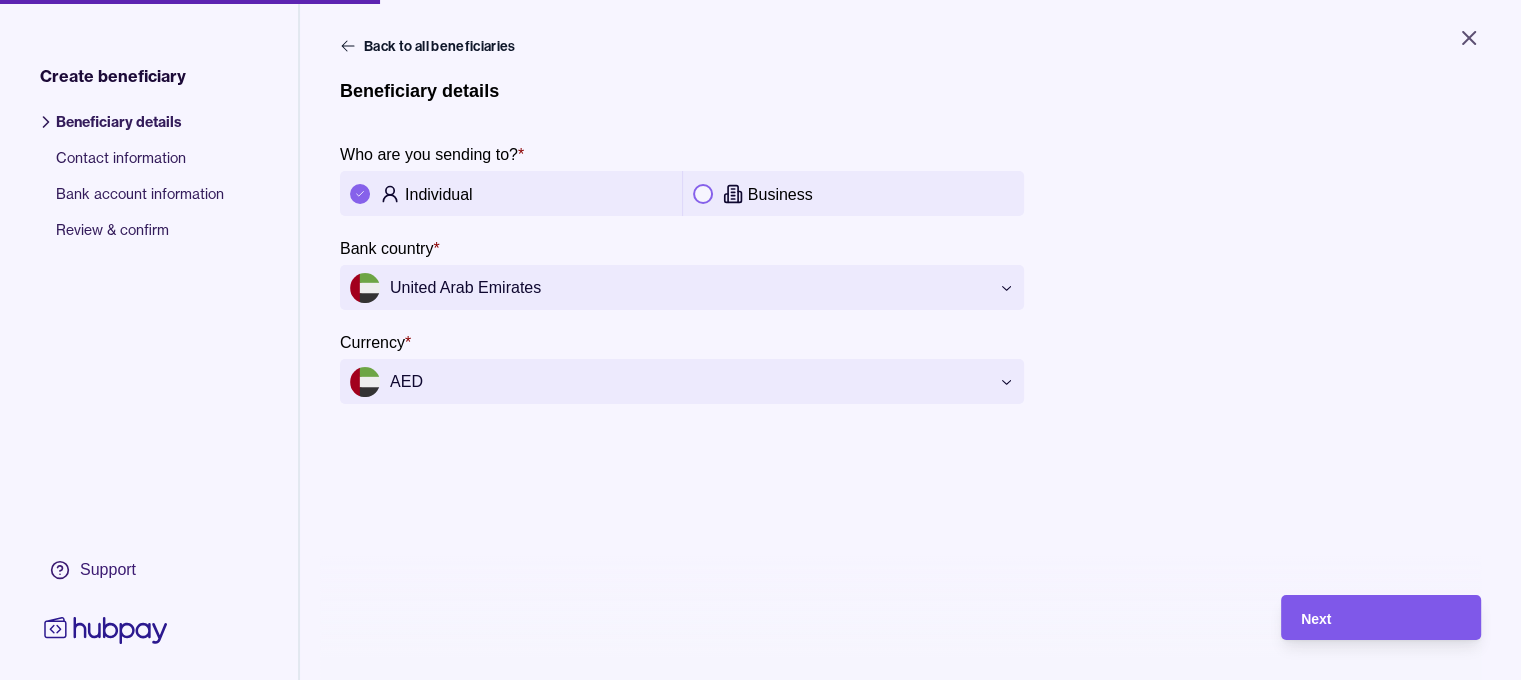click on "Next" at bounding box center [1381, 618] 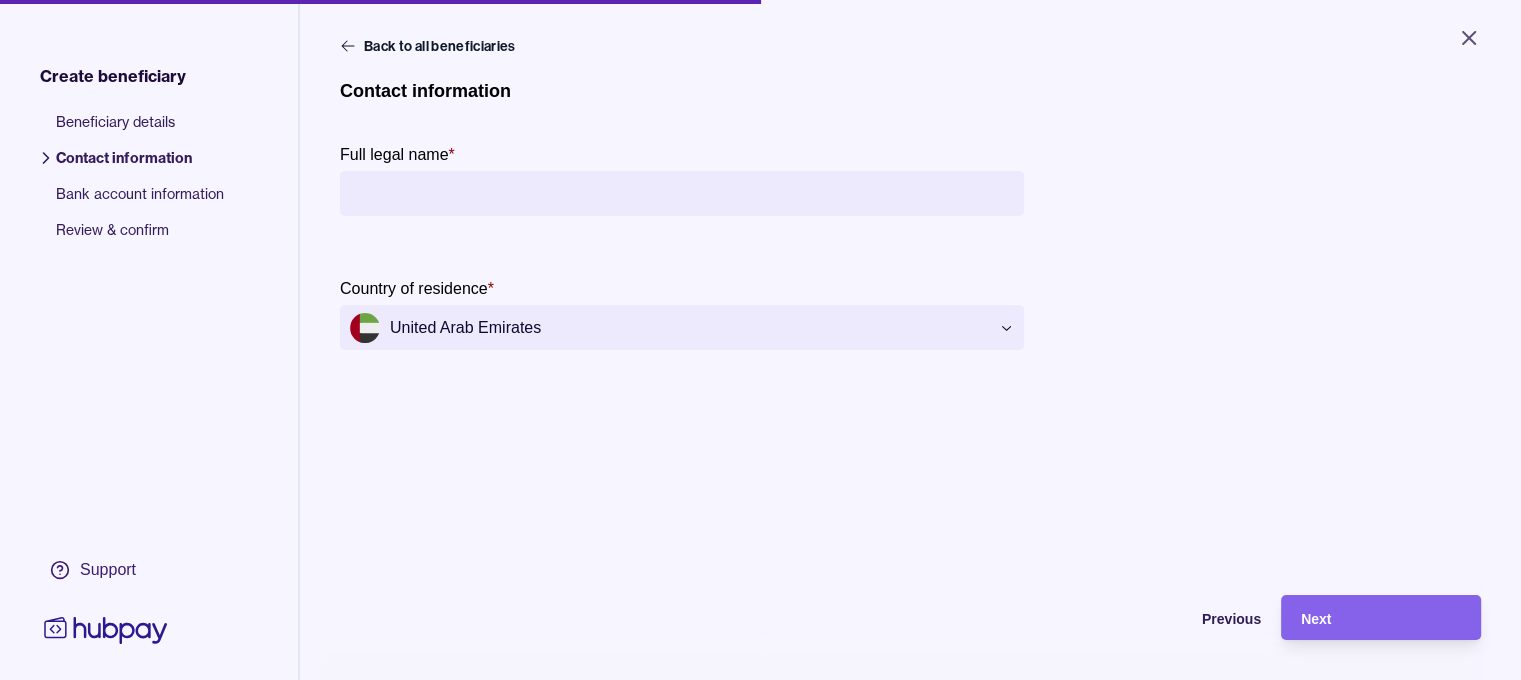 click on "Full legal name  *" at bounding box center [682, 193] 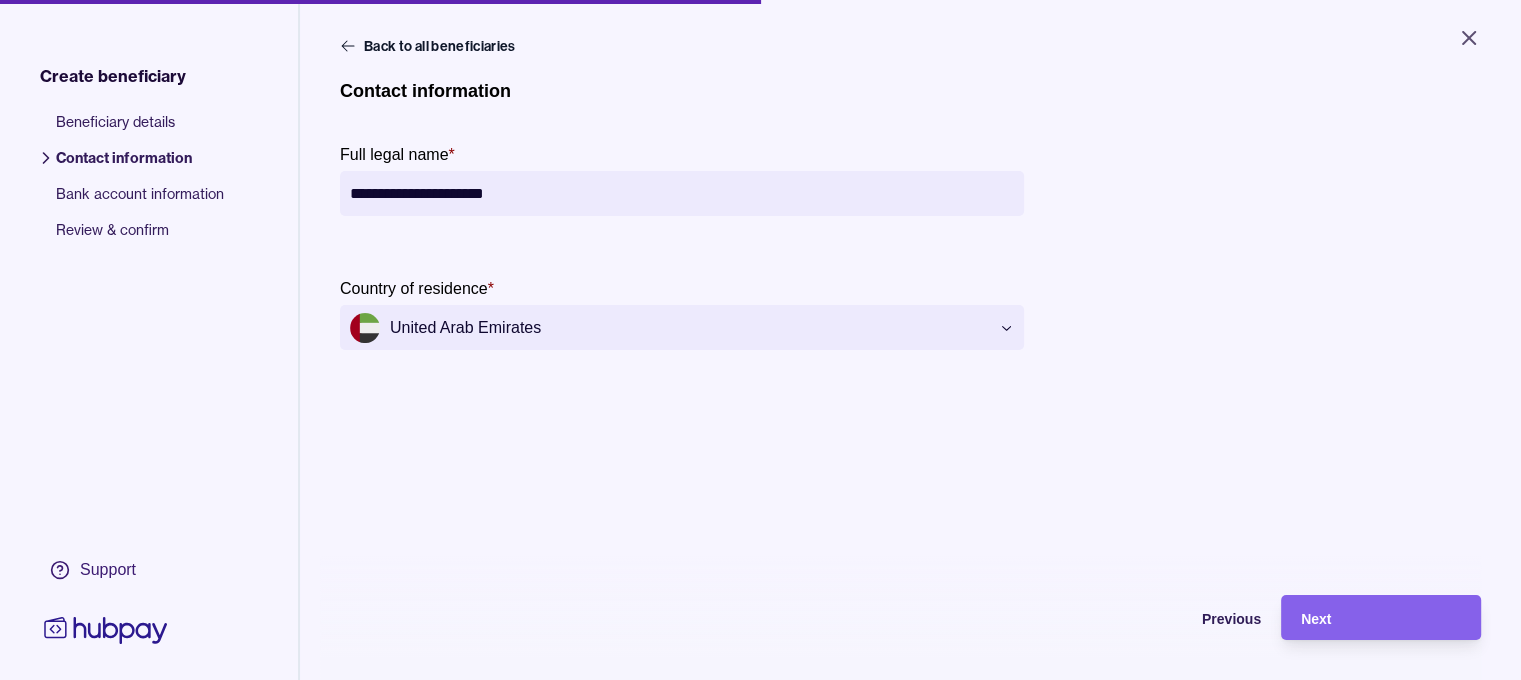 type on "**********" 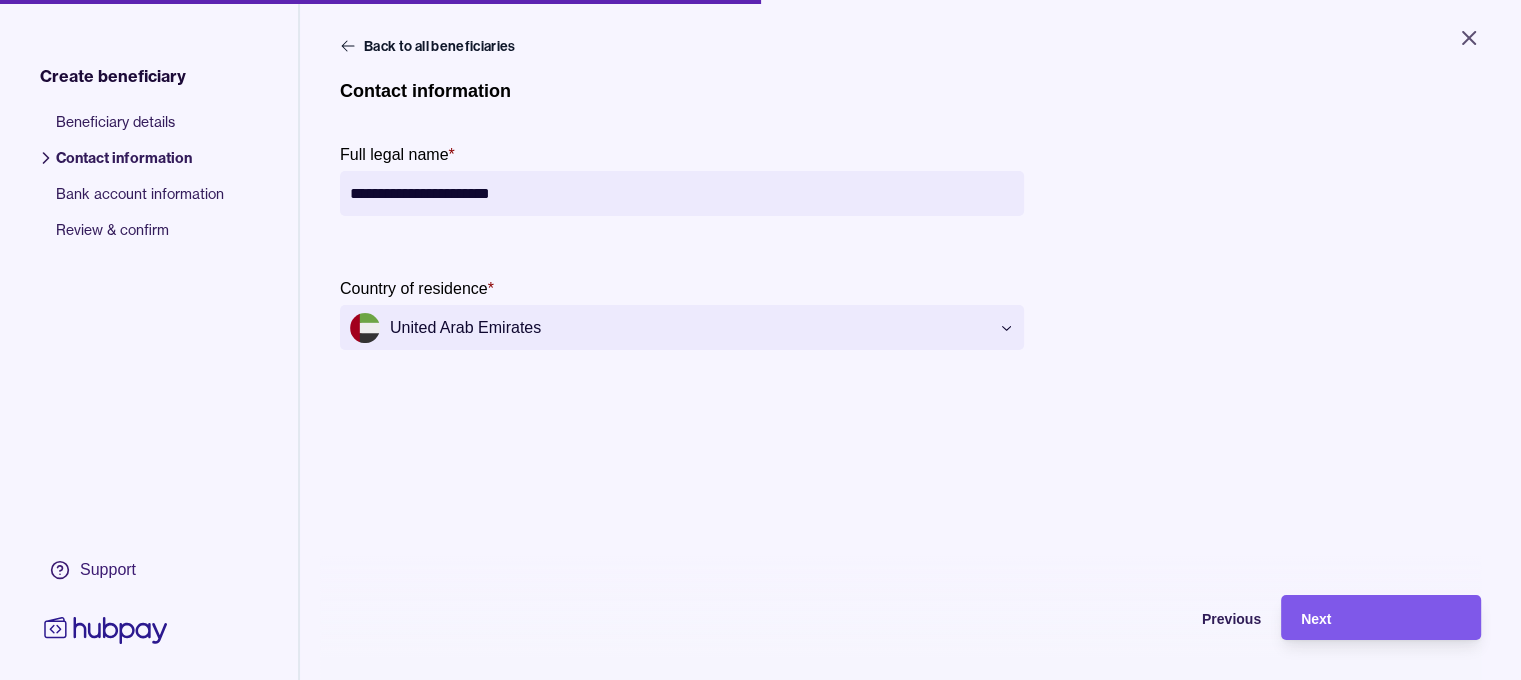 click on "Next" at bounding box center [1381, 618] 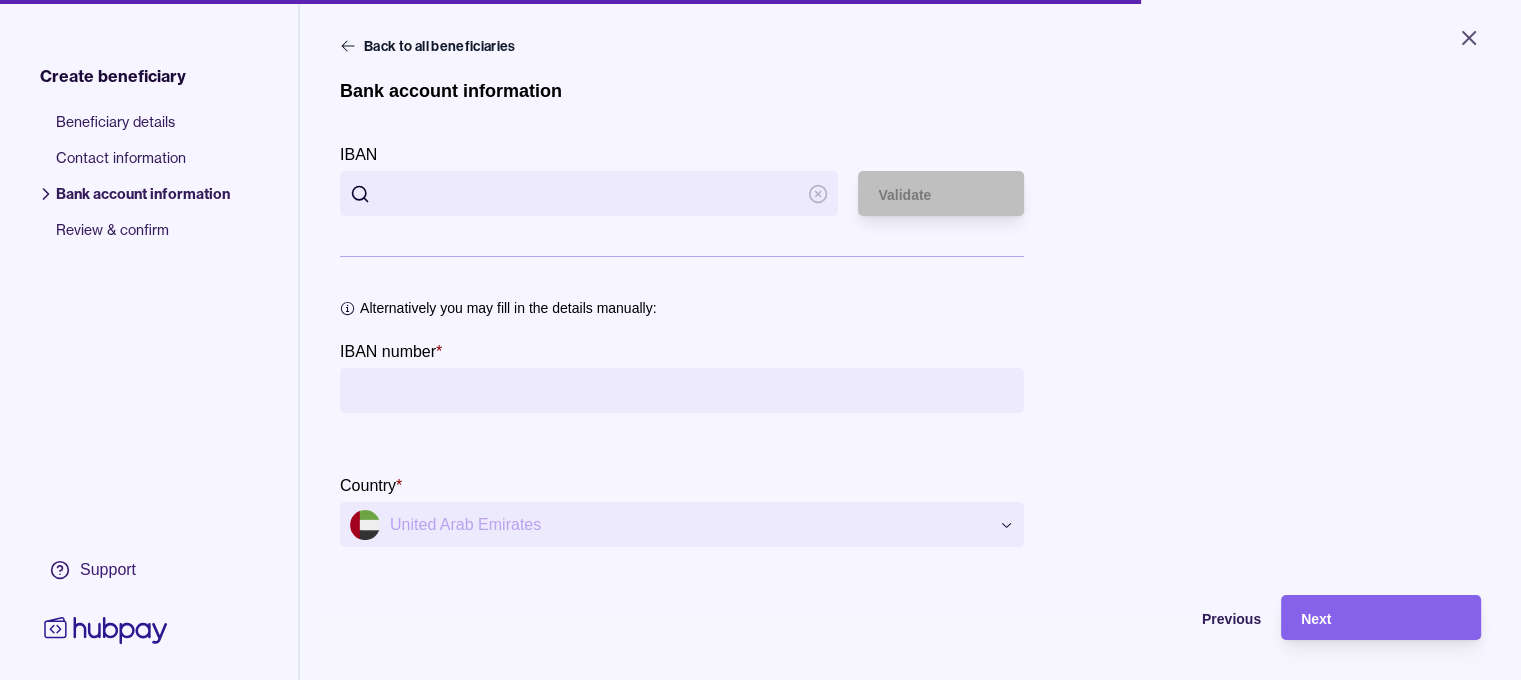 click on "IBAN" at bounding box center [589, 193] 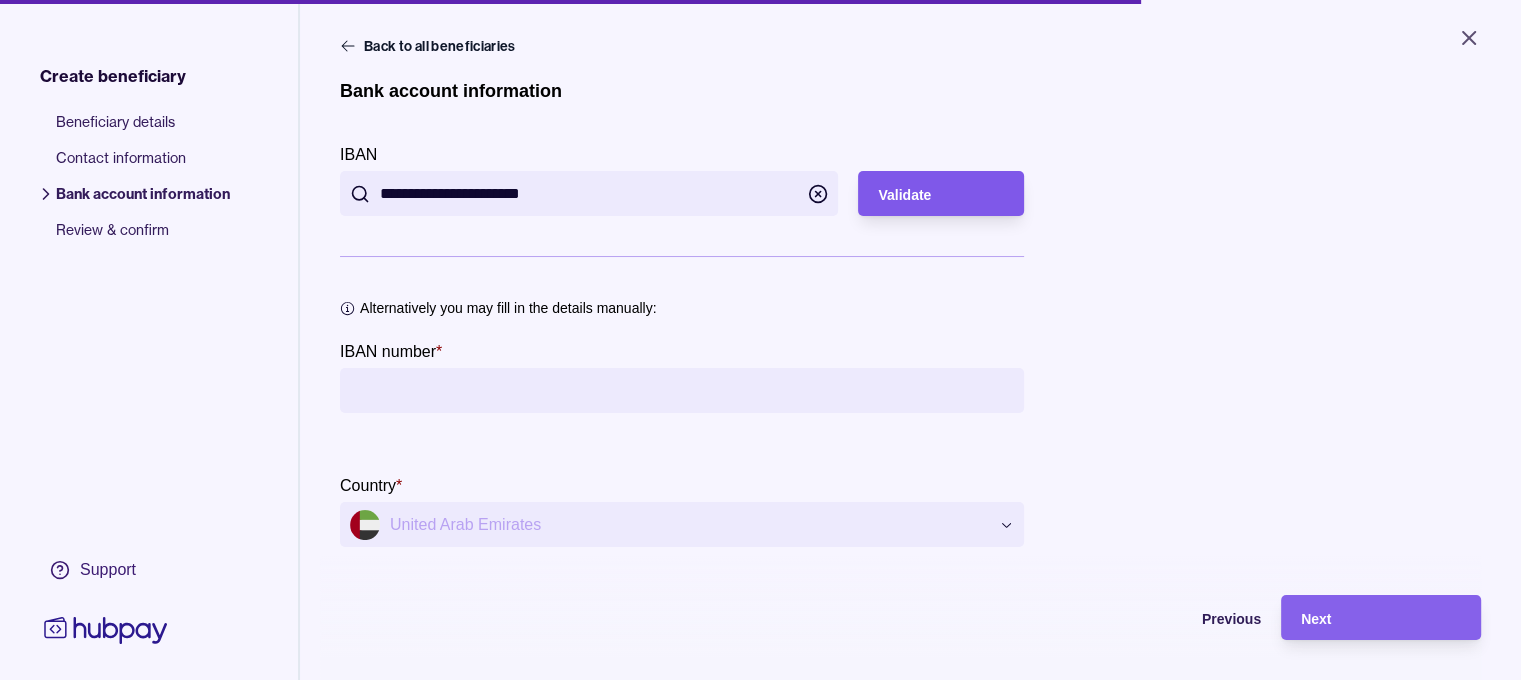 type on "**********" 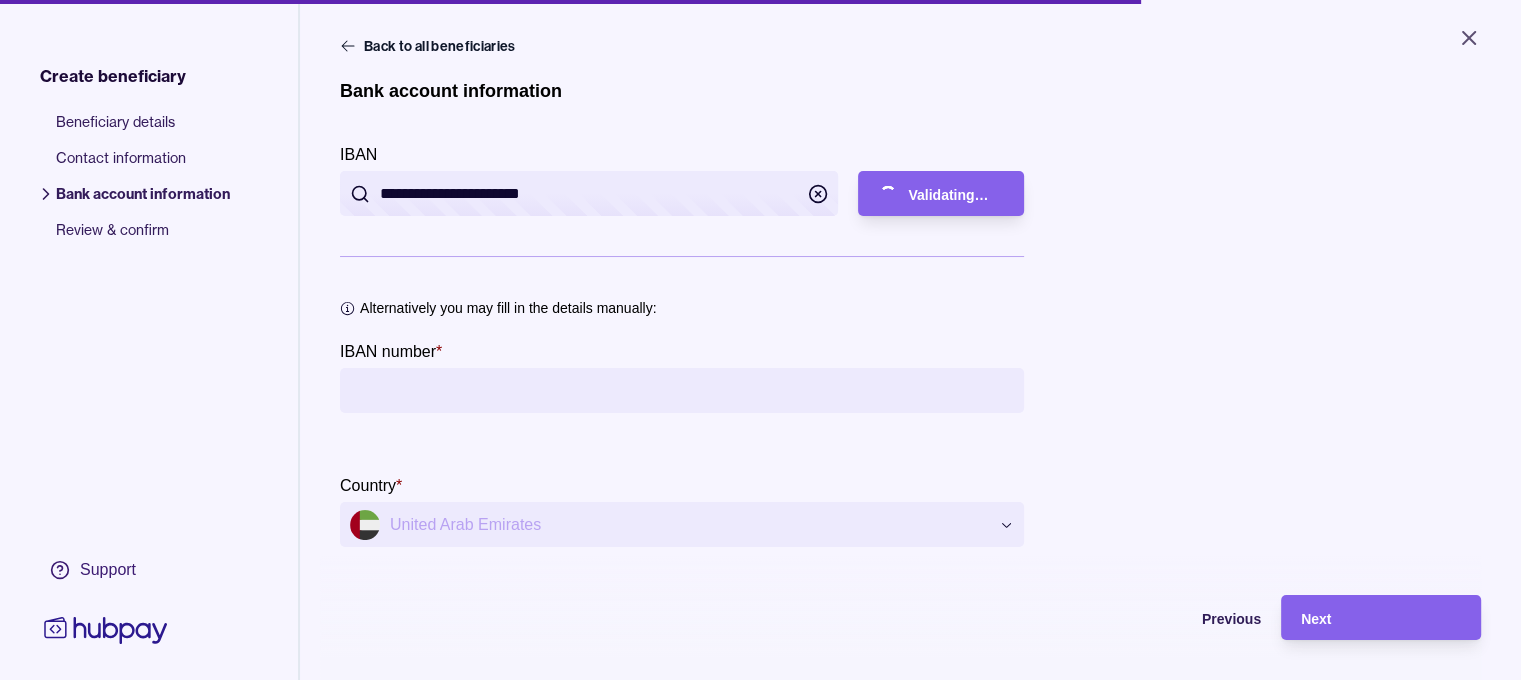 type on "**********" 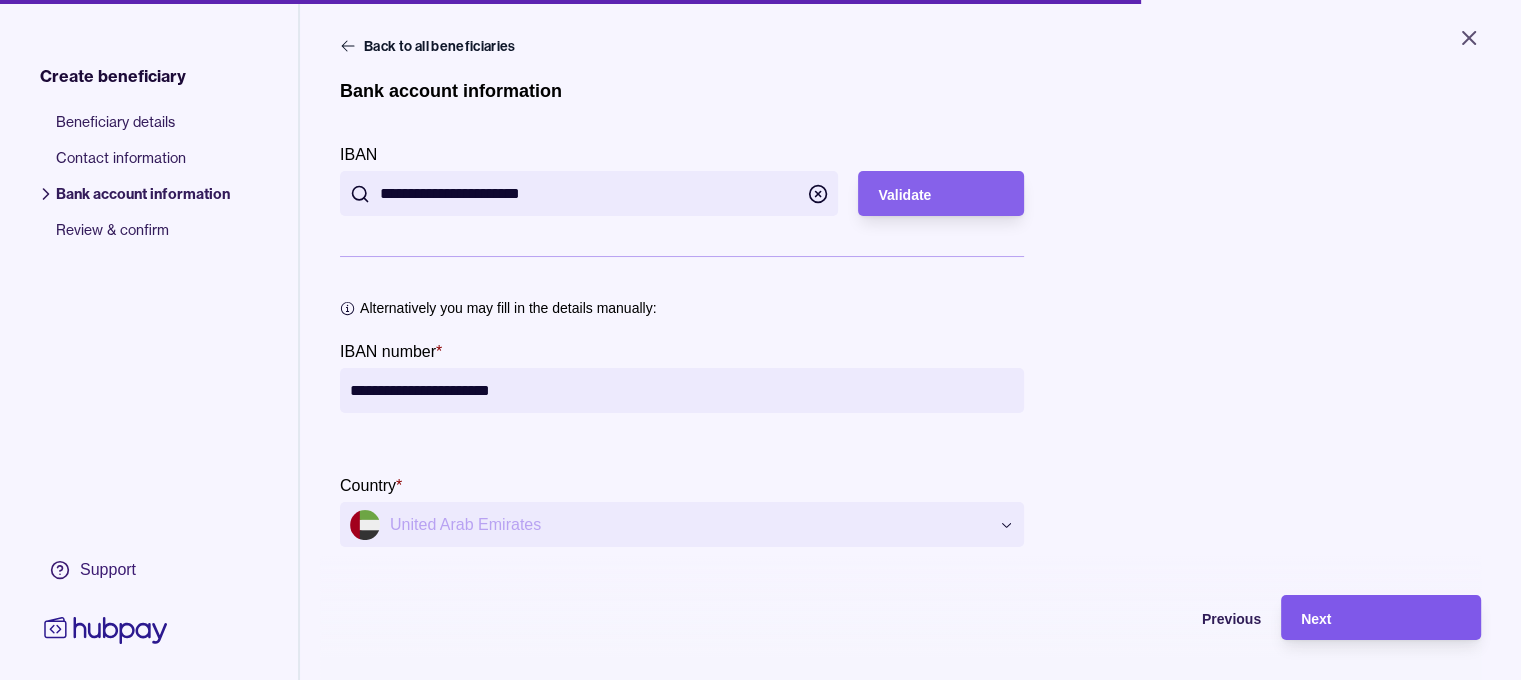click on "Next" at bounding box center [1381, 618] 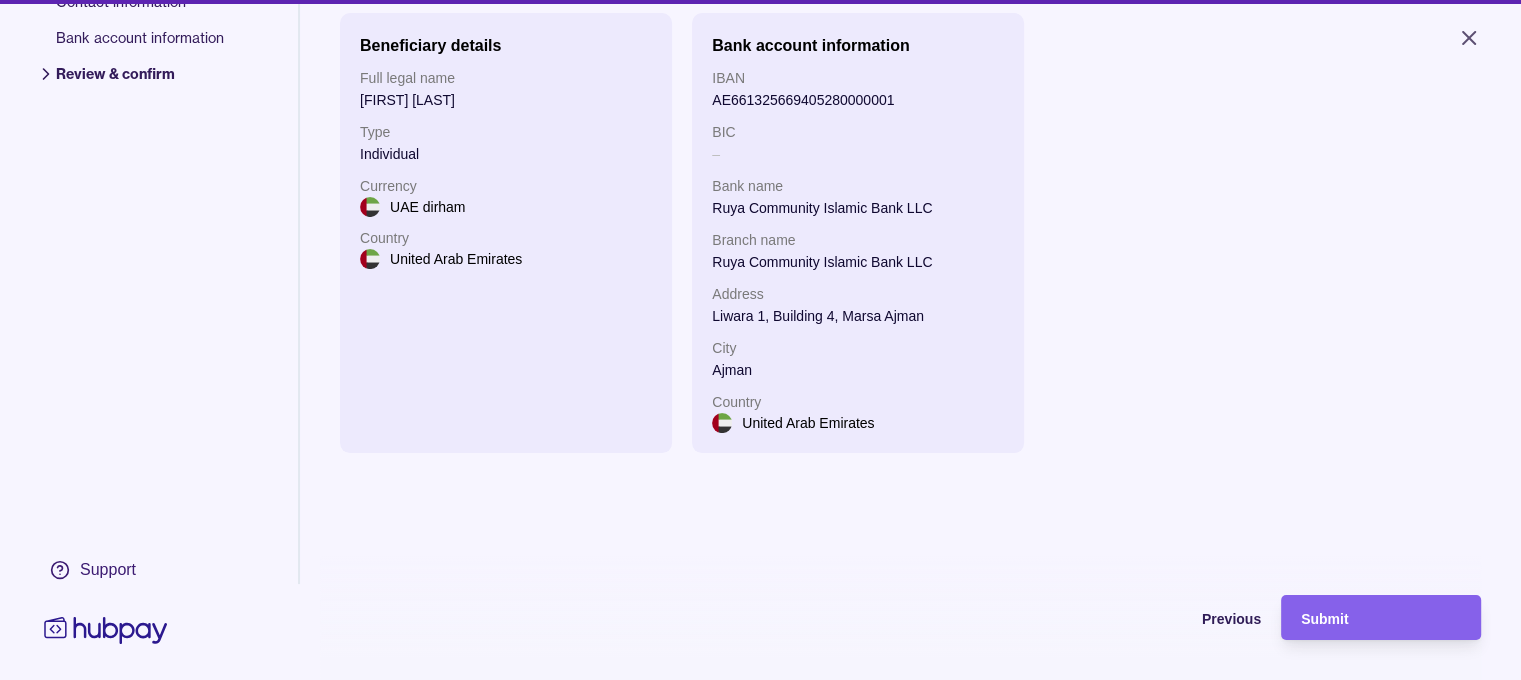scroll, scrollTop: 171, scrollLeft: 0, axis: vertical 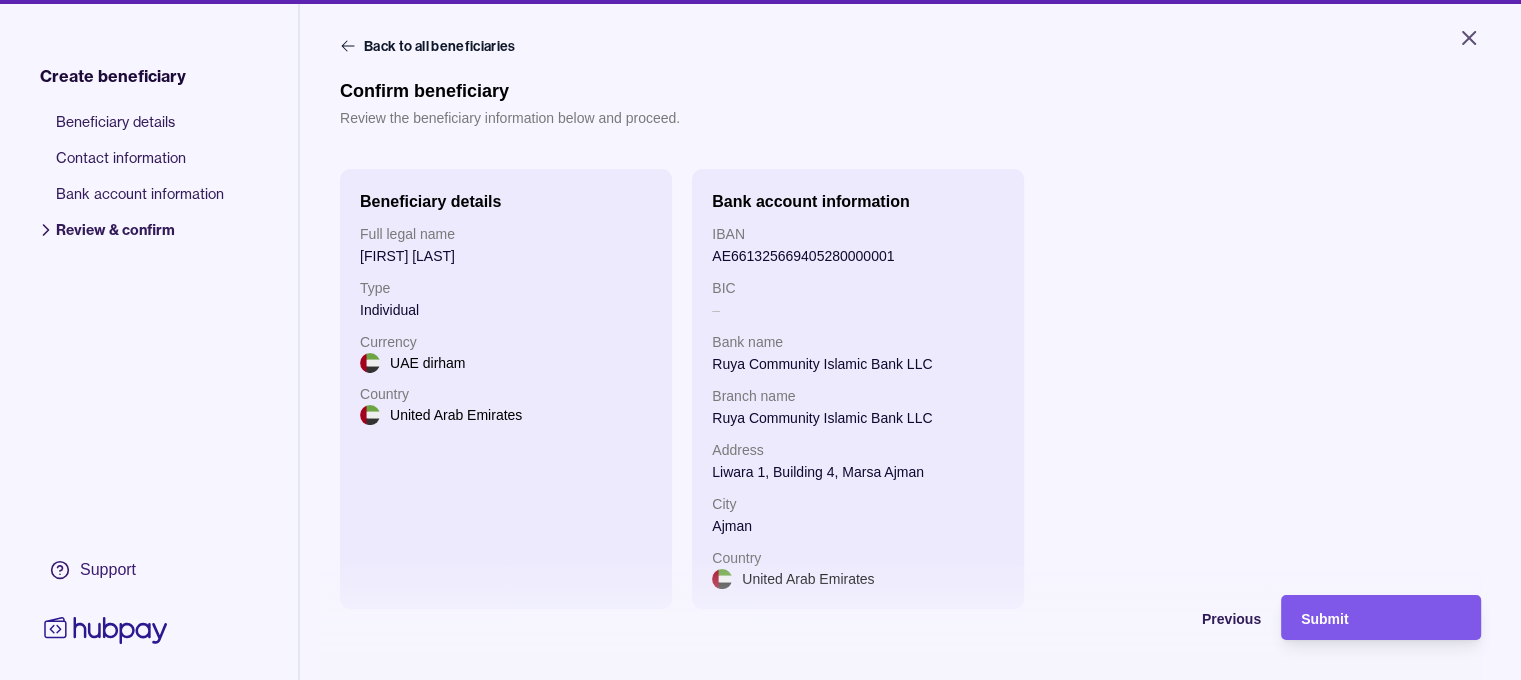 click on "Submit" at bounding box center [1324, 619] 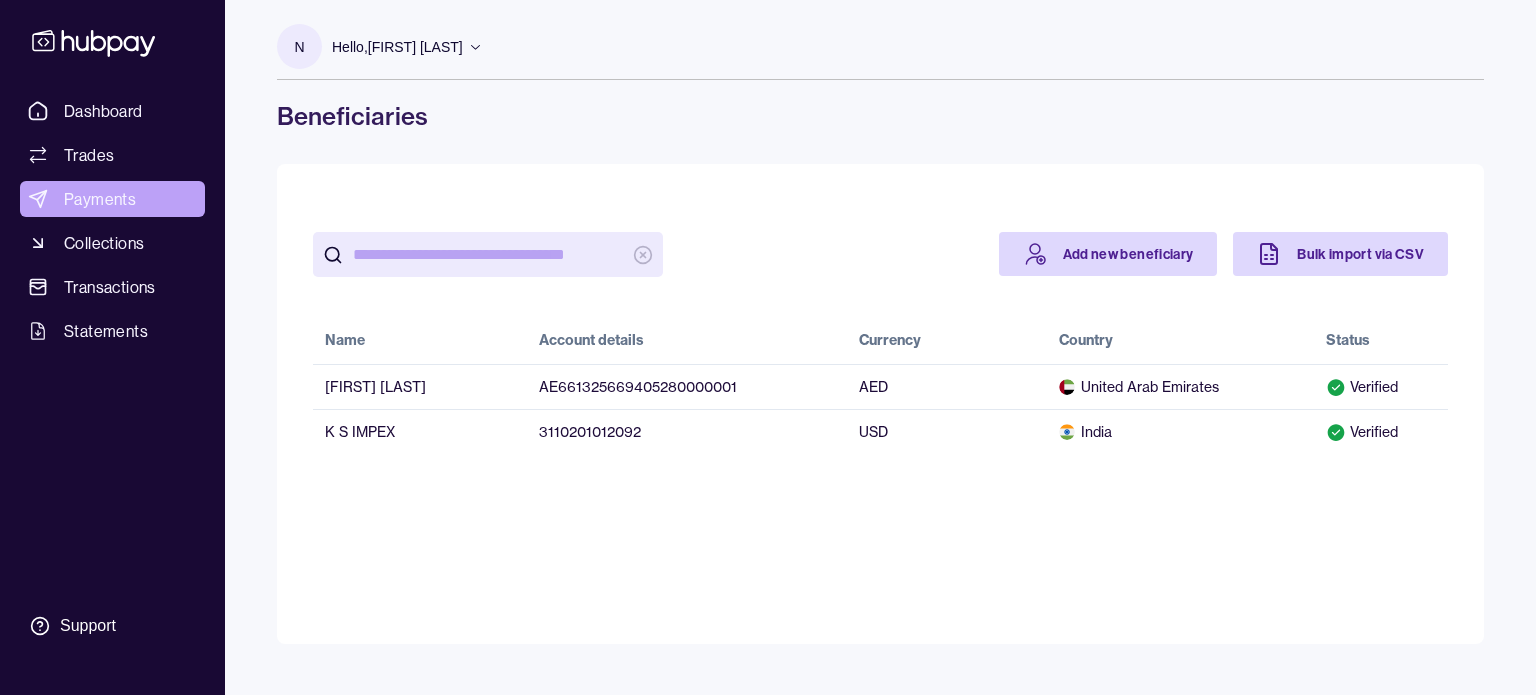 click on "Payments" at bounding box center (100, 199) 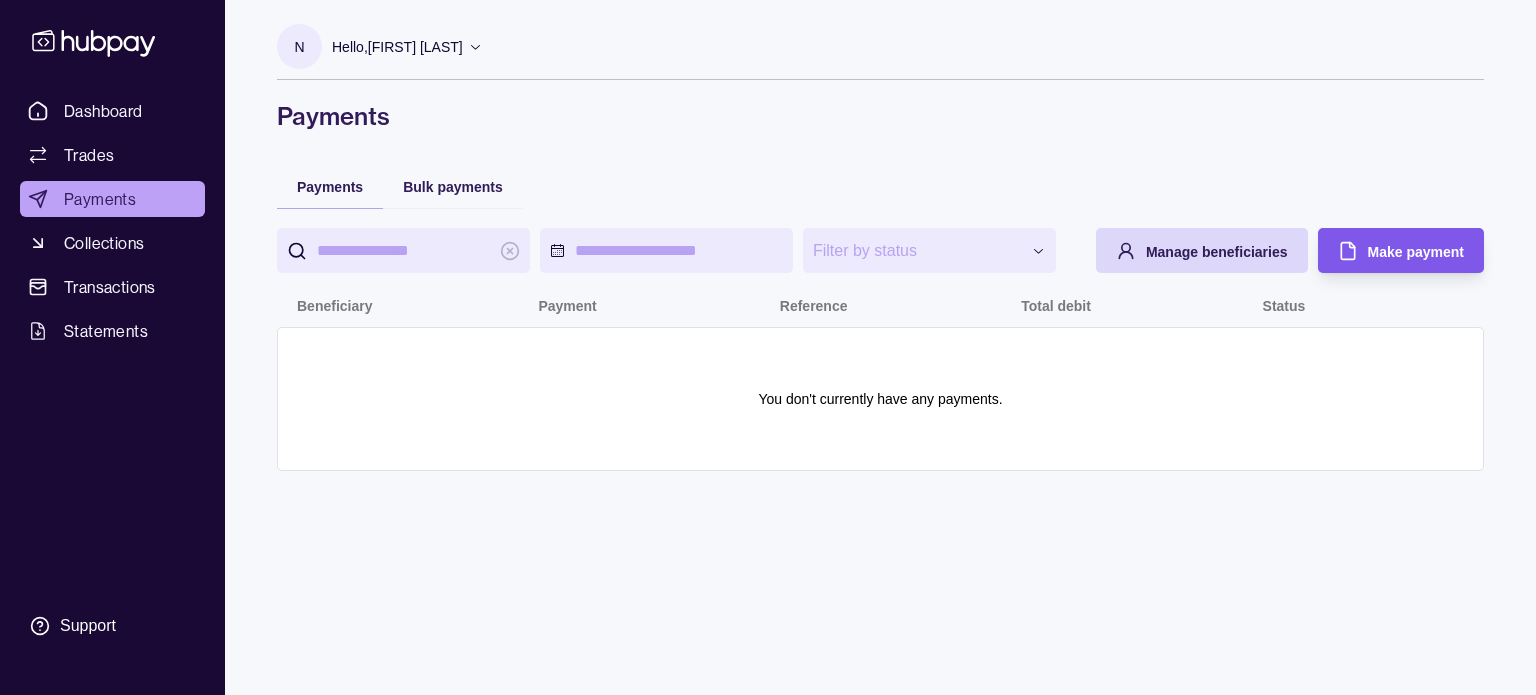 click on "Make payment" at bounding box center (1386, 250) 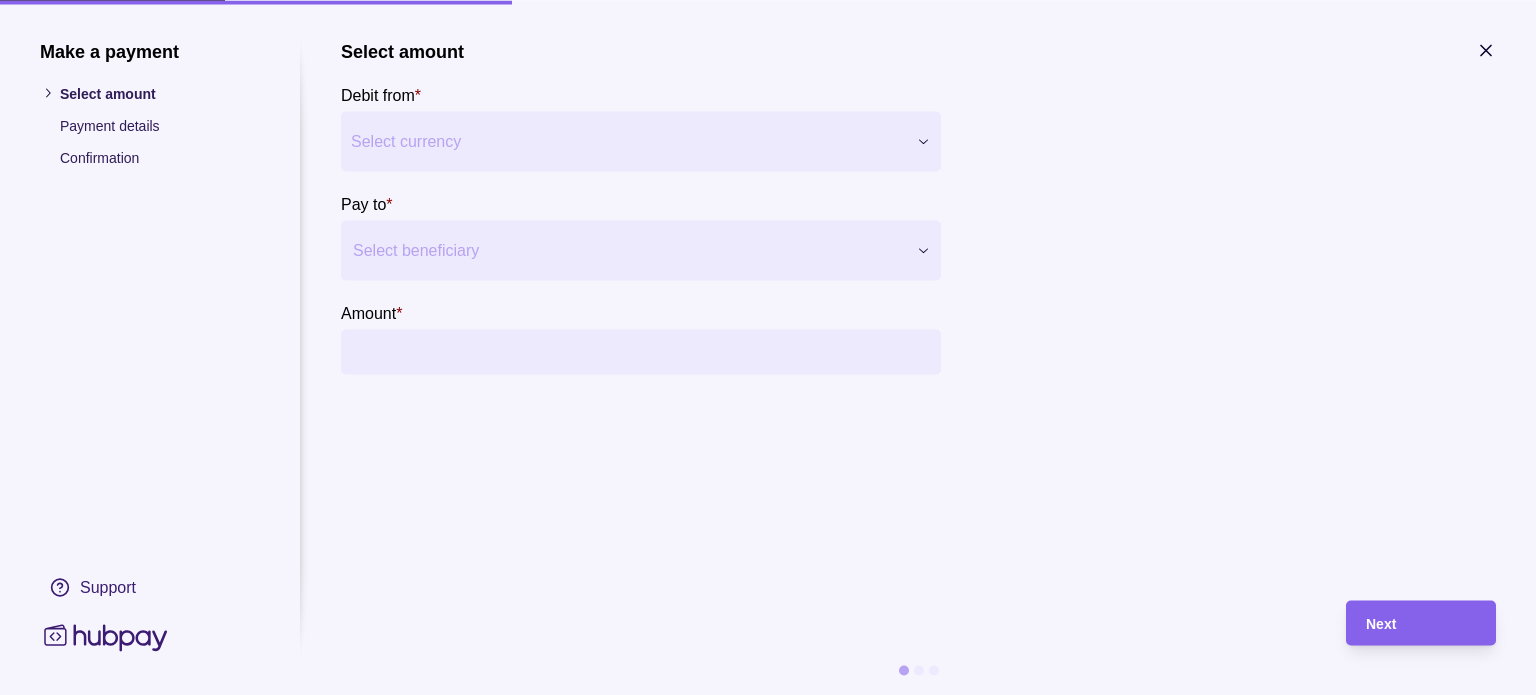 click on "**********" at bounding box center (768, 347) 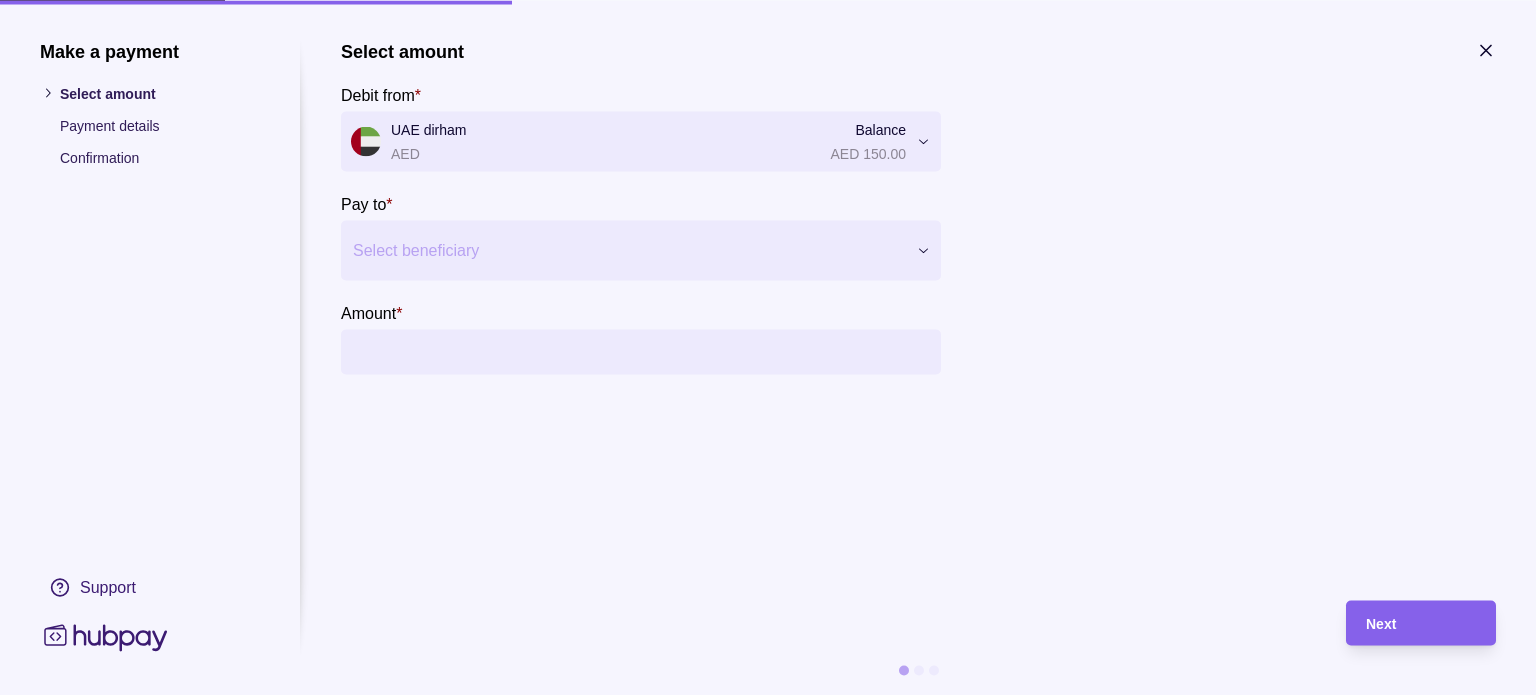 click at bounding box center (628, 250) 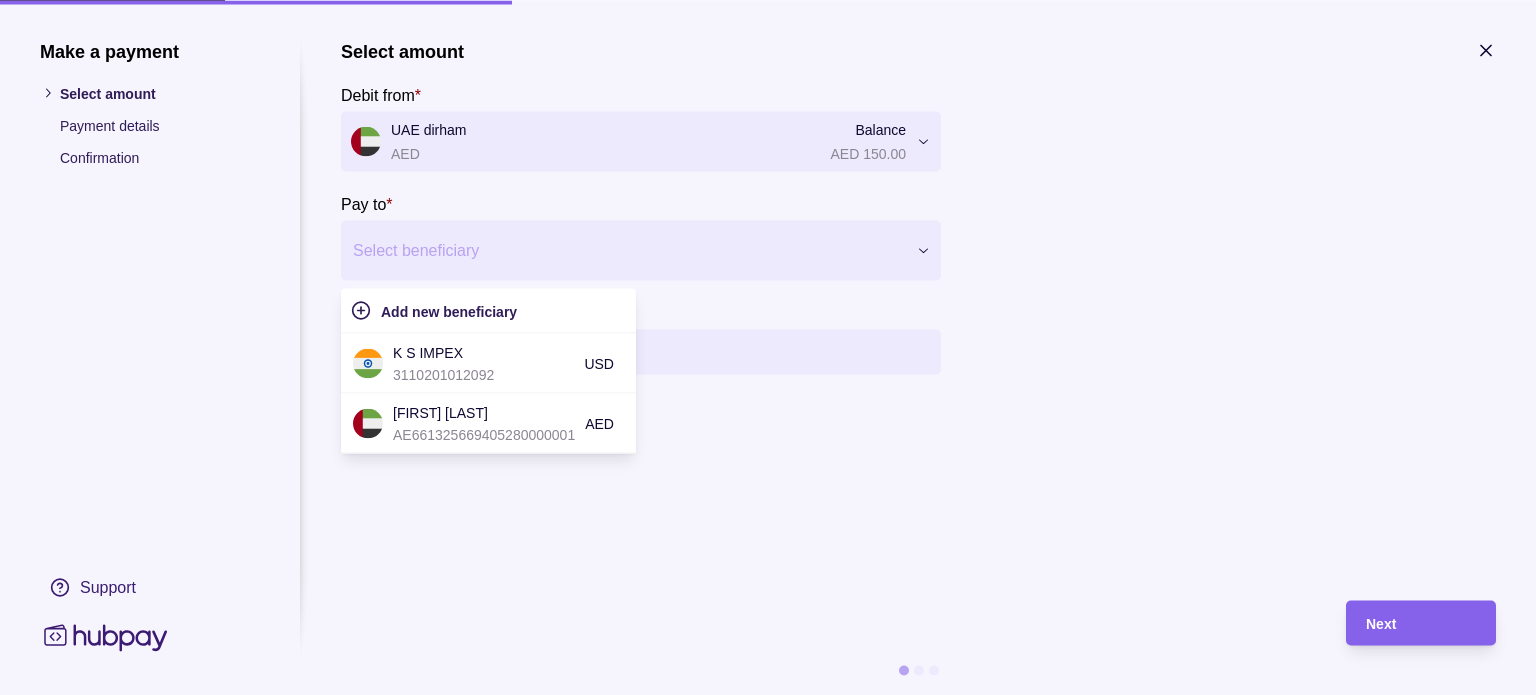 click on "[FIRST] [LAST]" at bounding box center (484, 412) 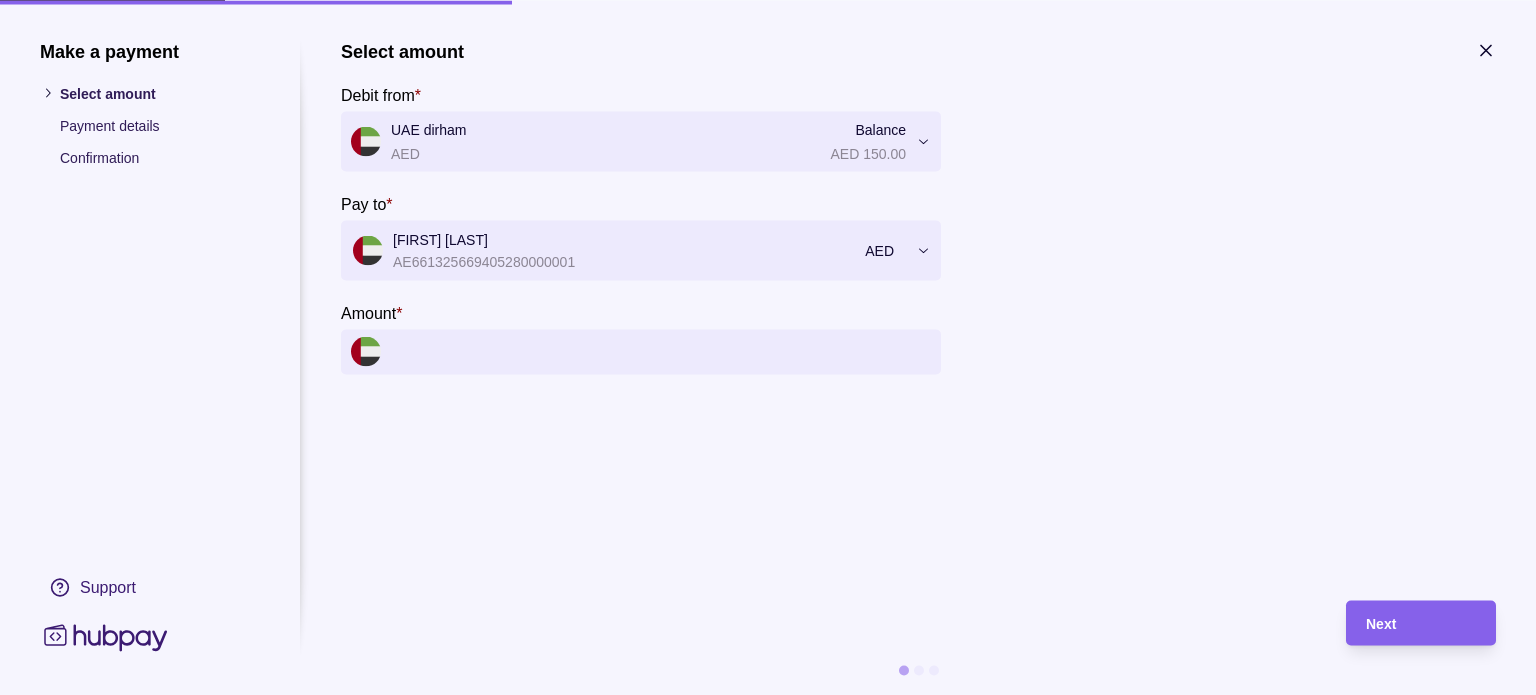 click on "Amount  *" at bounding box center [661, 351] 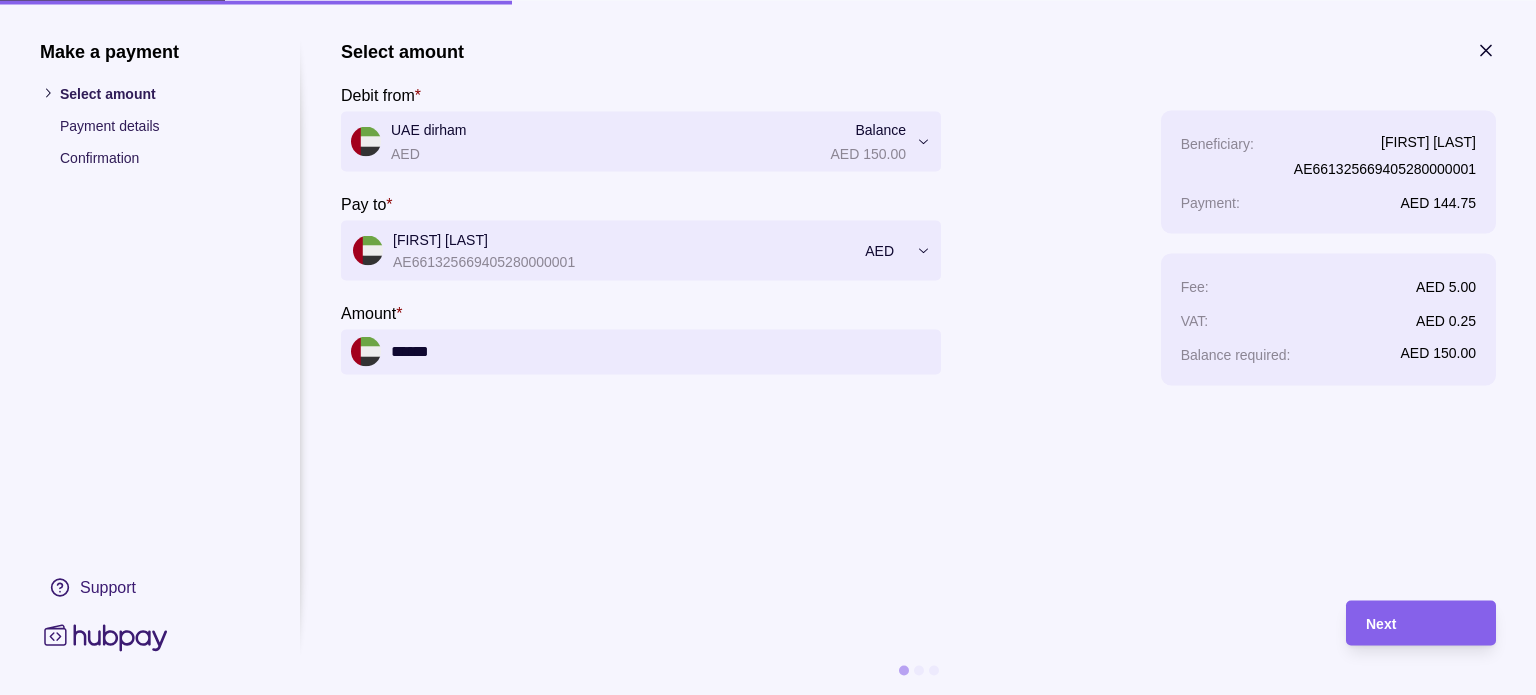 type on "******" 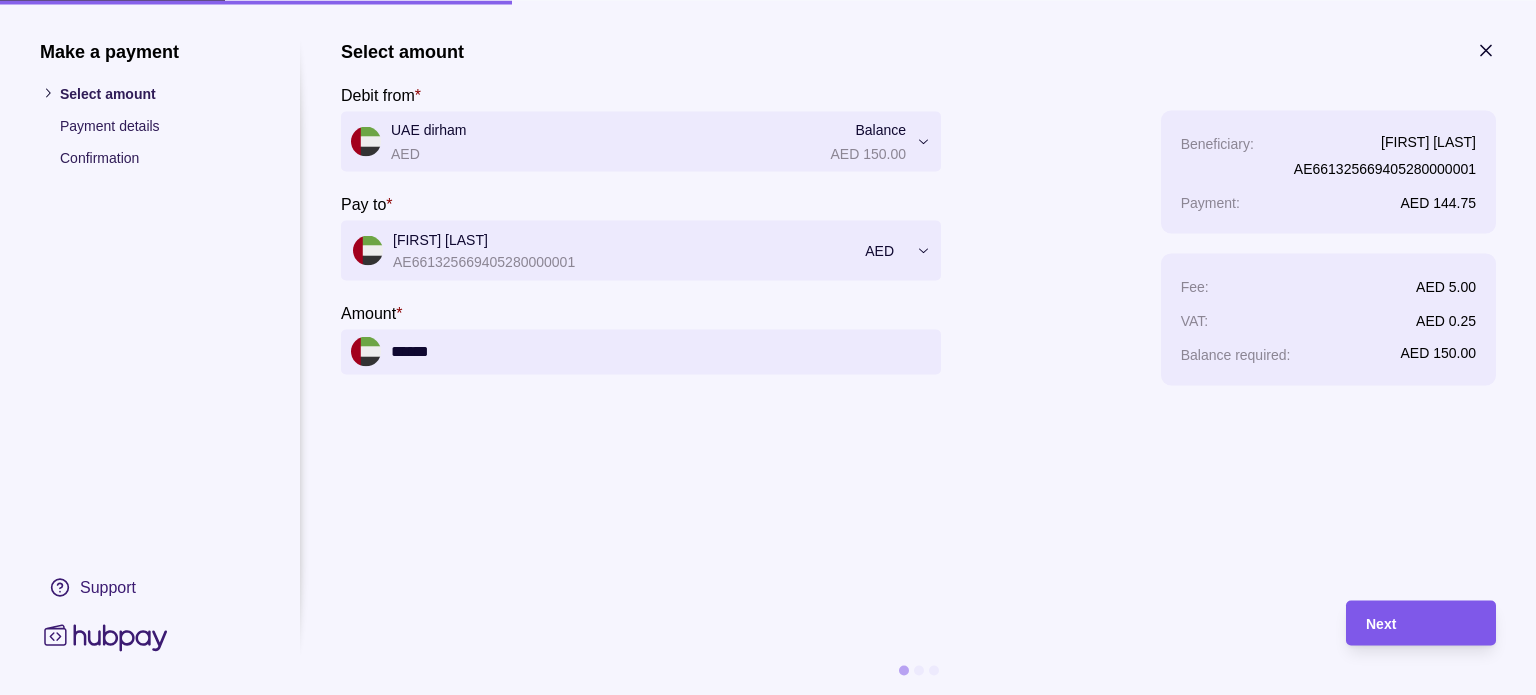 click on "Next" at bounding box center [1406, 622] 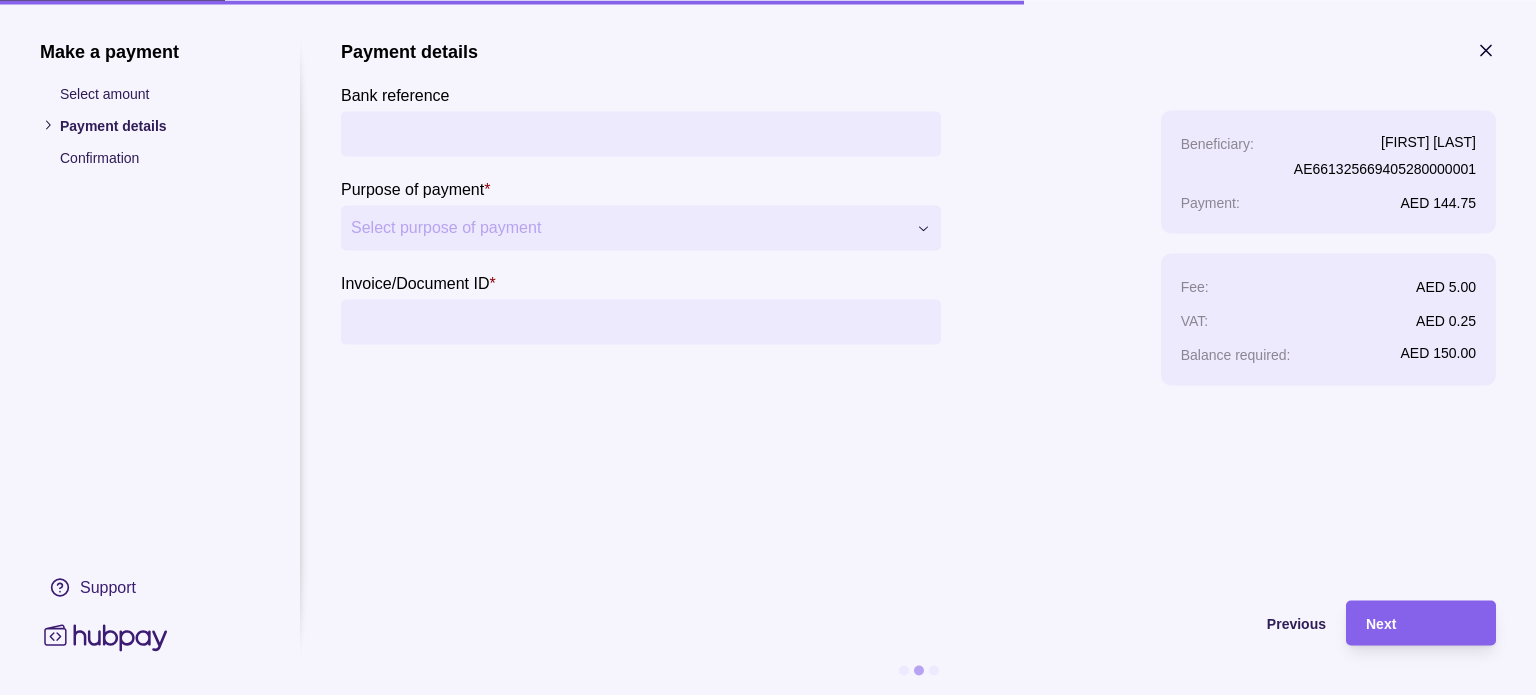 click on "Bank reference" at bounding box center (641, 133) 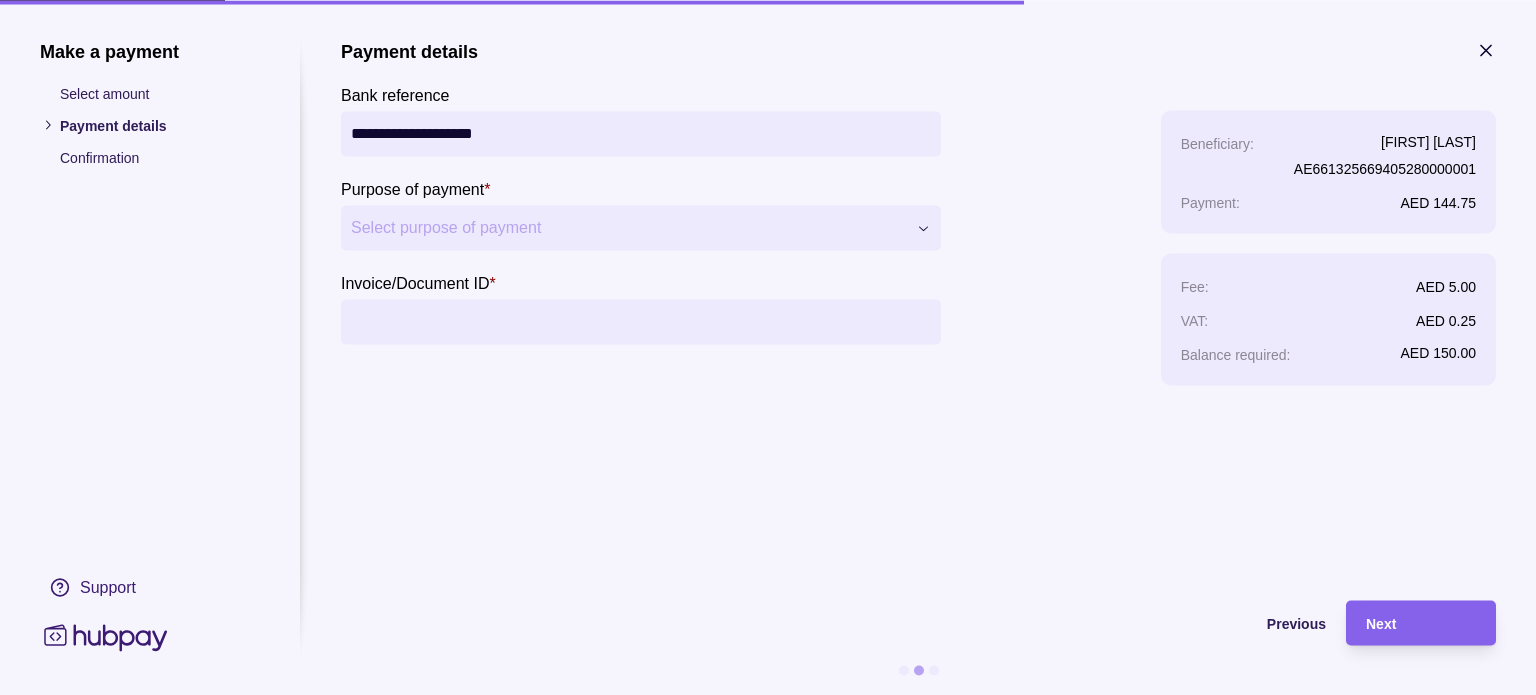 type on "**********" 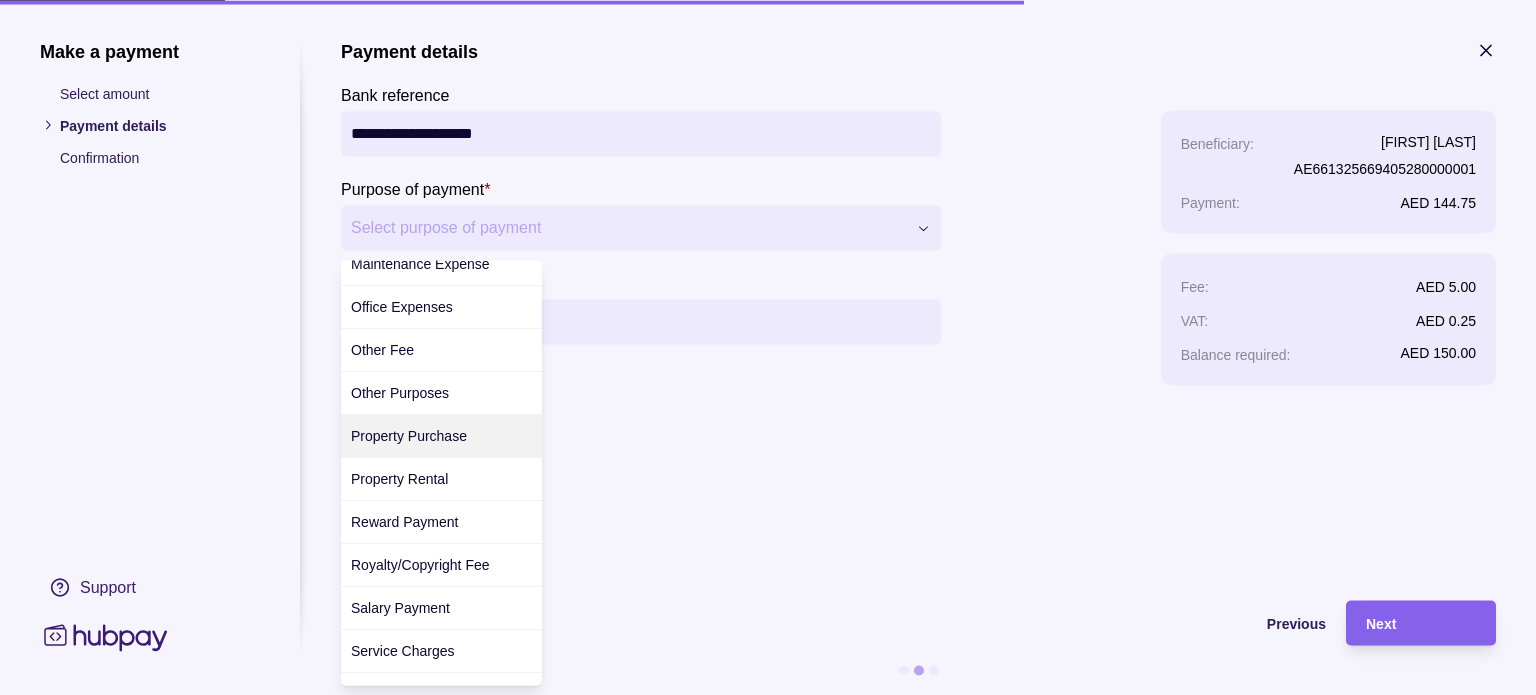 scroll, scrollTop: 473, scrollLeft: 0, axis: vertical 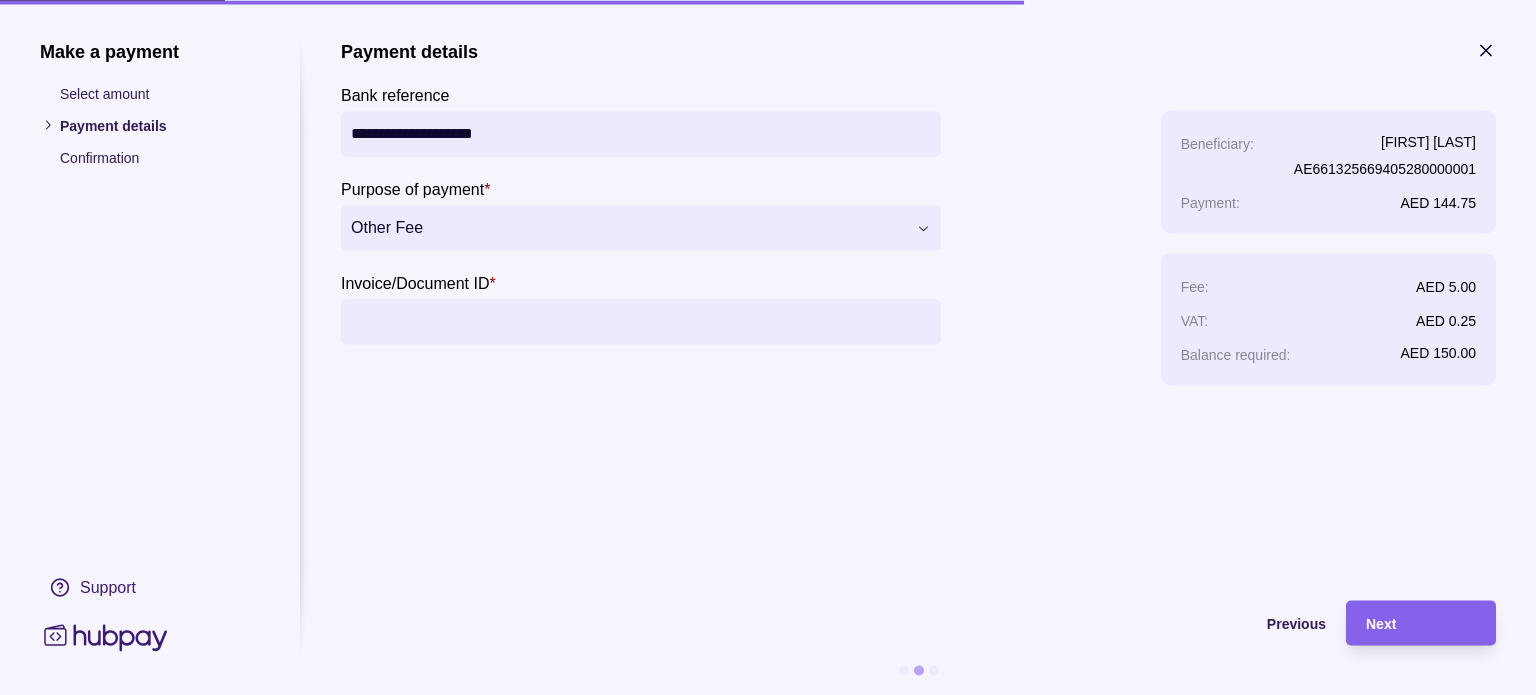 click on "Invoice/Document ID  *" at bounding box center [641, 321] 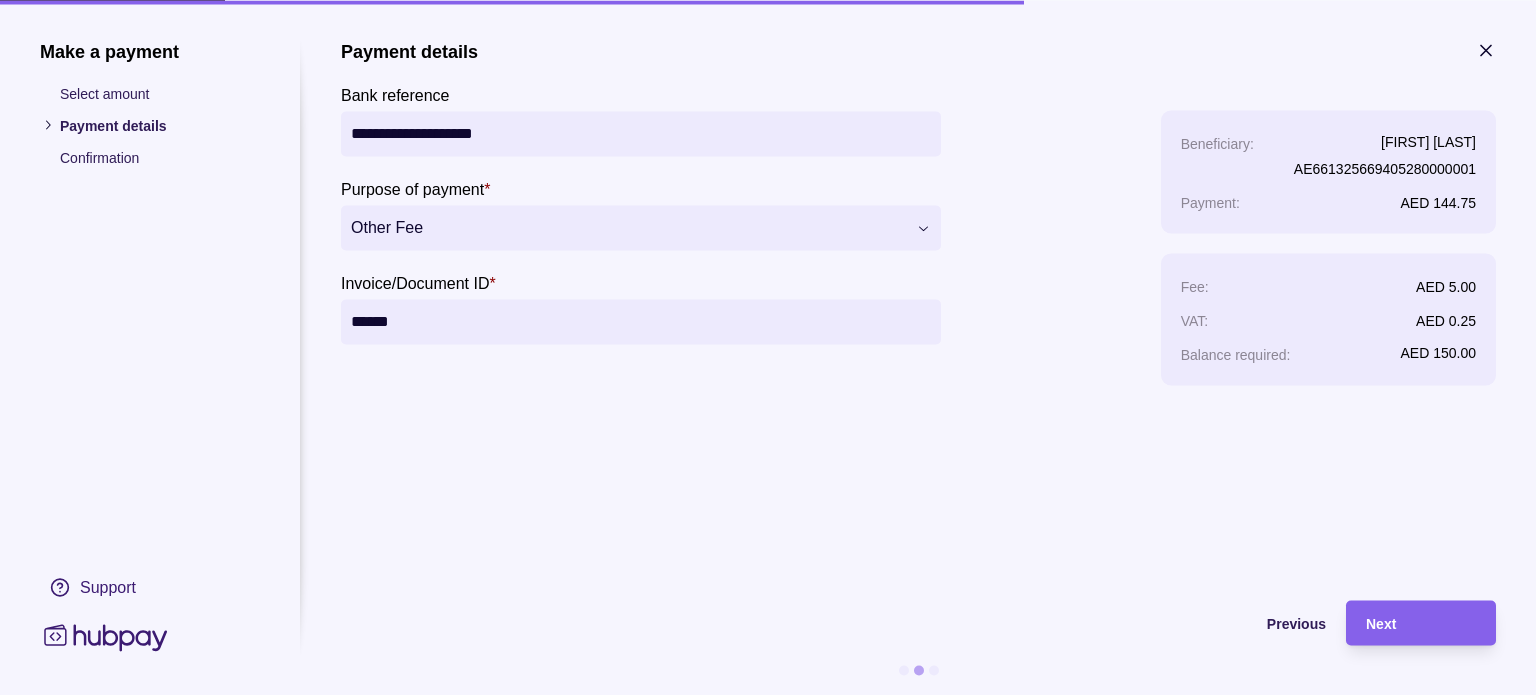 type on "******" 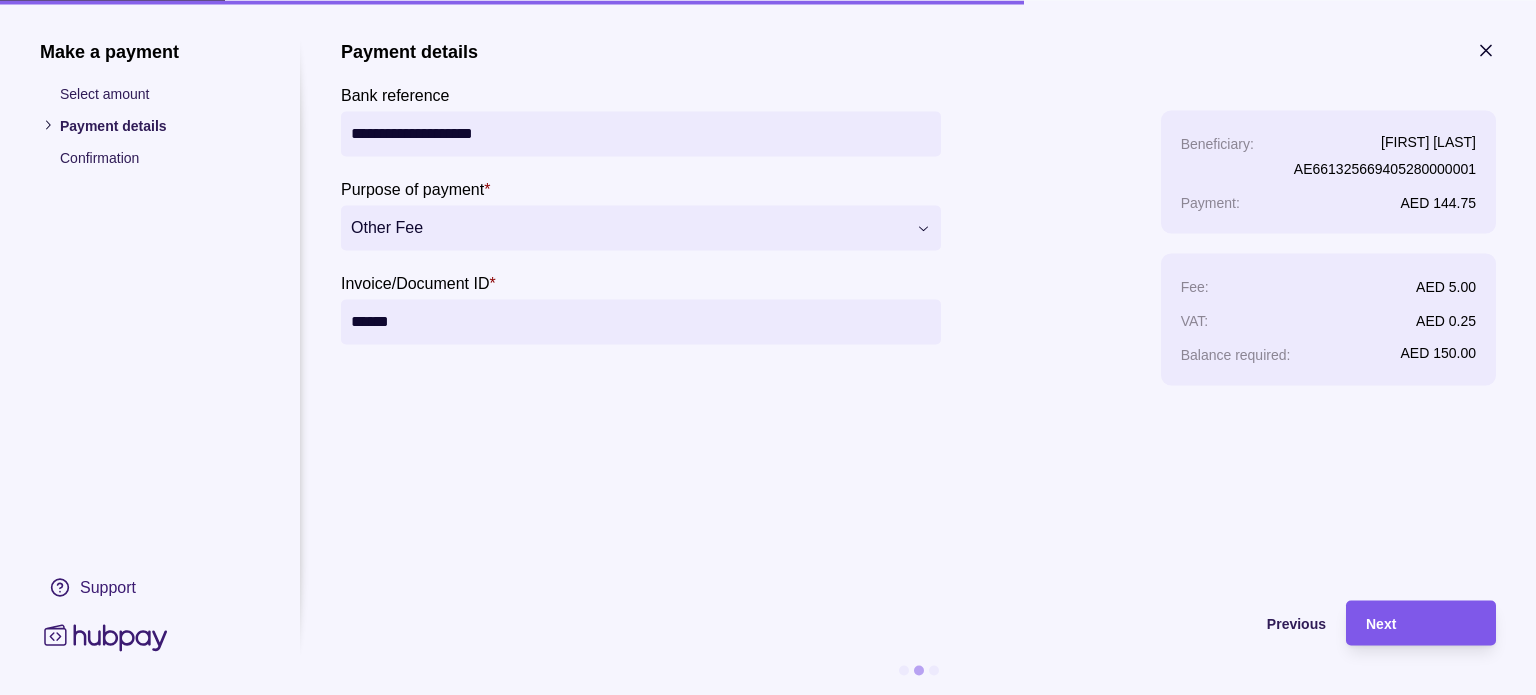 click on "Next" at bounding box center (1381, 624) 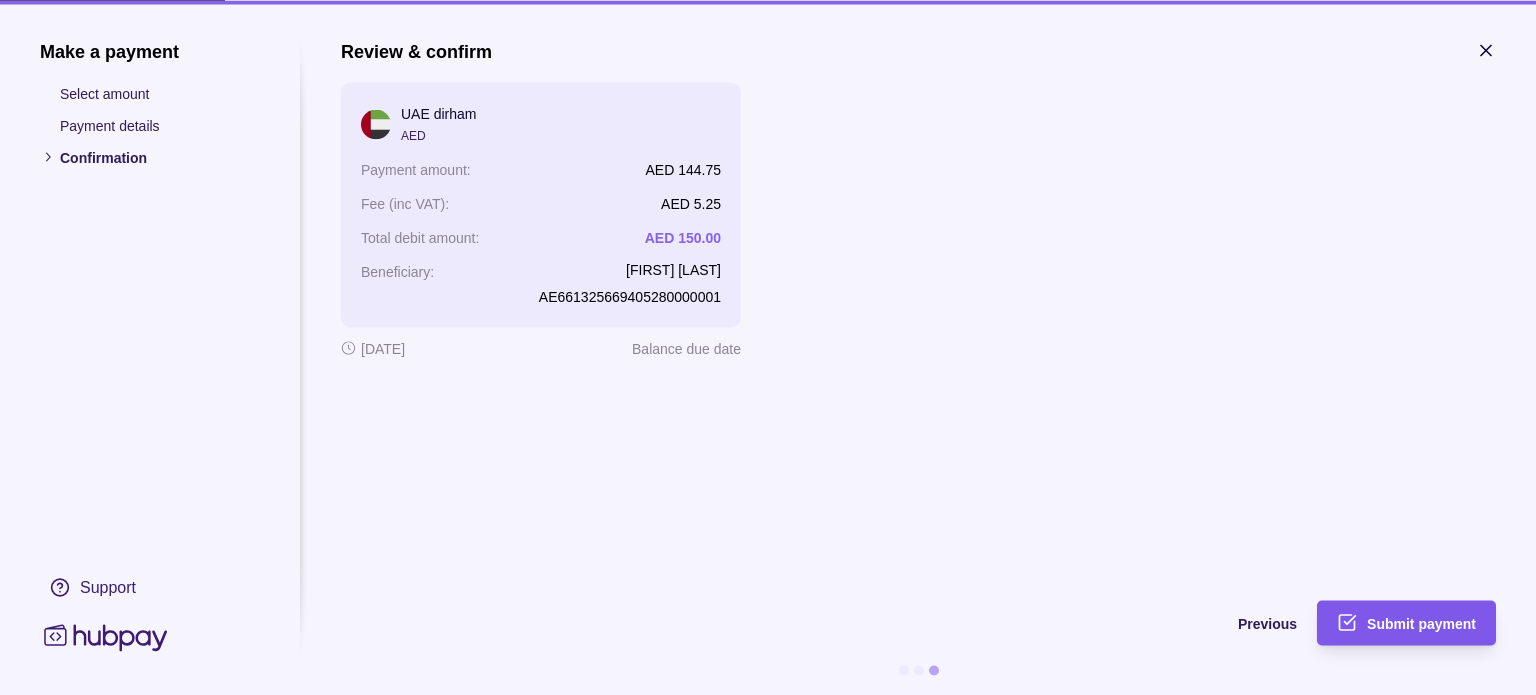 click on "Submit payment" at bounding box center (1421, 624) 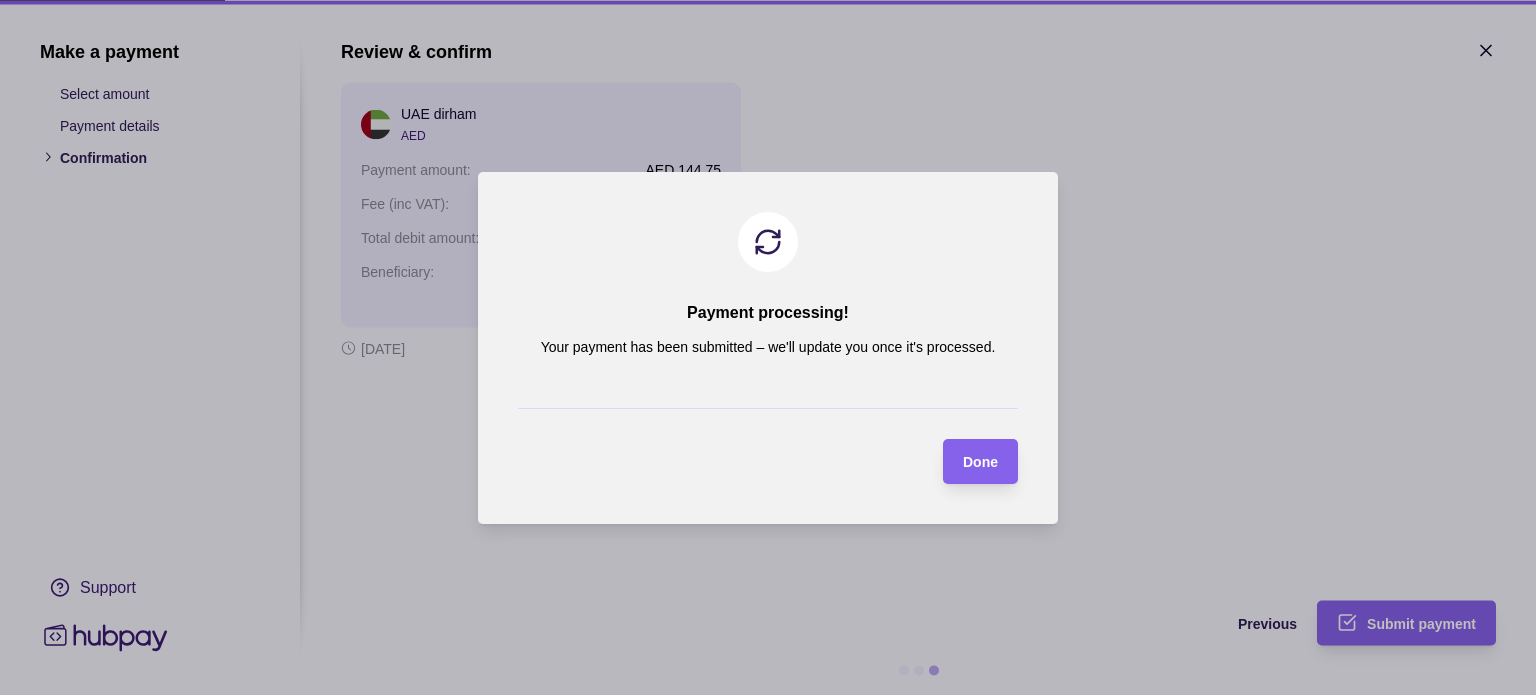 click on "Done" at bounding box center (980, 462) 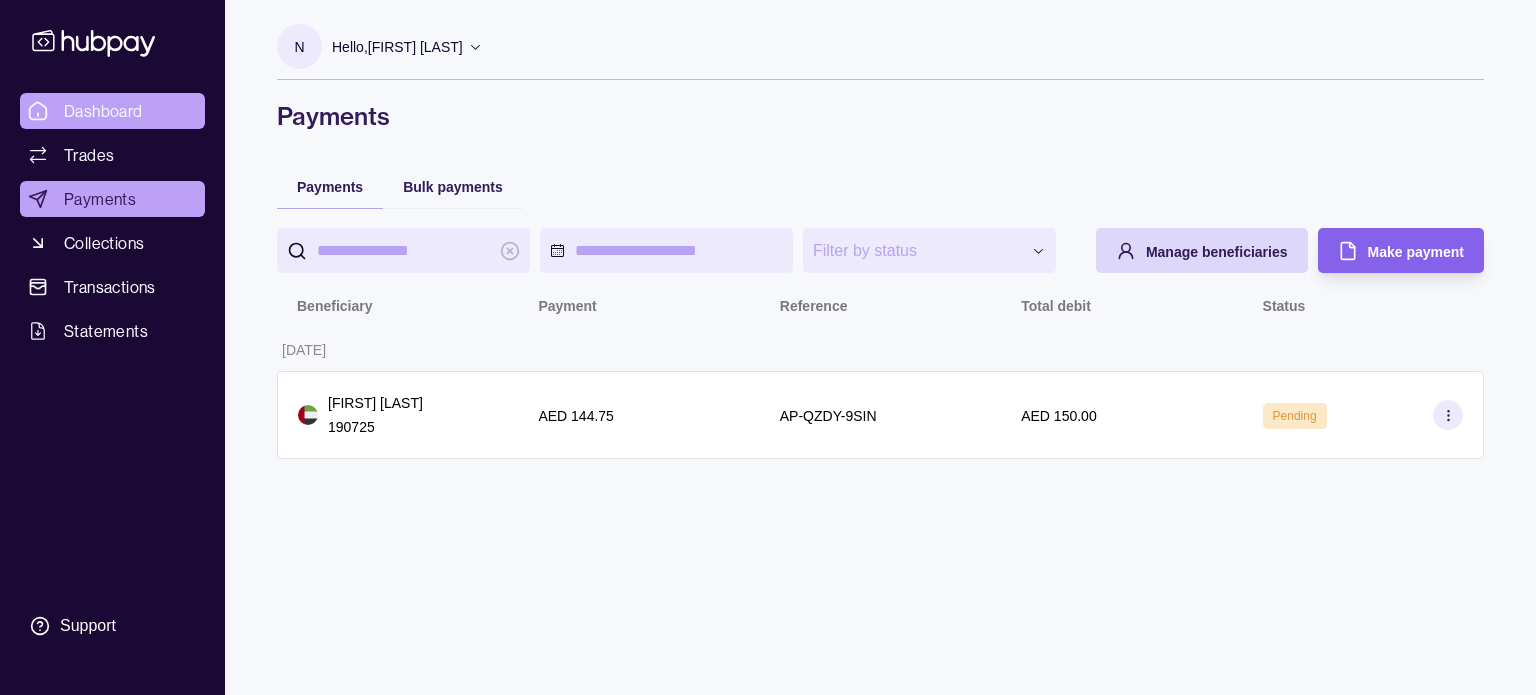 click on "Dashboard" at bounding box center [103, 111] 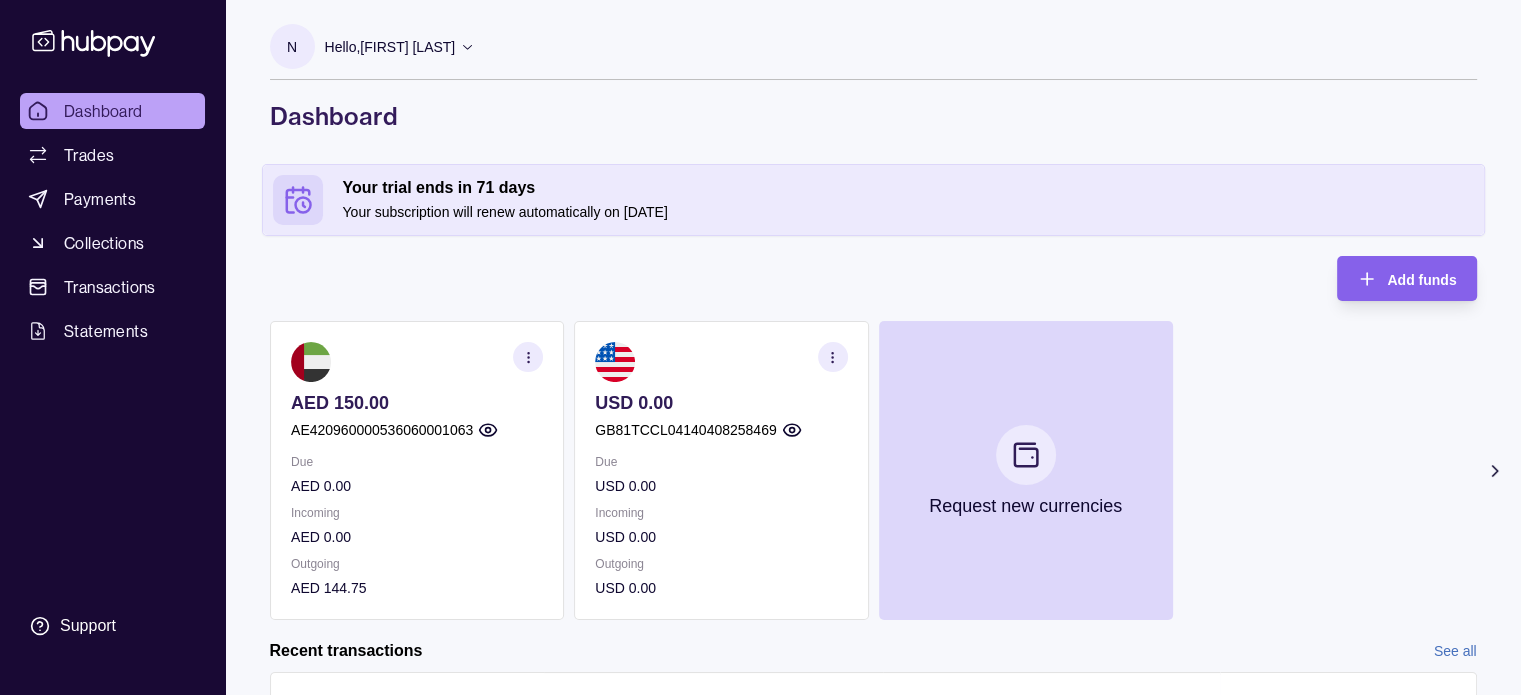 click on "Dashboard" at bounding box center [103, 111] 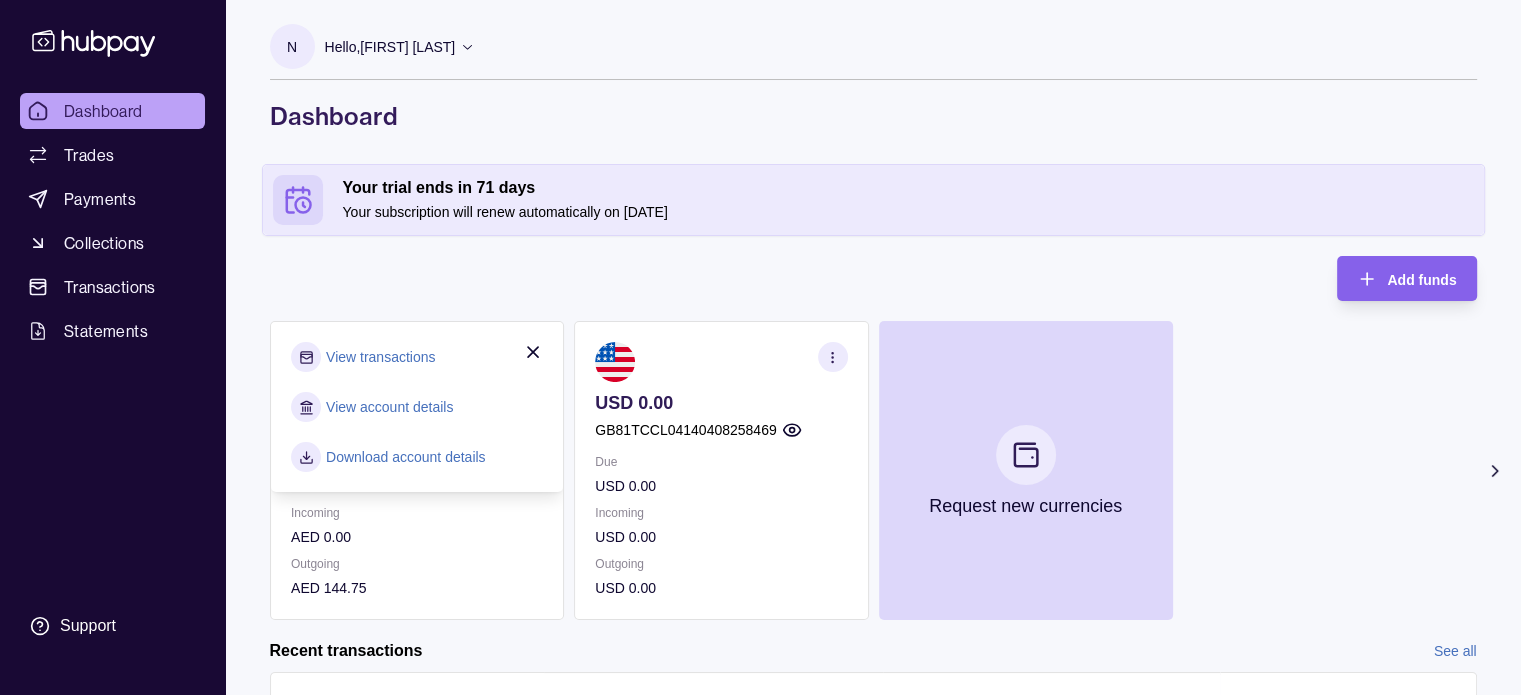 click on "View account details" at bounding box center (389, 407) 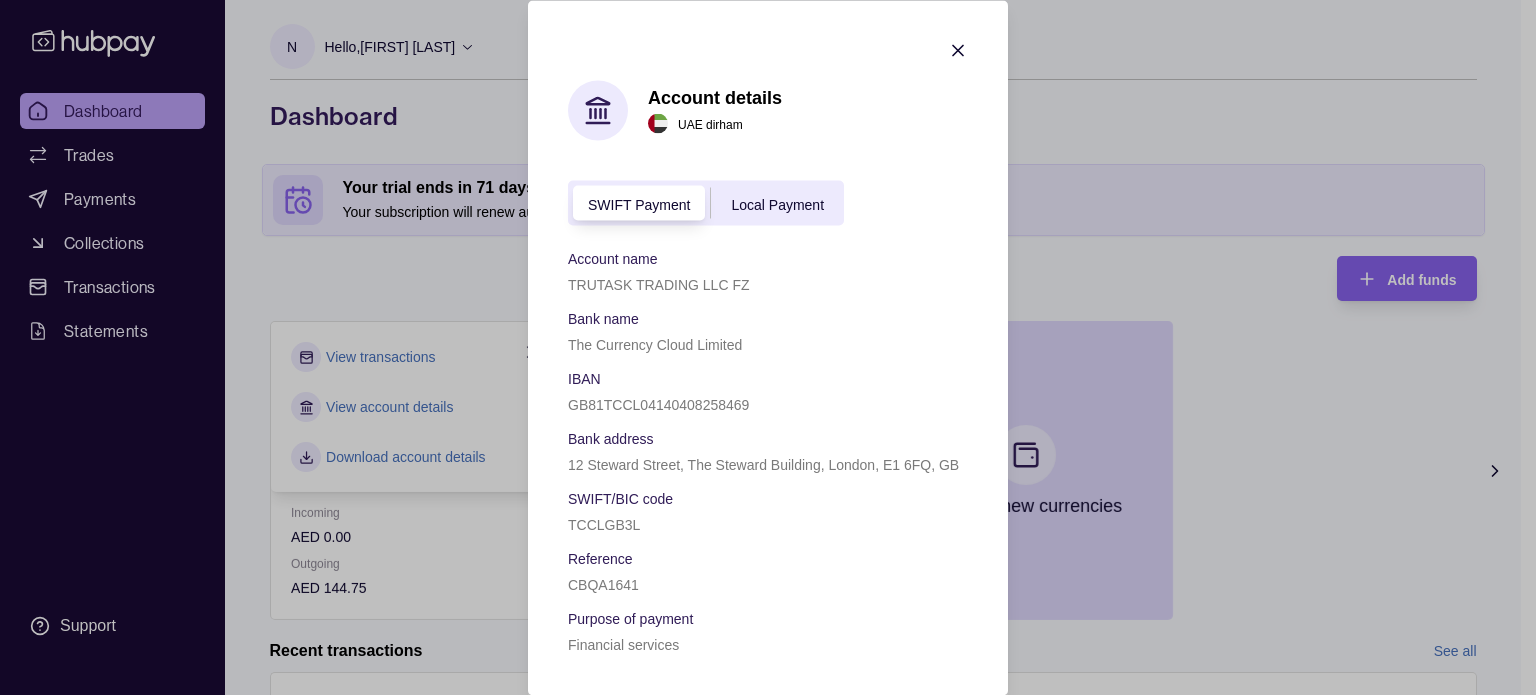 scroll, scrollTop: 4, scrollLeft: 0, axis: vertical 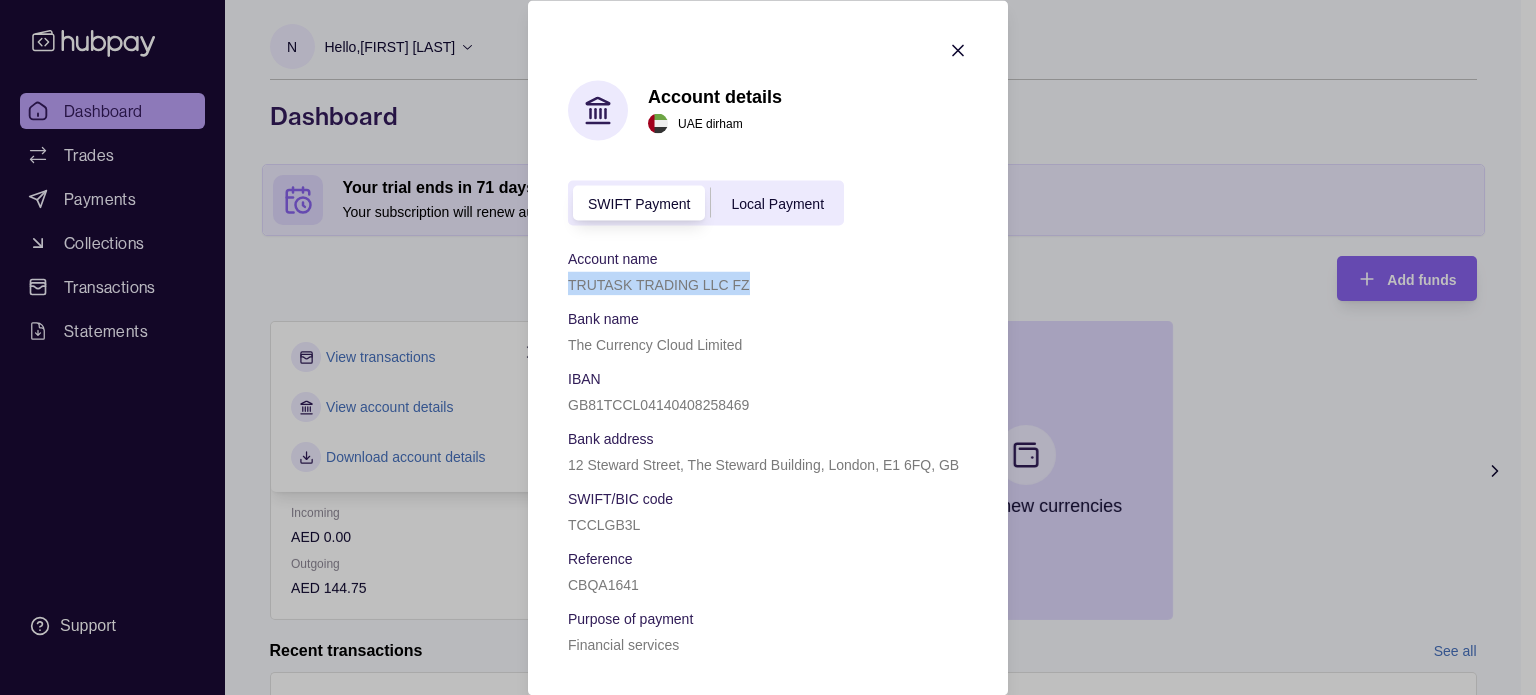 drag, startPoint x: 749, startPoint y: 274, endPoint x: 560, endPoint y: 273, distance: 189.00264 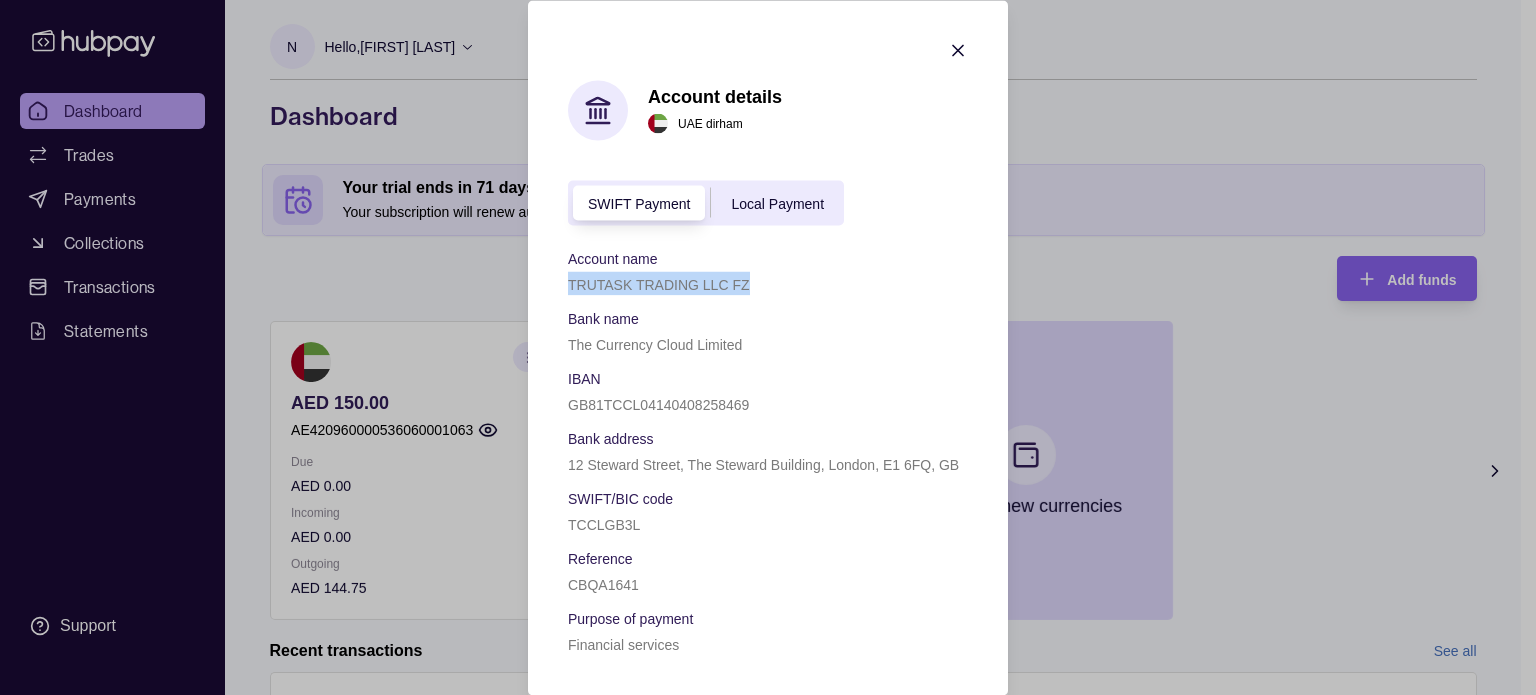 copy on "TRUTASK TRADING LLC FZ" 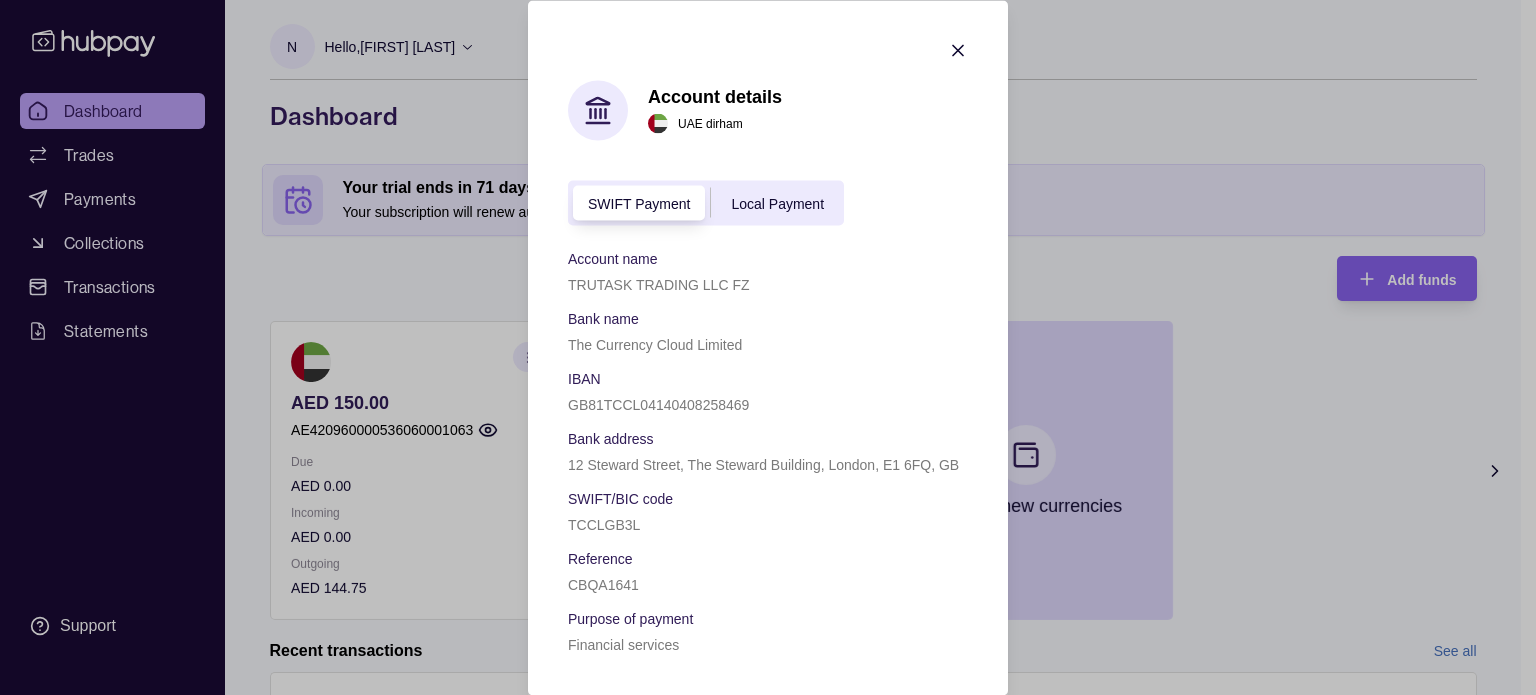 click on "The Currency Cloud Limited" at bounding box center (768, 343) 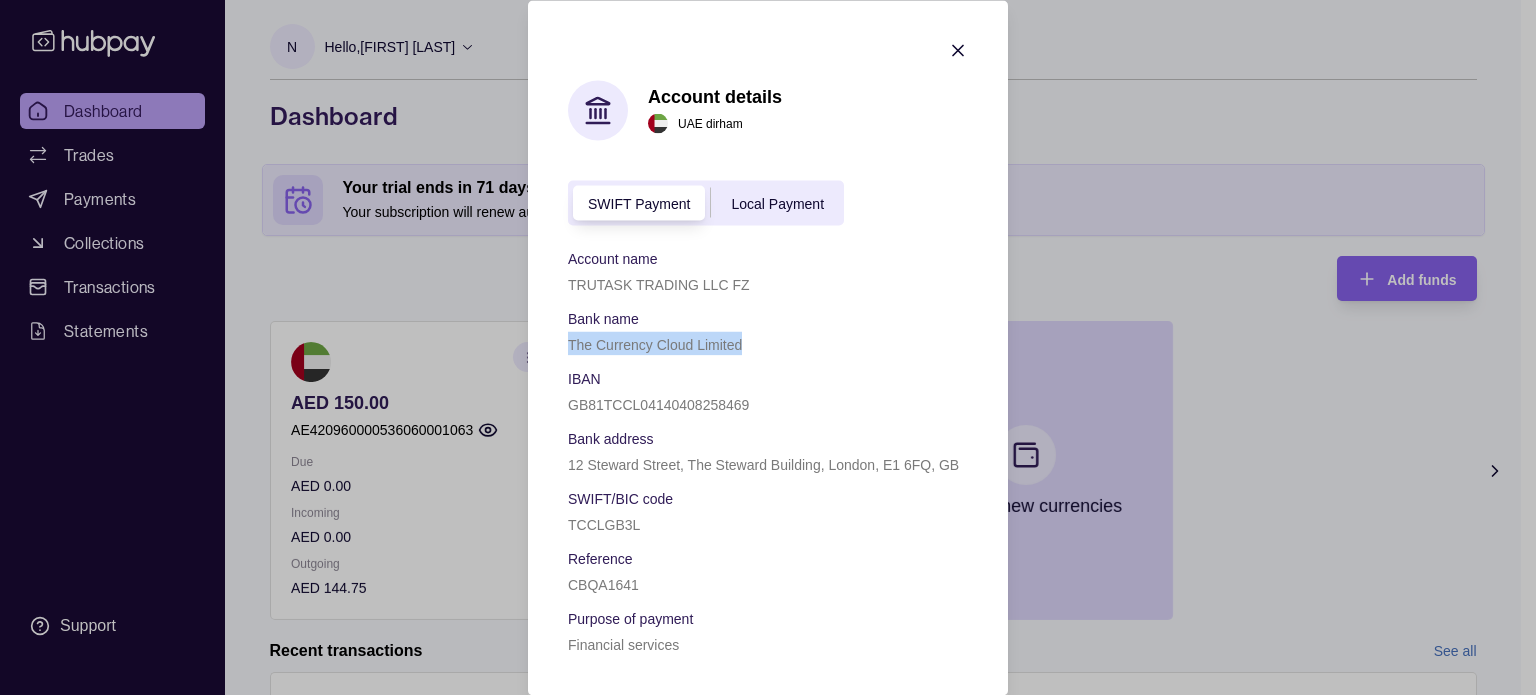 drag, startPoint x: 741, startPoint y: 342, endPoint x: 552, endPoint y: 345, distance: 189.0238 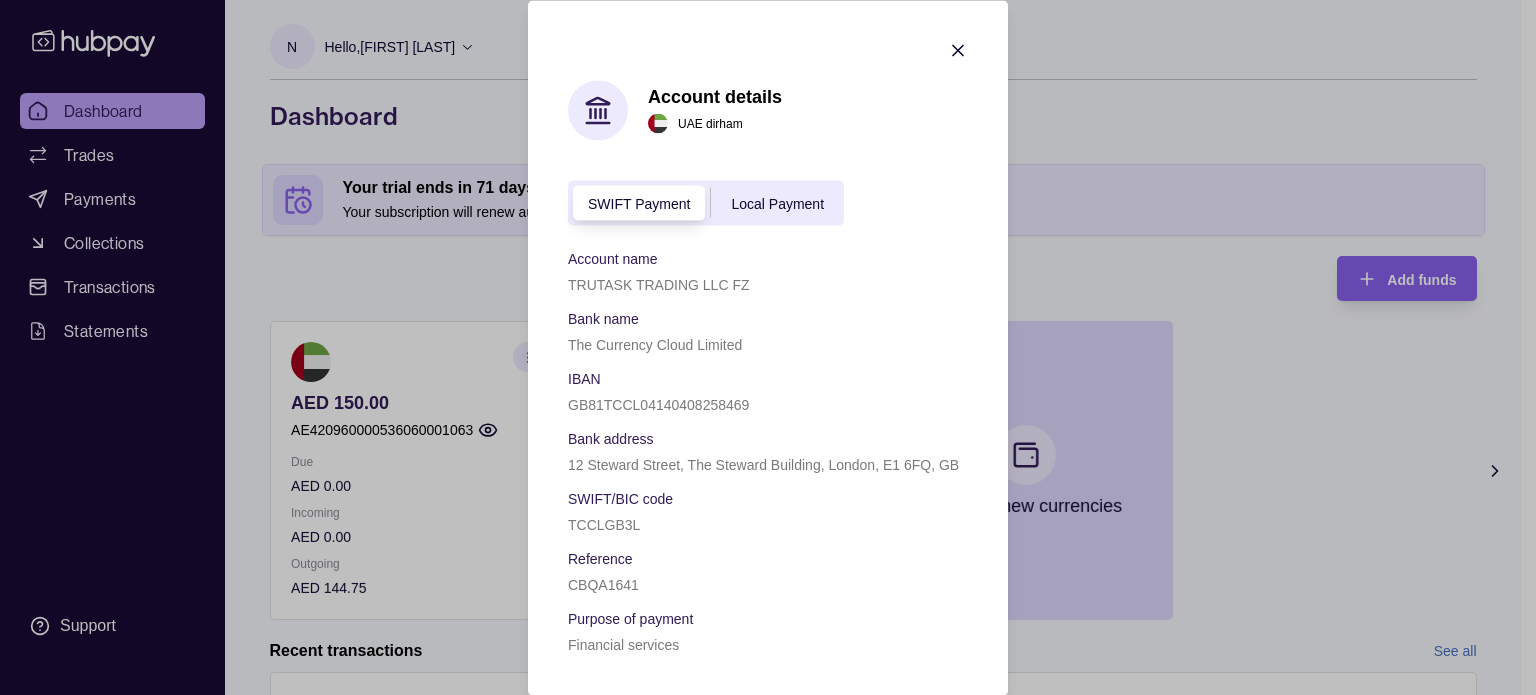scroll, scrollTop: 0, scrollLeft: 0, axis: both 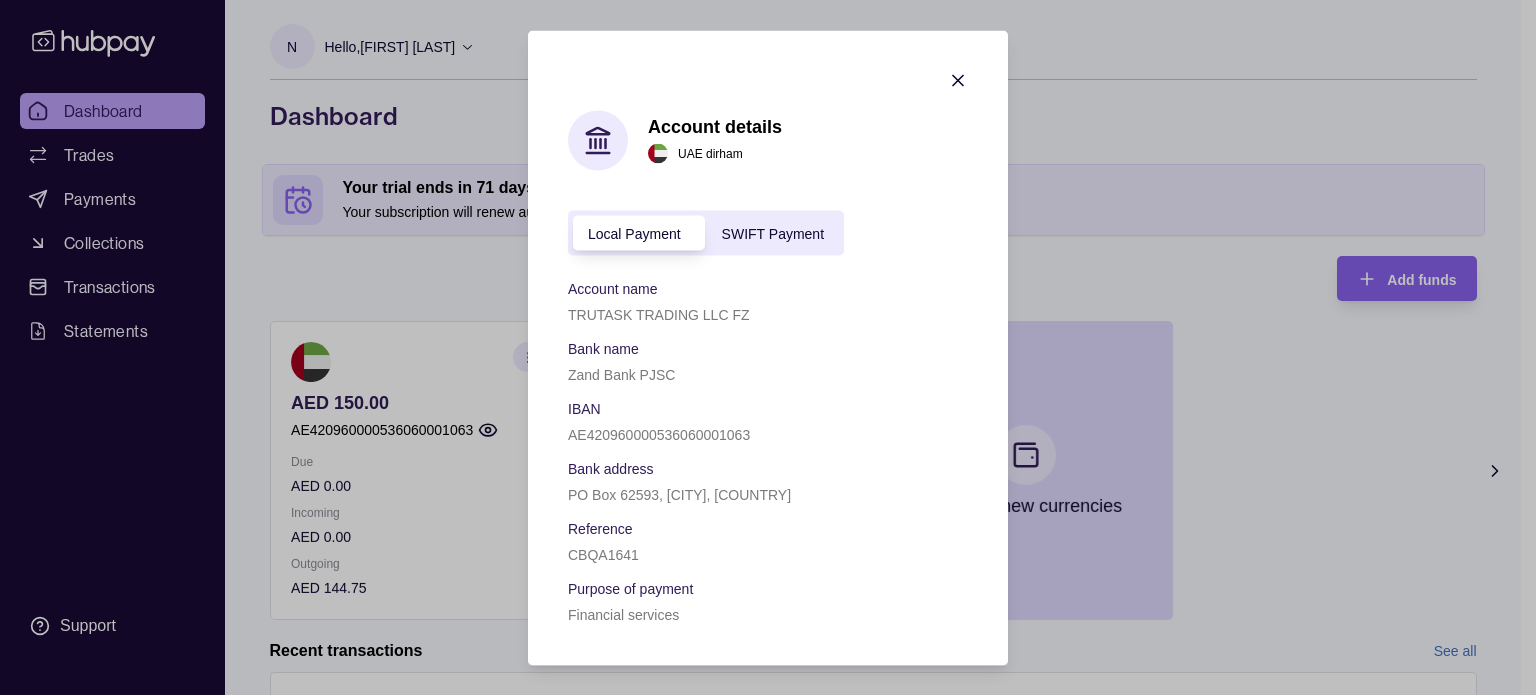 click on "SWIFT Payment" at bounding box center [773, 234] 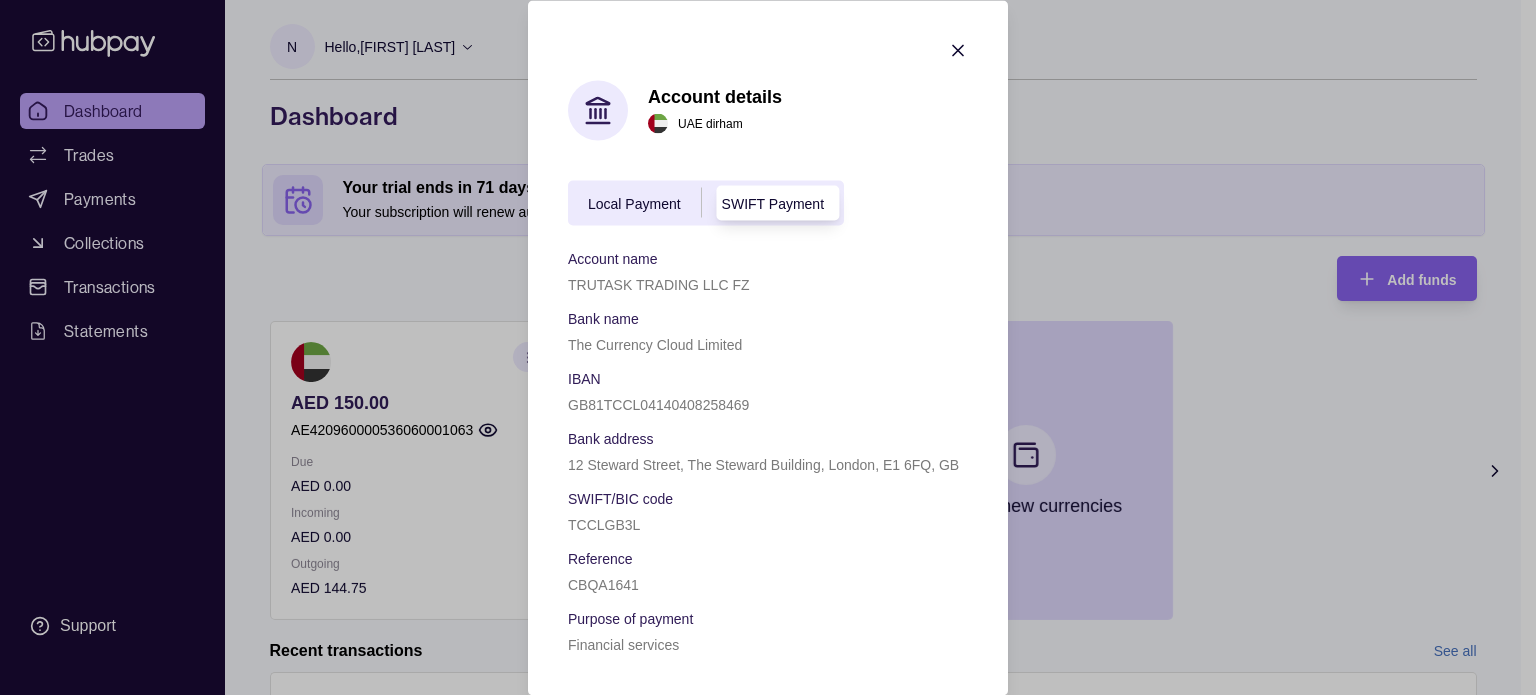 click on "Local Payment" at bounding box center (634, 204) 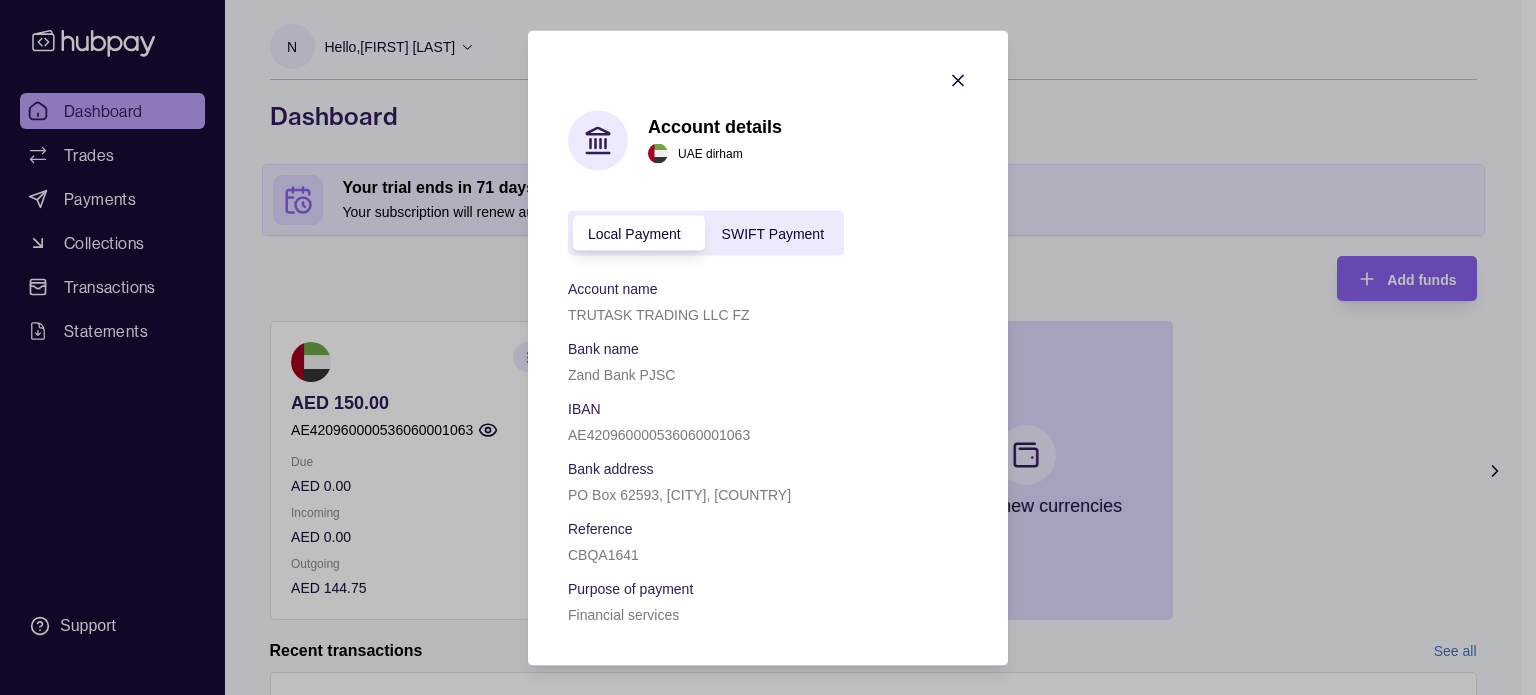 type 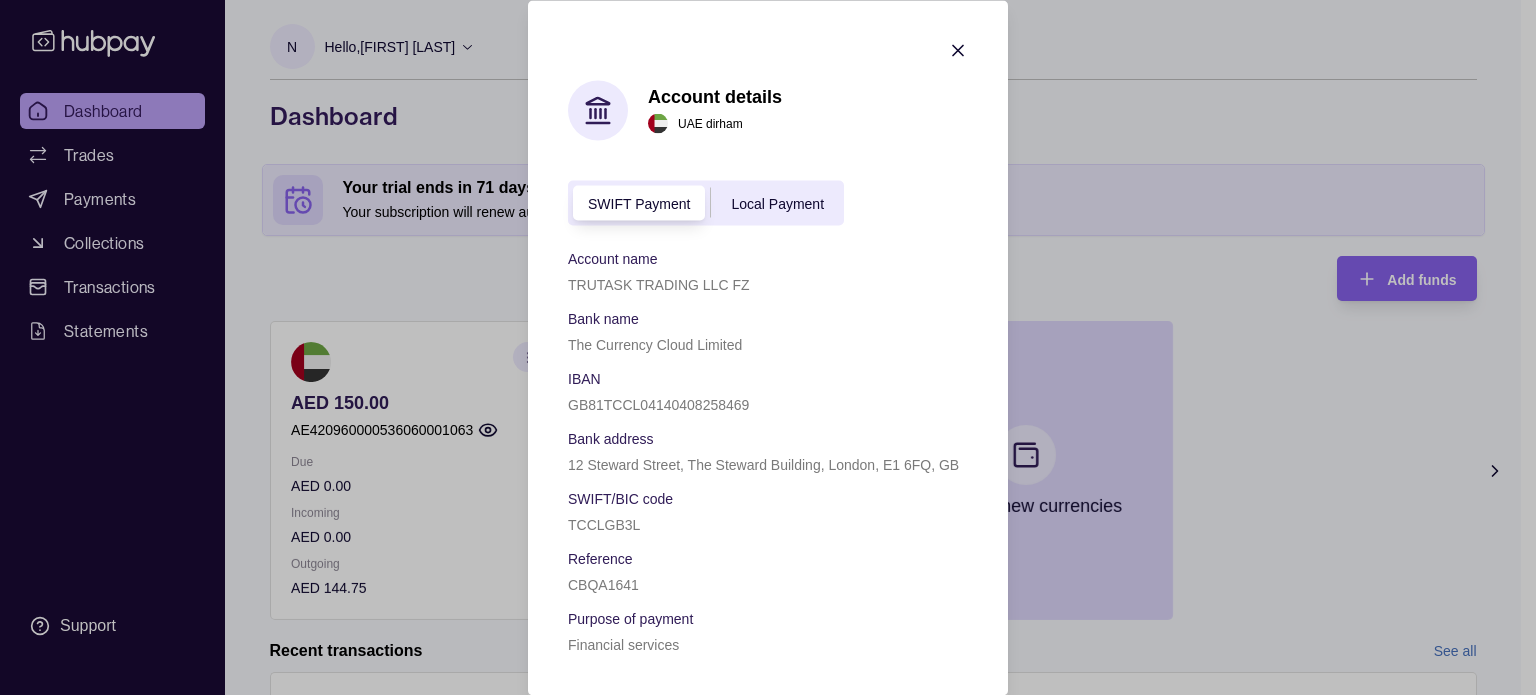 drag, startPoint x: 676, startPoint y: 371, endPoint x: 652, endPoint y: 350, distance: 31.890438 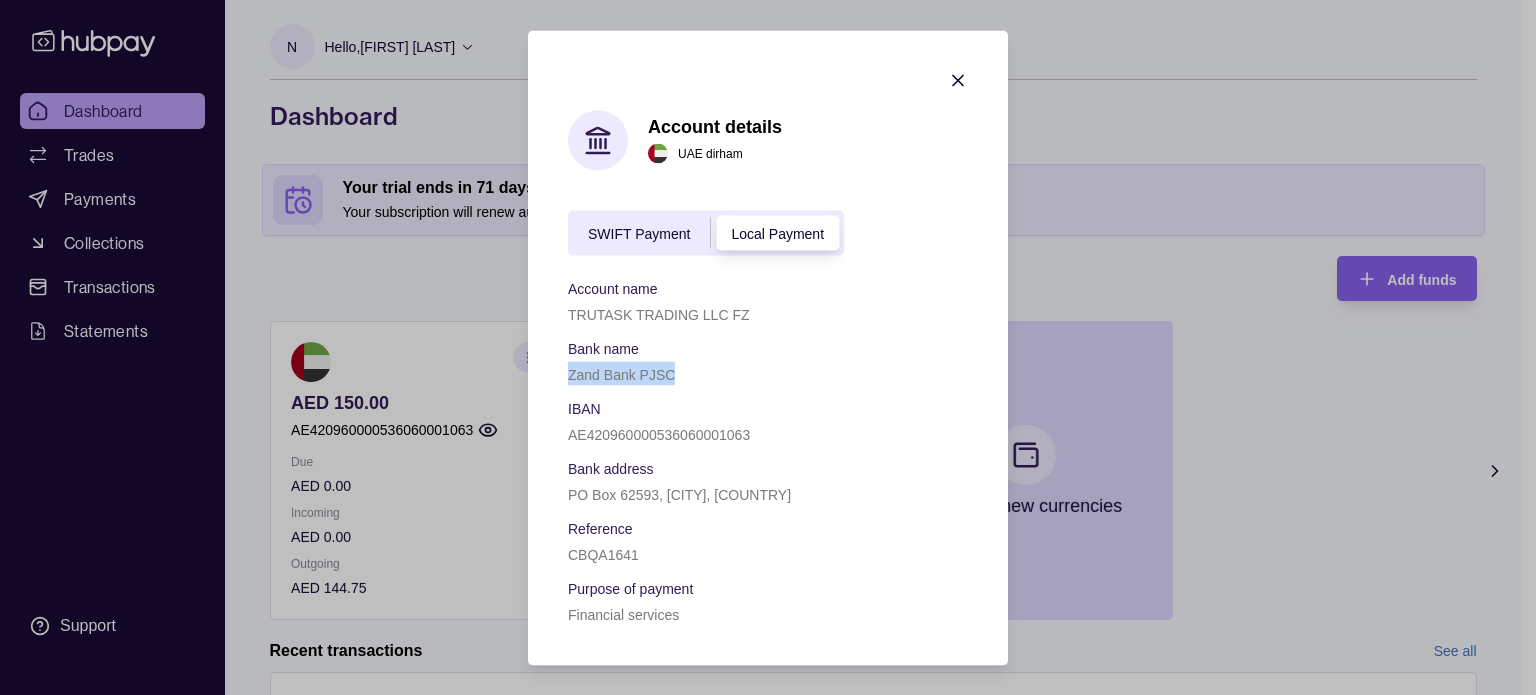 drag, startPoint x: 646, startPoint y: 378, endPoint x: 569, endPoint y: 379, distance: 77.00649 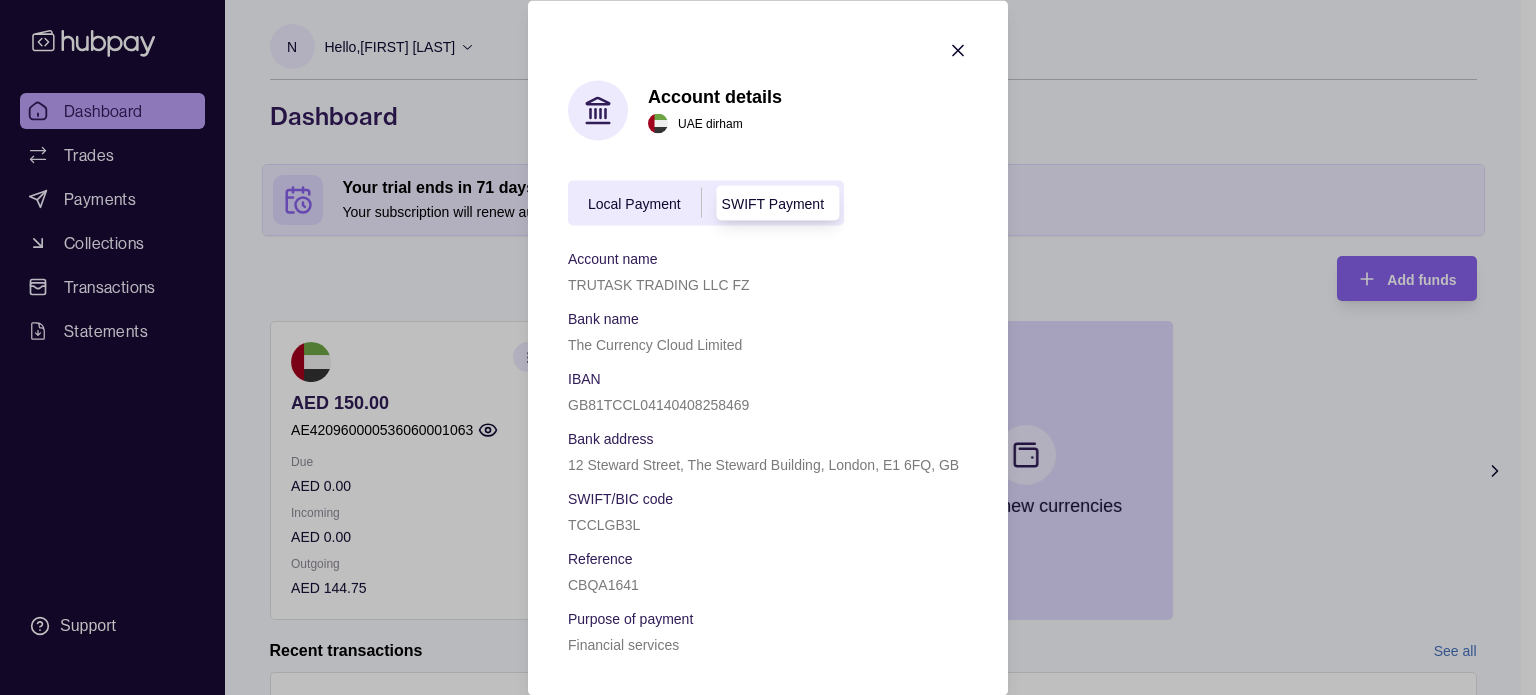click on "Local Payment" at bounding box center [634, 204] 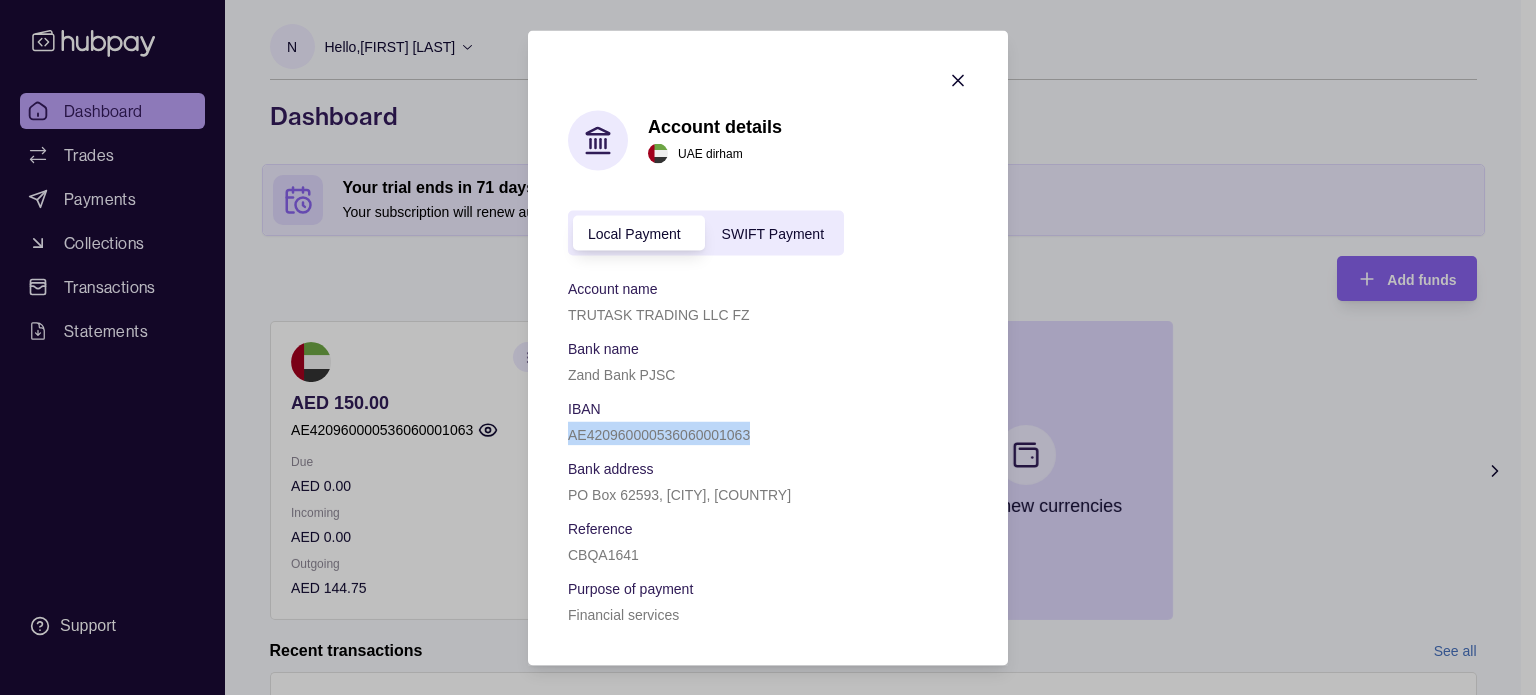 drag, startPoint x: 758, startPoint y: 434, endPoint x: 561, endPoint y: 438, distance: 197.0406 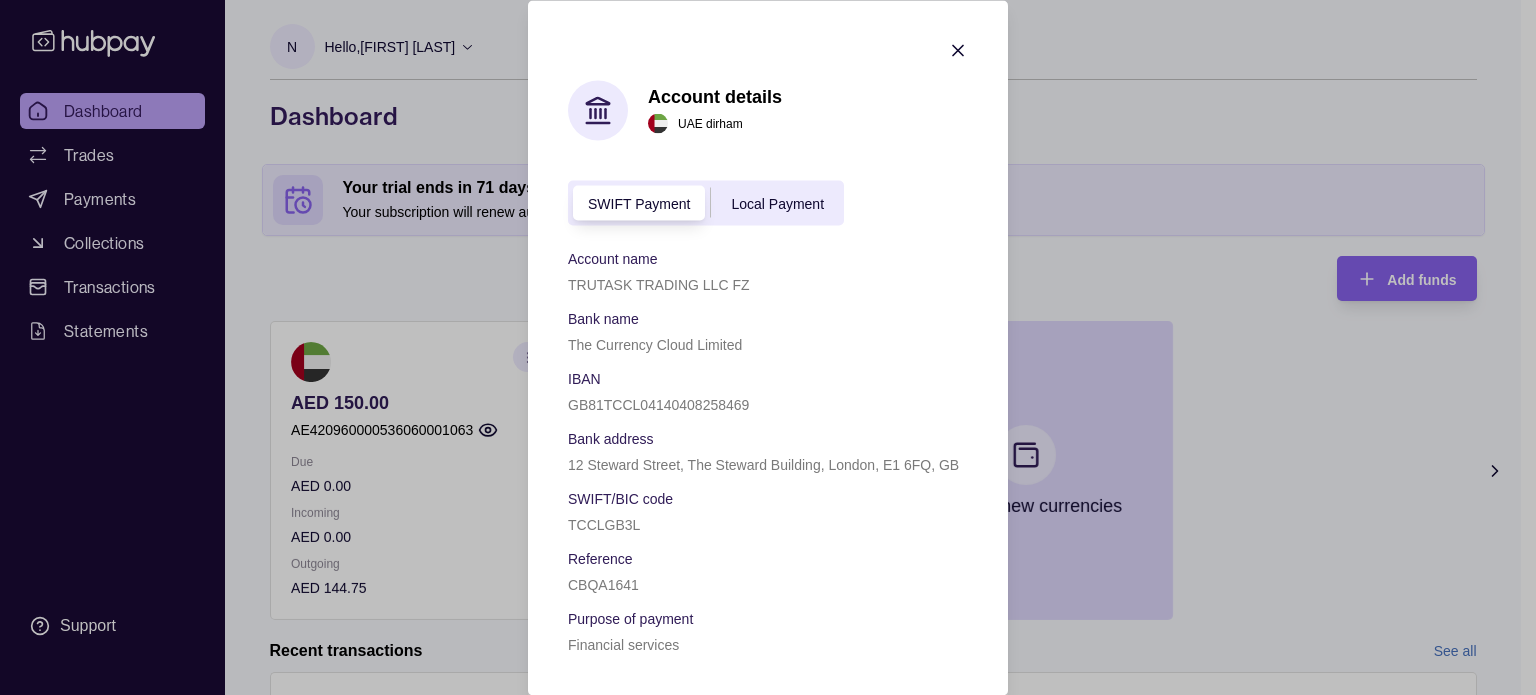 click on "Local Payment" at bounding box center (777, 203) 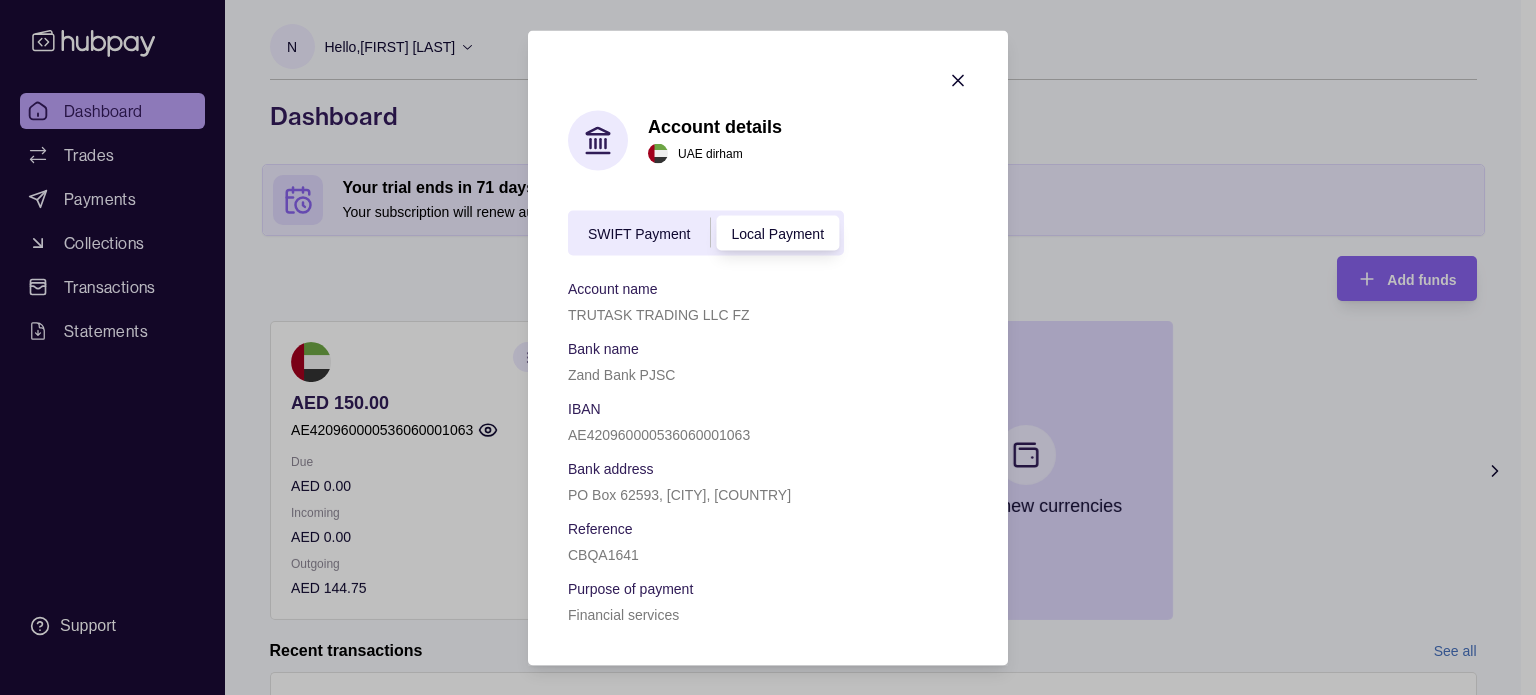 click on "SWIFT Payment" at bounding box center [639, 233] 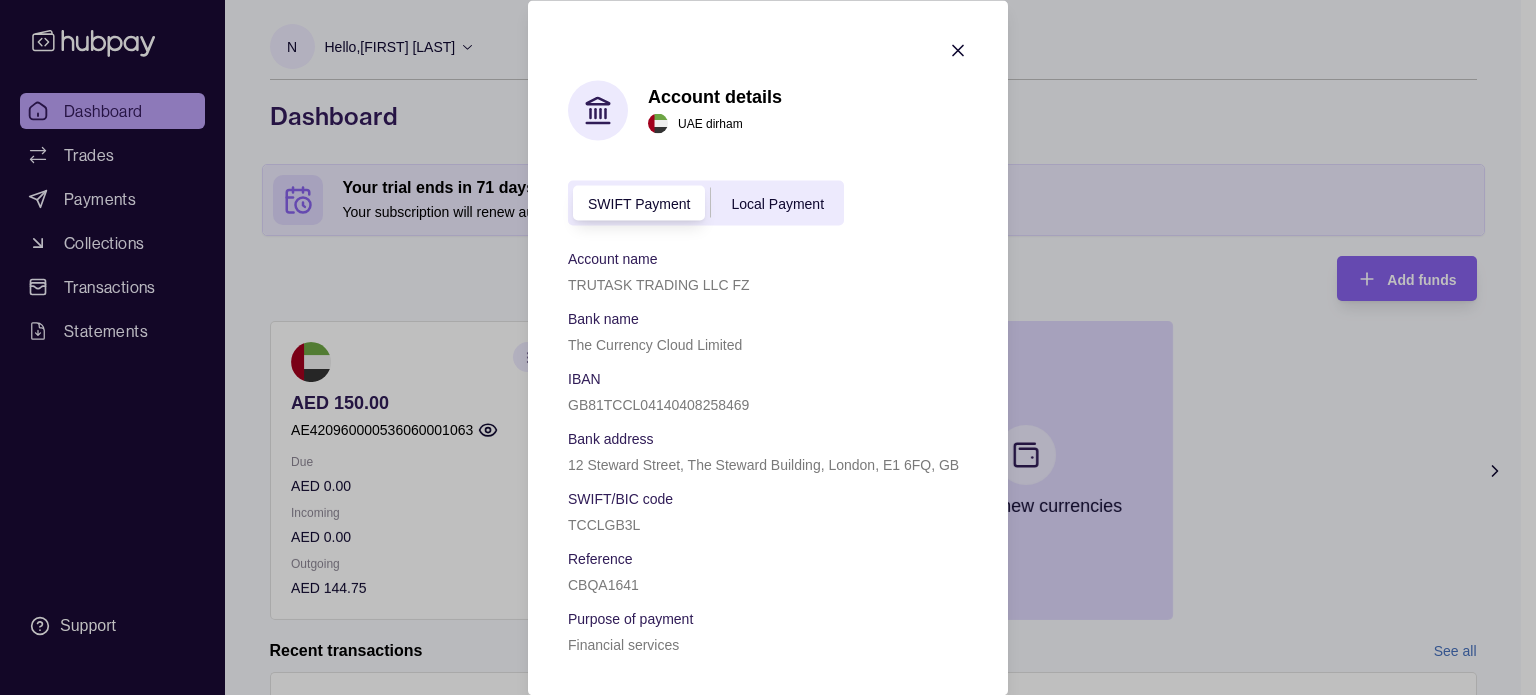 click on "SWIFT Payment Local Payment" at bounding box center (706, 202) 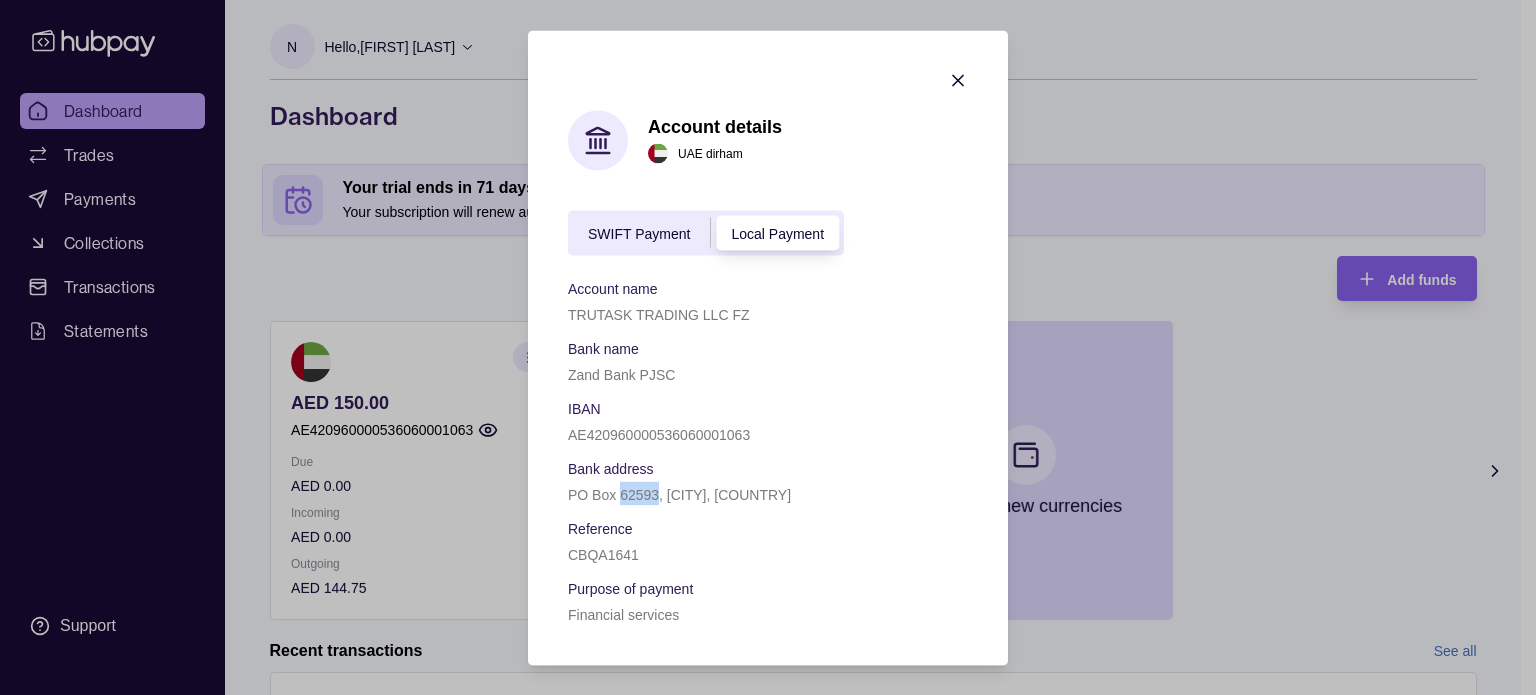 drag, startPoint x: 656, startPoint y: 495, endPoint x: 624, endPoint y: 493, distance: 32.06244 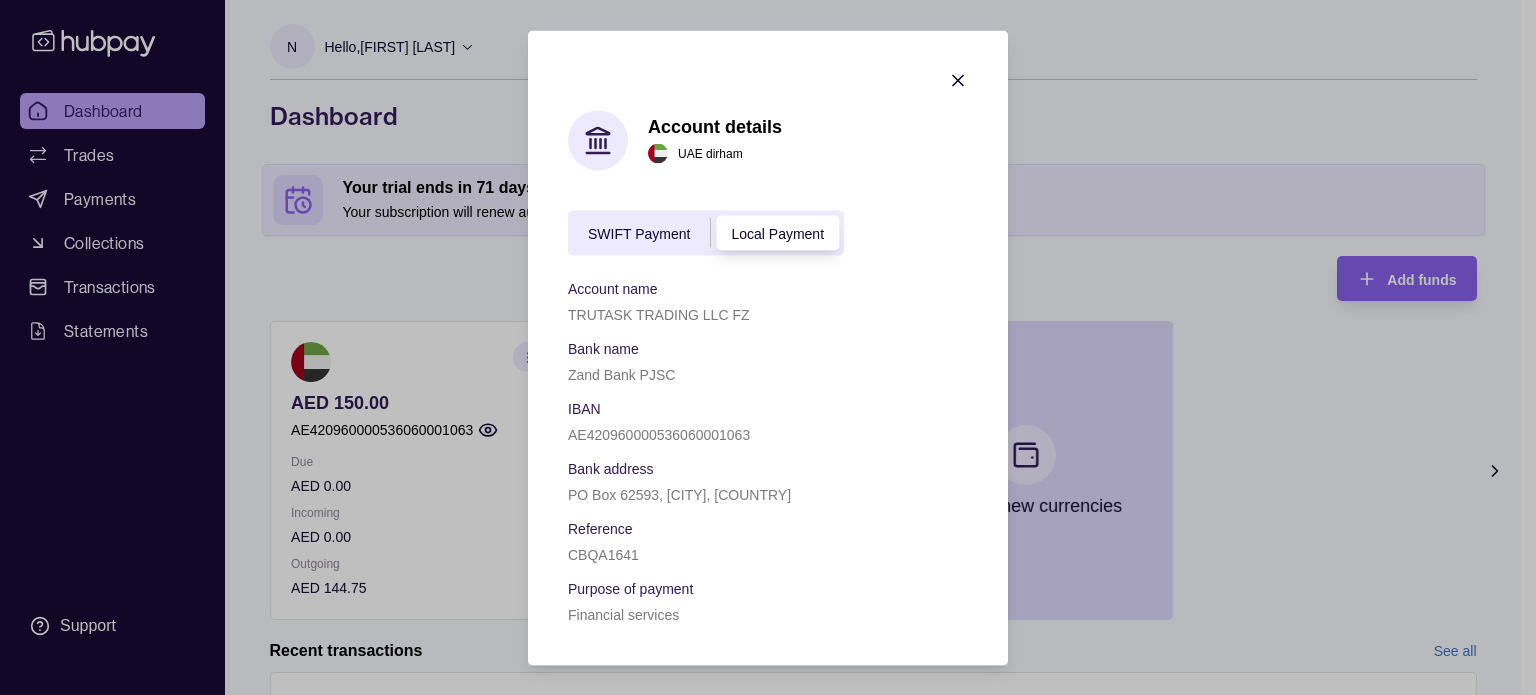 click on "Bank address PO Box 62593, Dubai, UAE" at bounding box center [768, 480] 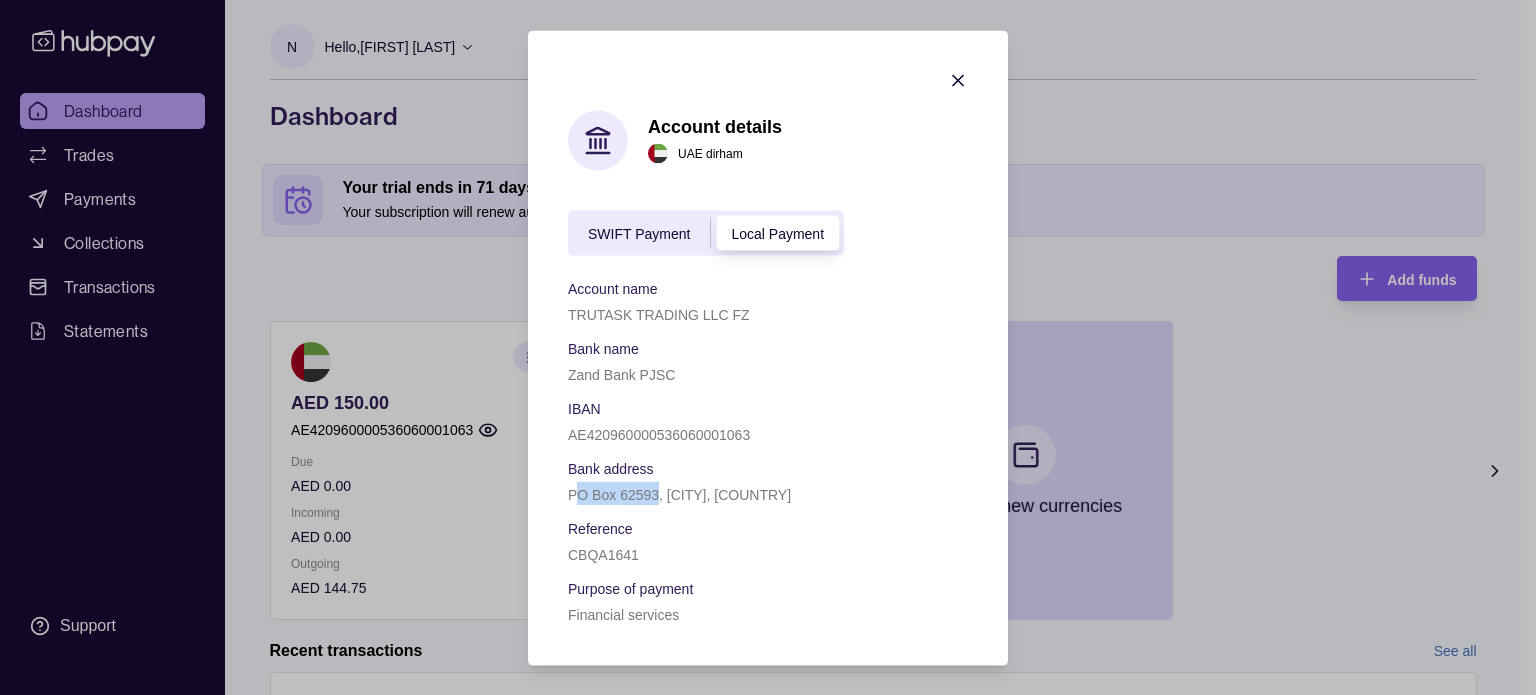 drag, startPoint x: 656, startPoint y: 491, endPoint x: 572, endPoint y: 491, distance: 84 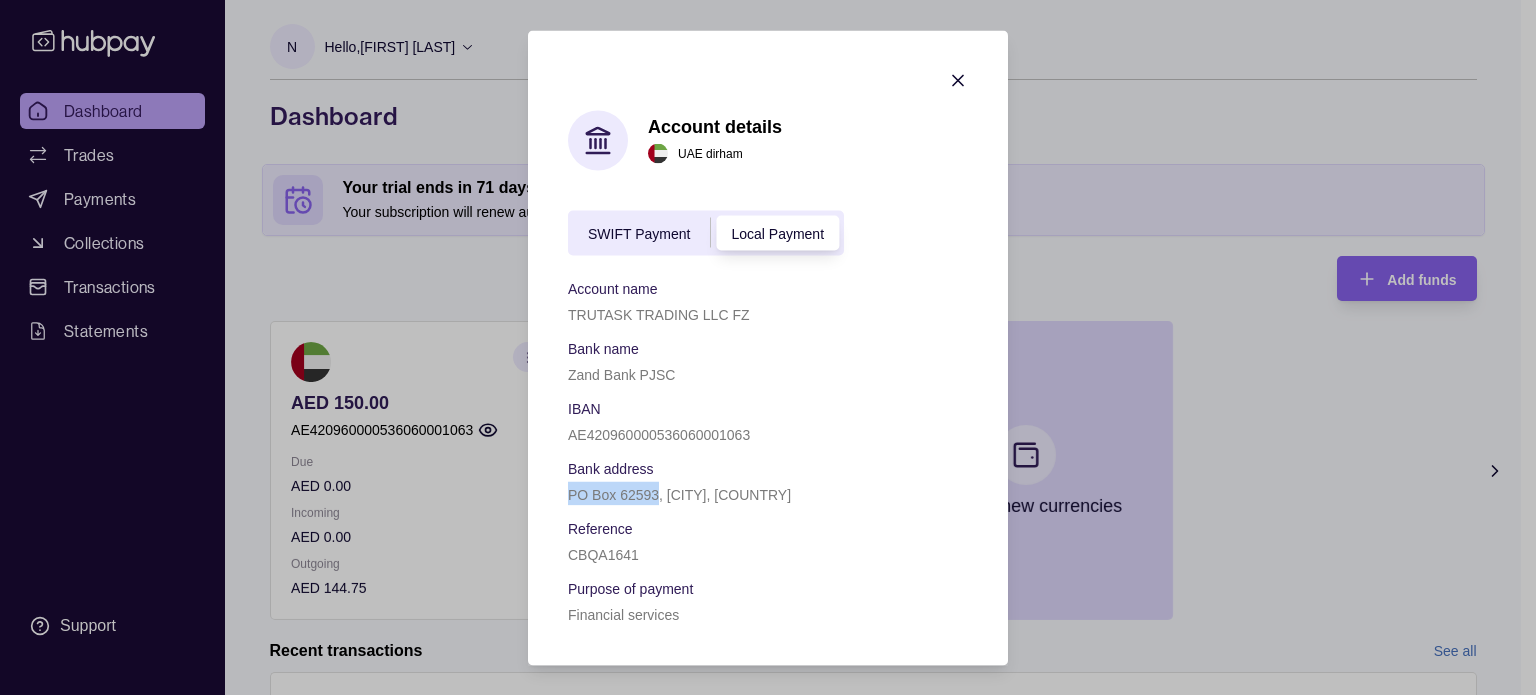 drag, startPoint x: 572, startPoint y: 492, endPoint x: 645, endPoint y: 496, distance: 73.109505 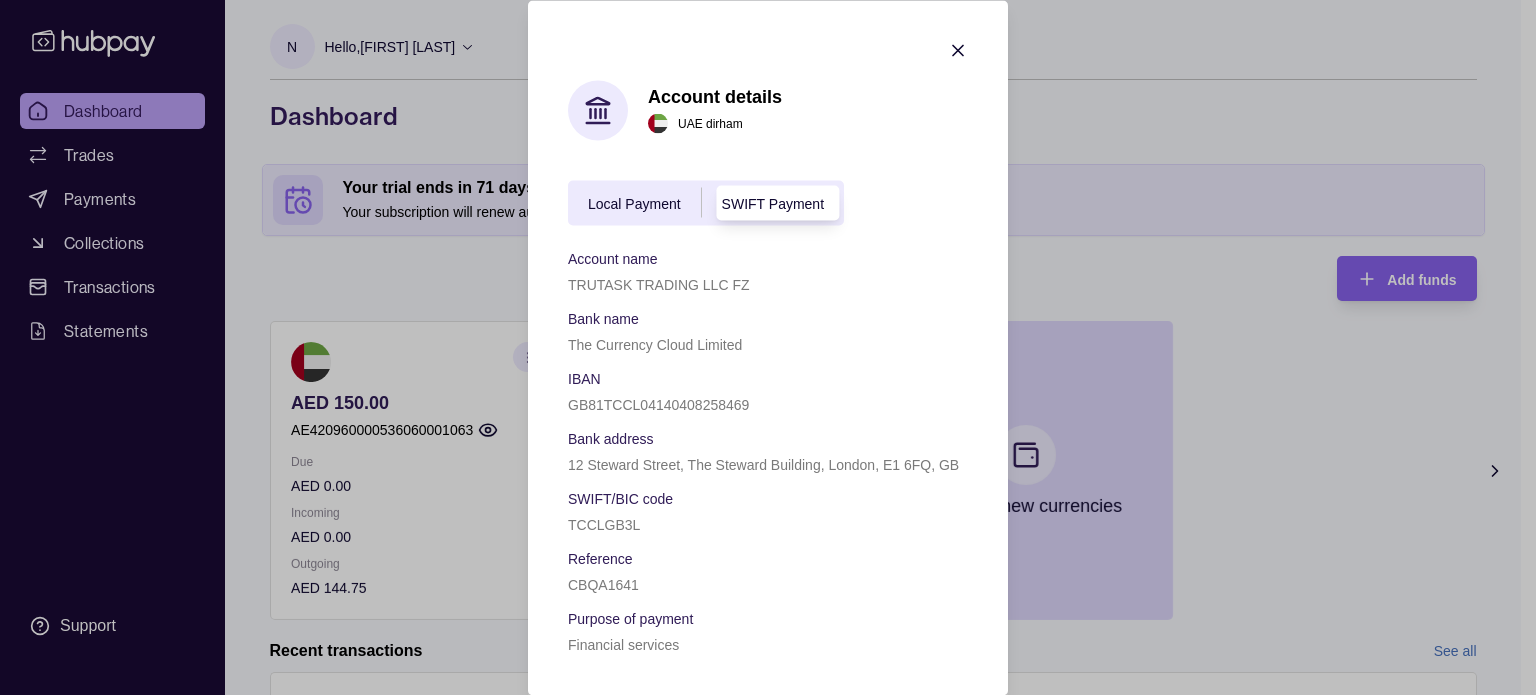 scroll, scrollTop: 4, scrollLeft: 0, axis: vertical 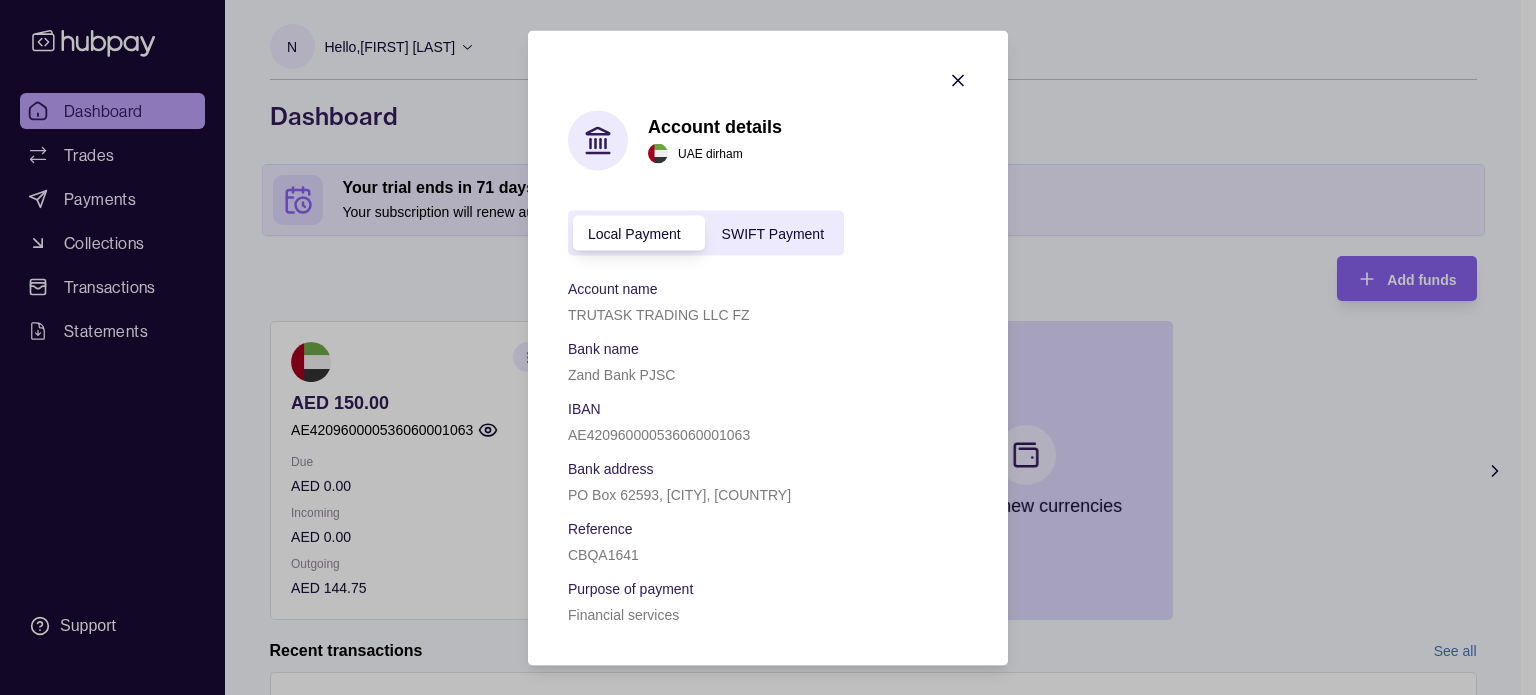click on "SWIFT Payment" at bounding box center [773, 233] 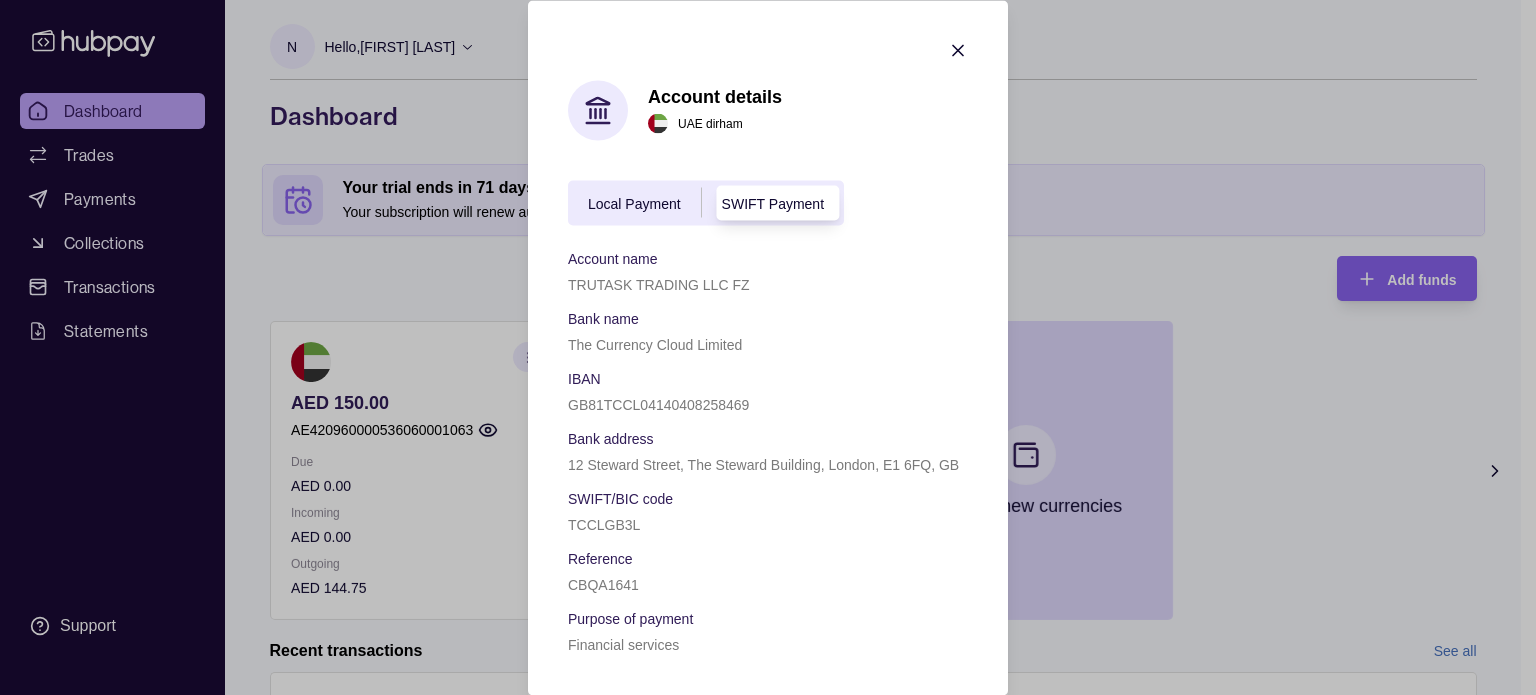 click on "Local Payment" at bounding box center [634, 203] 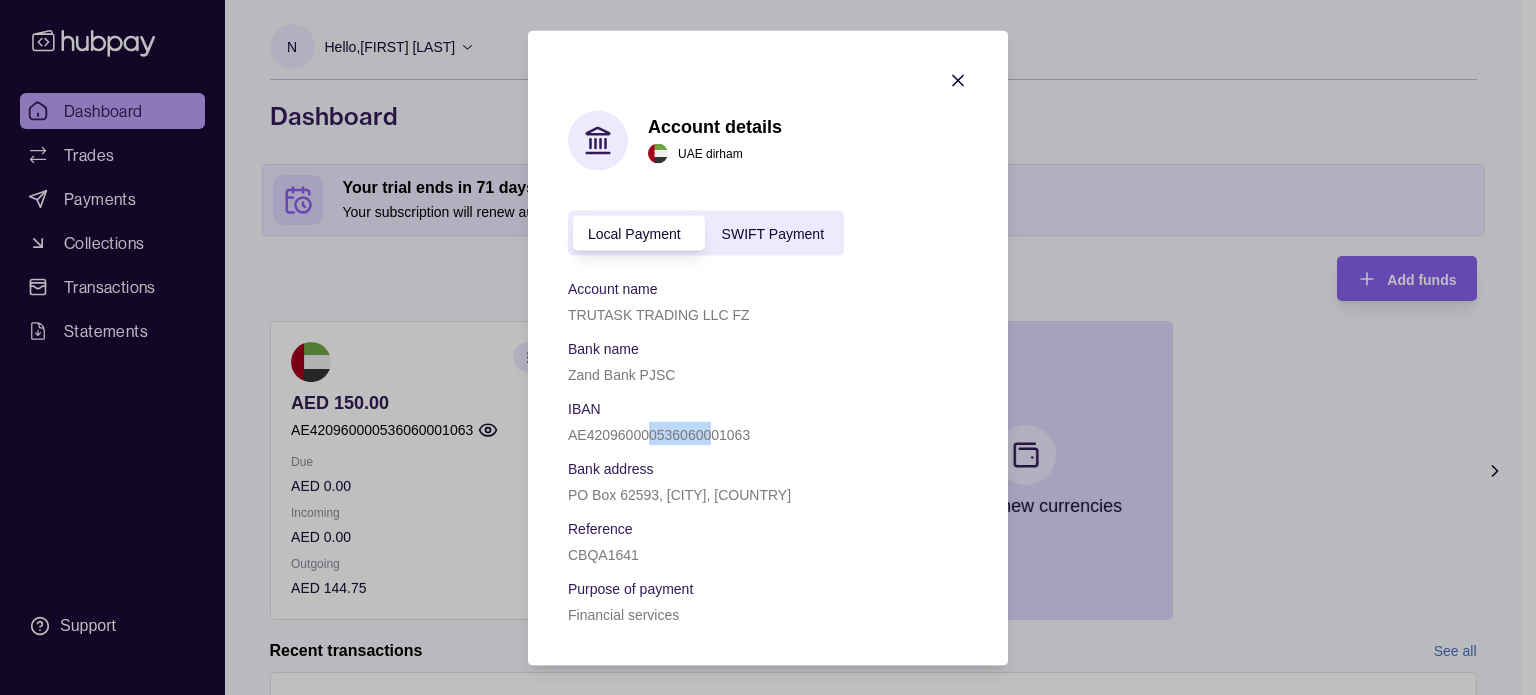 drag, startPoint x: 700, startPoint y: 431, endPoint x: 711, endPoint y: 431, distance: 11 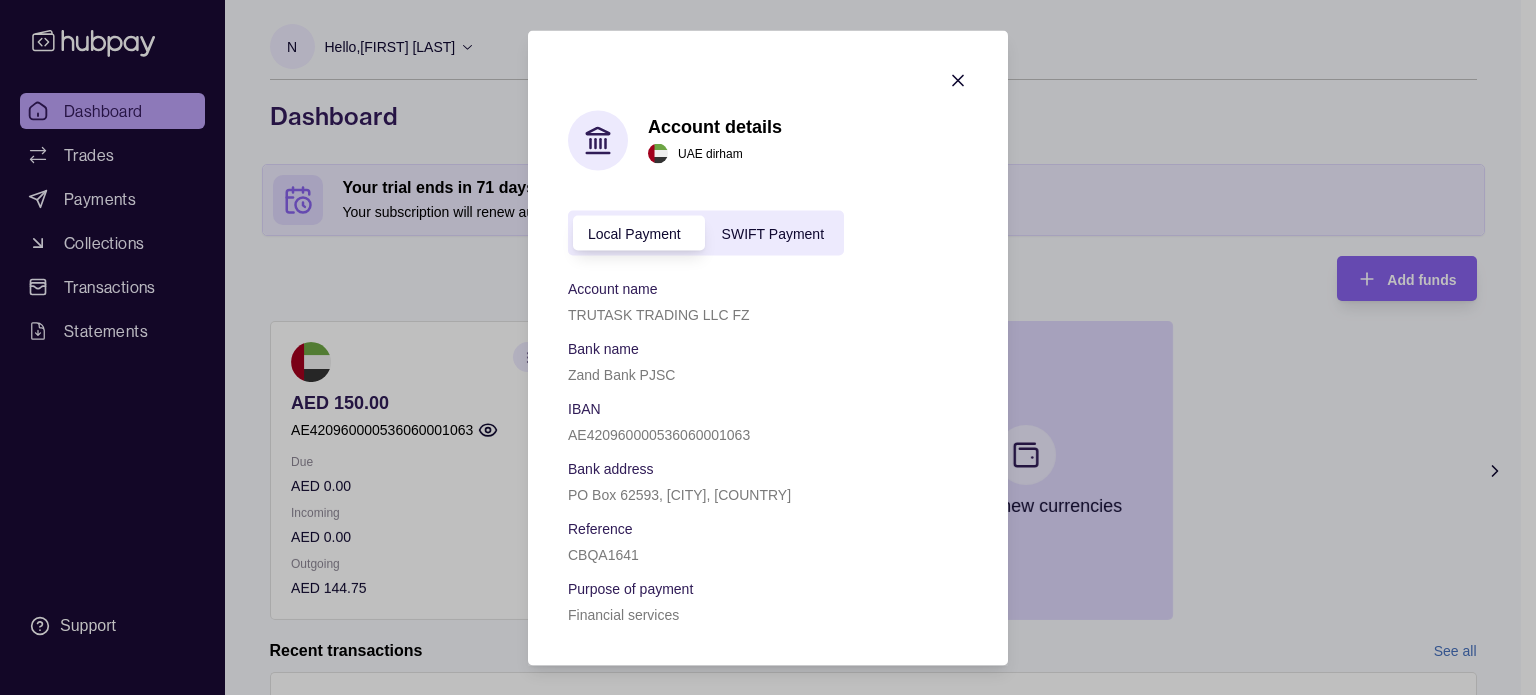 click on "AE420960000536060001063" at bounding box center [659, 434] 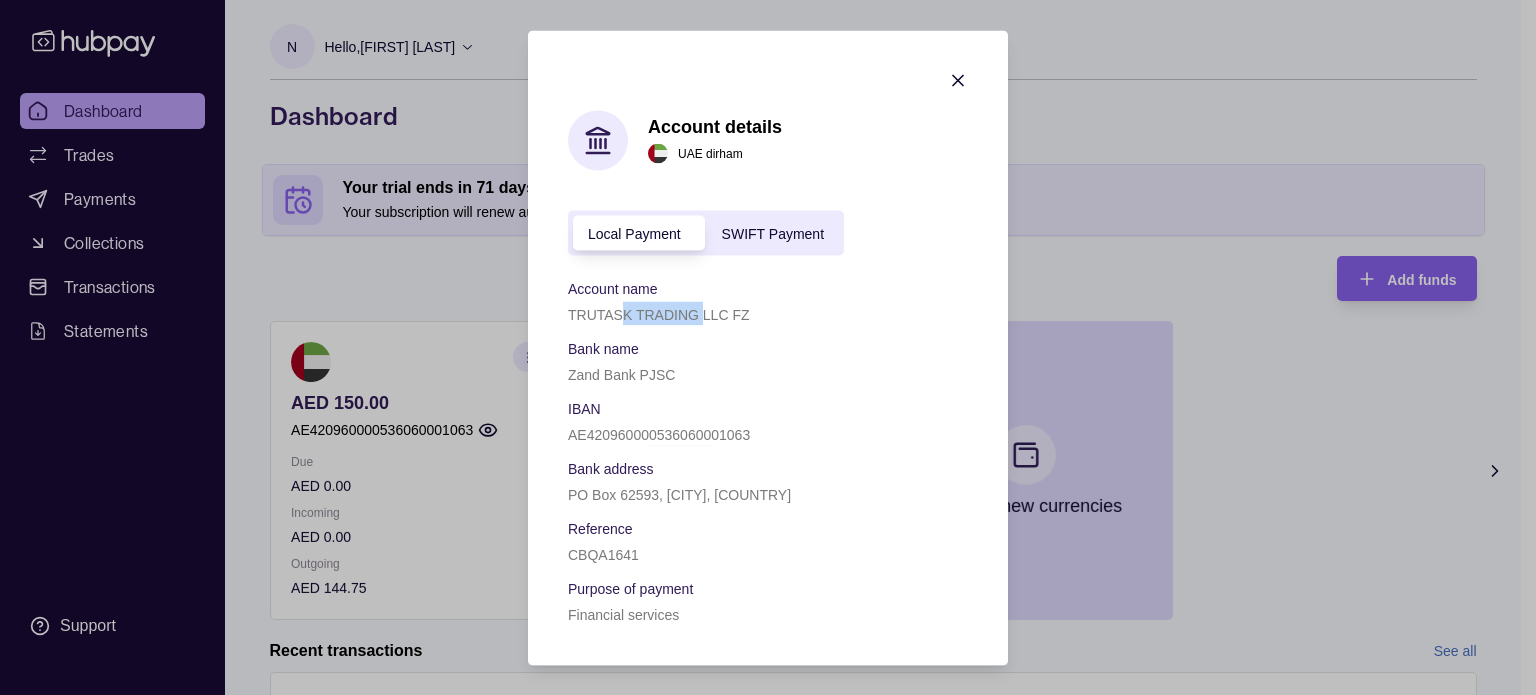 drag, startPoint x: 703, startPoint y: 303, endPoint x: 612, endPoint y: 327, distance: 94.11163 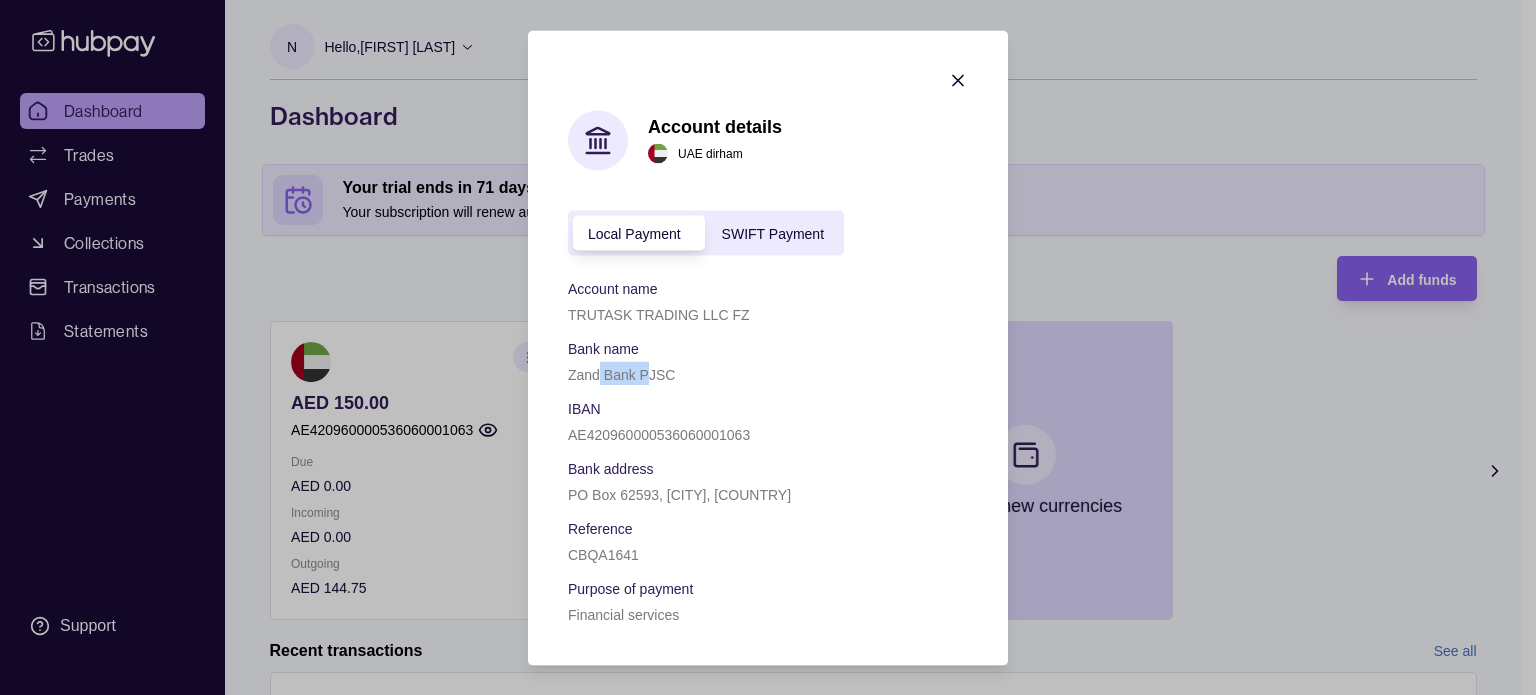 drag, startPoint x: 599, startPoint y: 373, endPoint x: 655, endPoint y: 383, distance: 56.88585 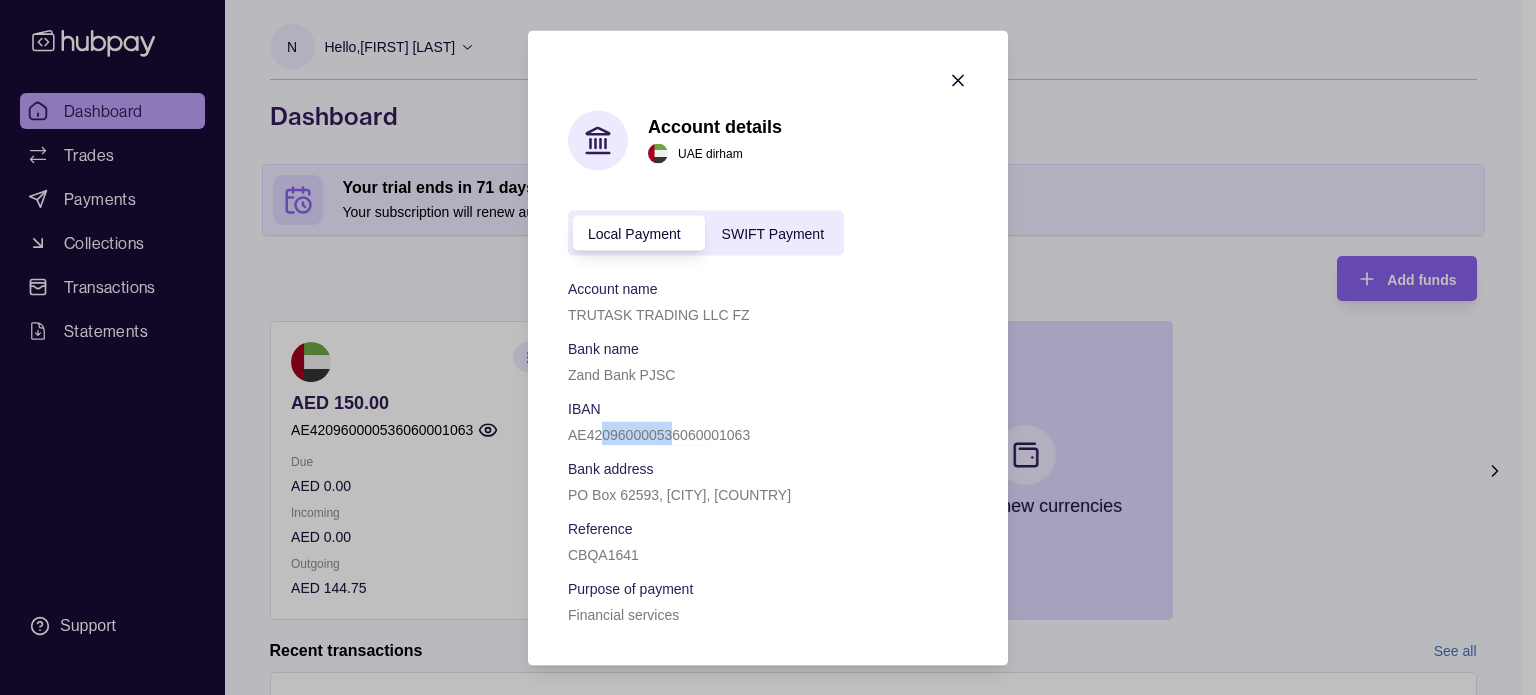 drag, startPoint x: 600, startPoint y: 422, endPoint x: 671, endPoint y: 429, distance: 71.34424 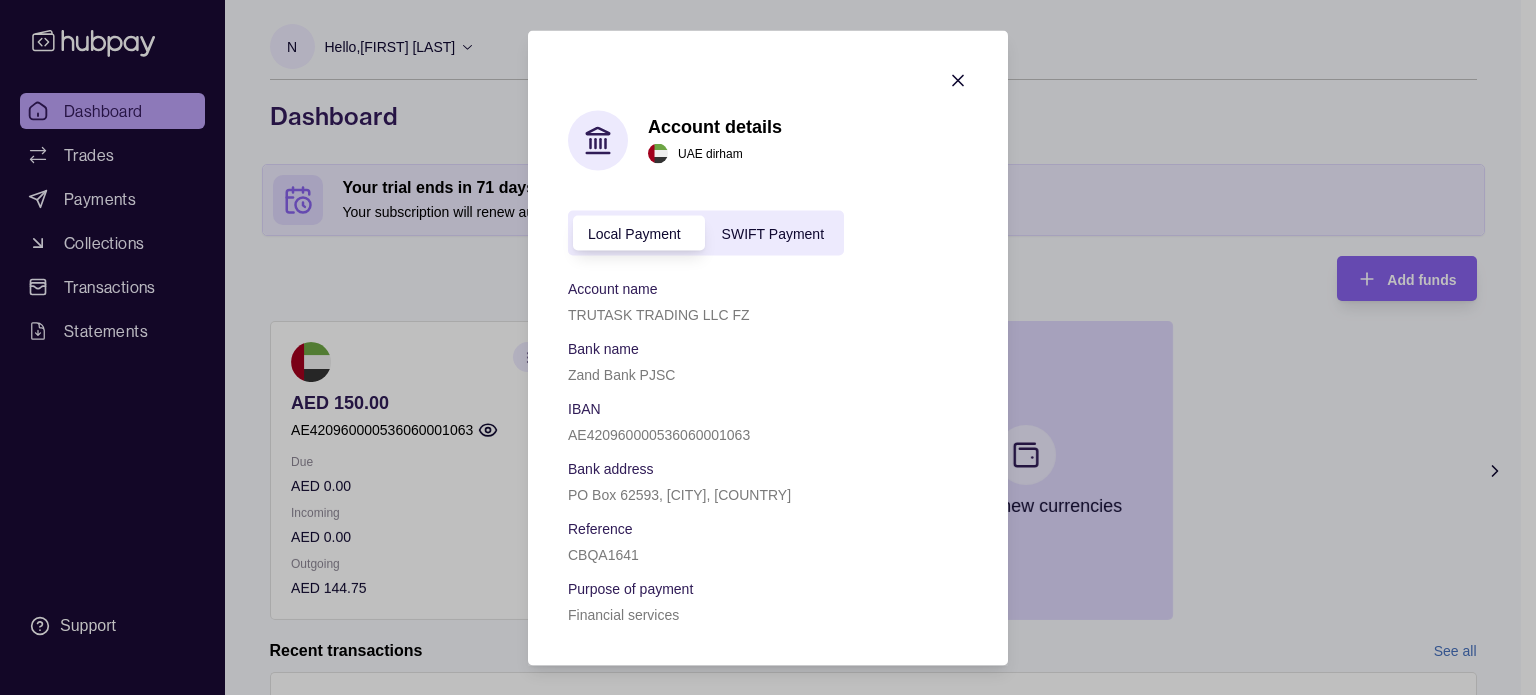 click on "AE420960000536060001063" at bounding box center (659, 434) 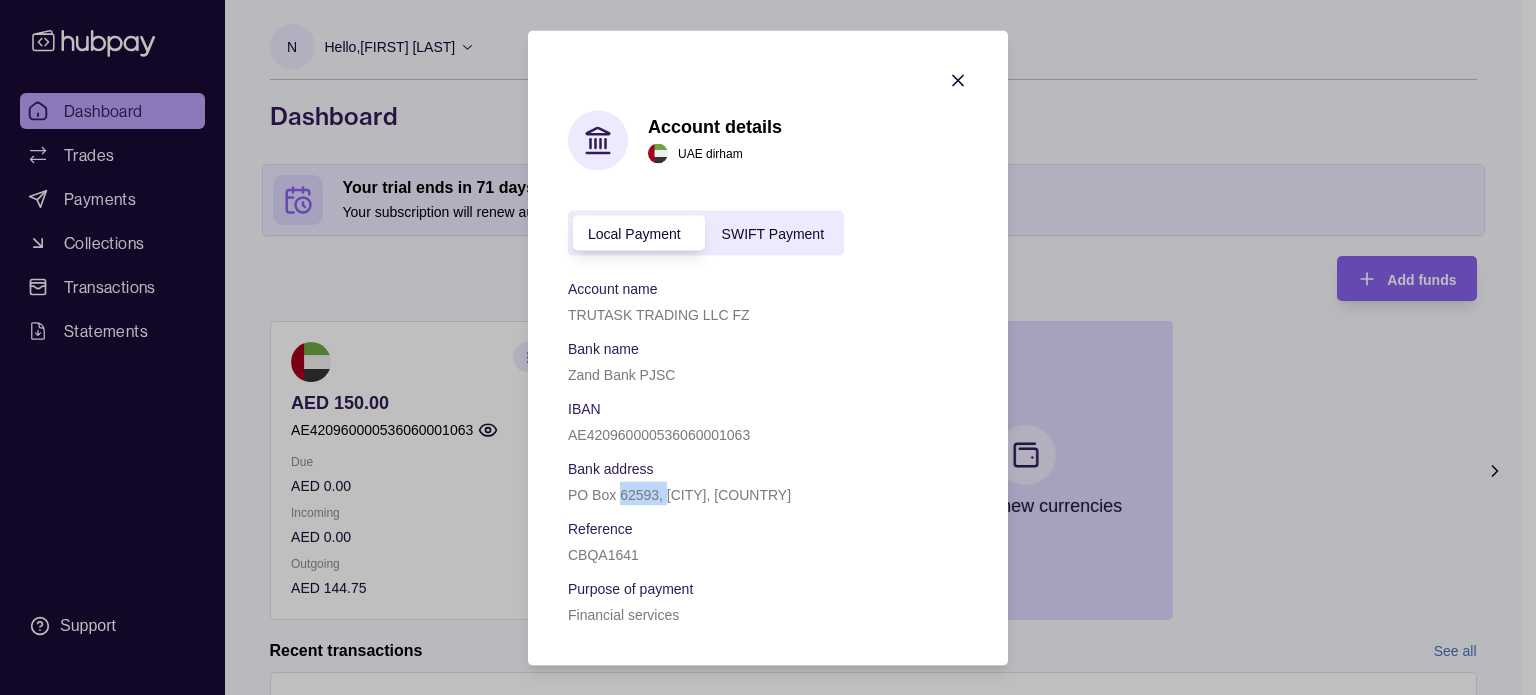drag, startPoint x: 668, startPoint y: 496, endPoint x: 615, endPoint y: 499, distance: 53.08484 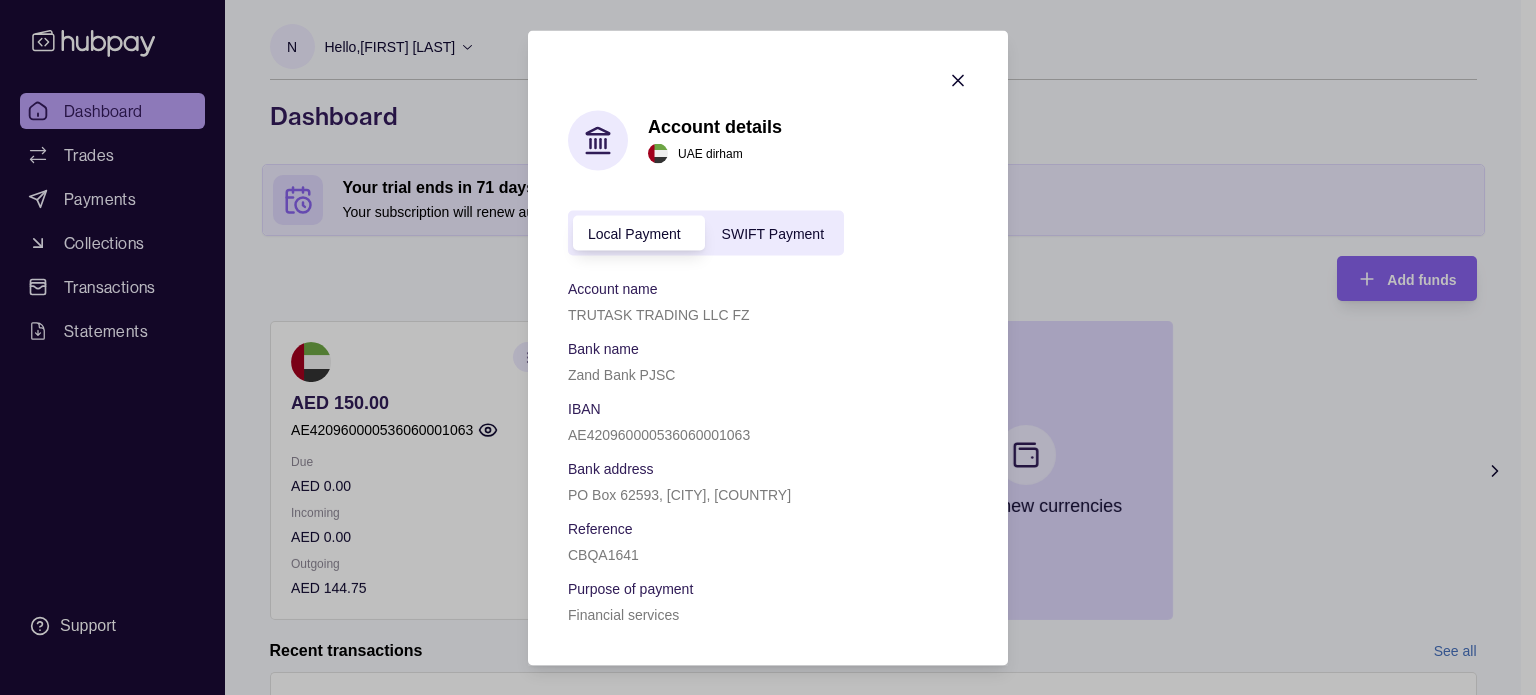 click on "PO Box 62593, [CITY], [COUNTRY]" at bounding box center (679, 494) 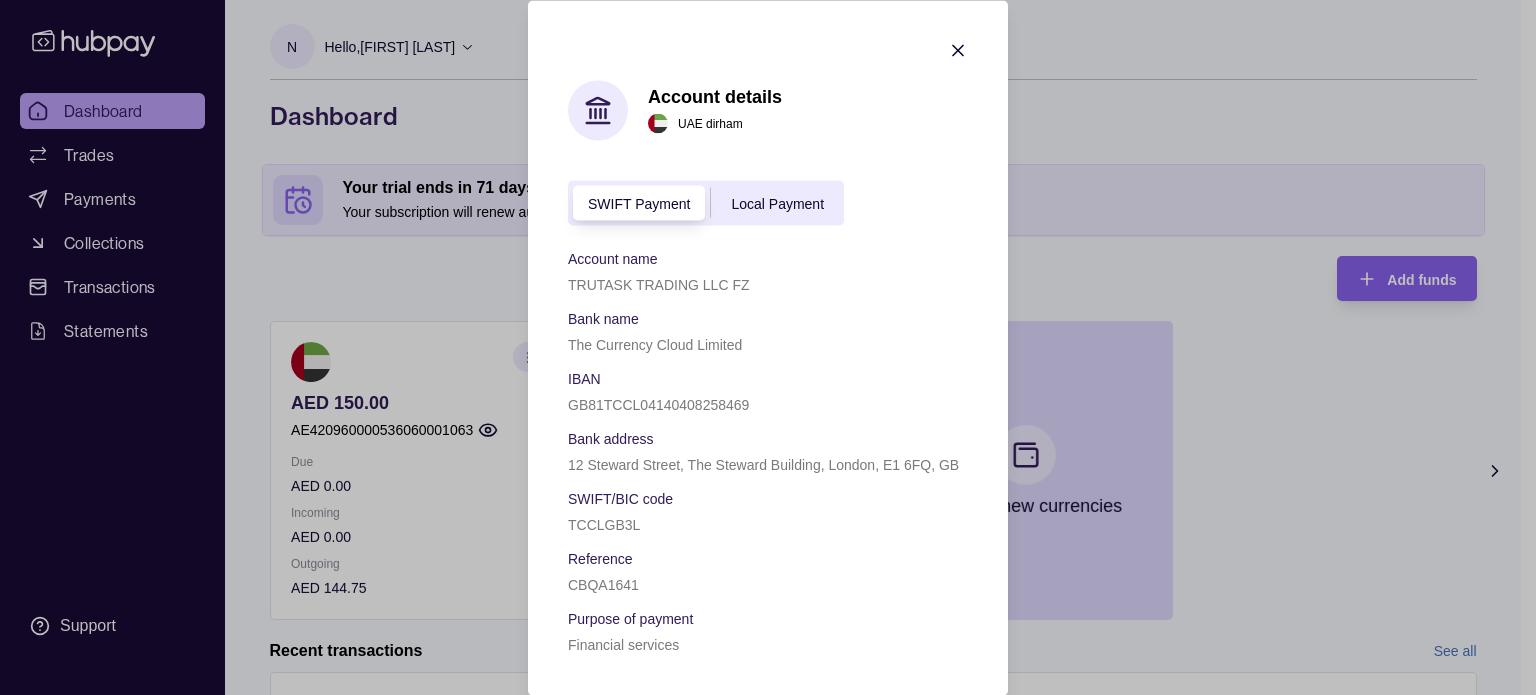 click on "Local Payment" at bounding box center (777, 204) 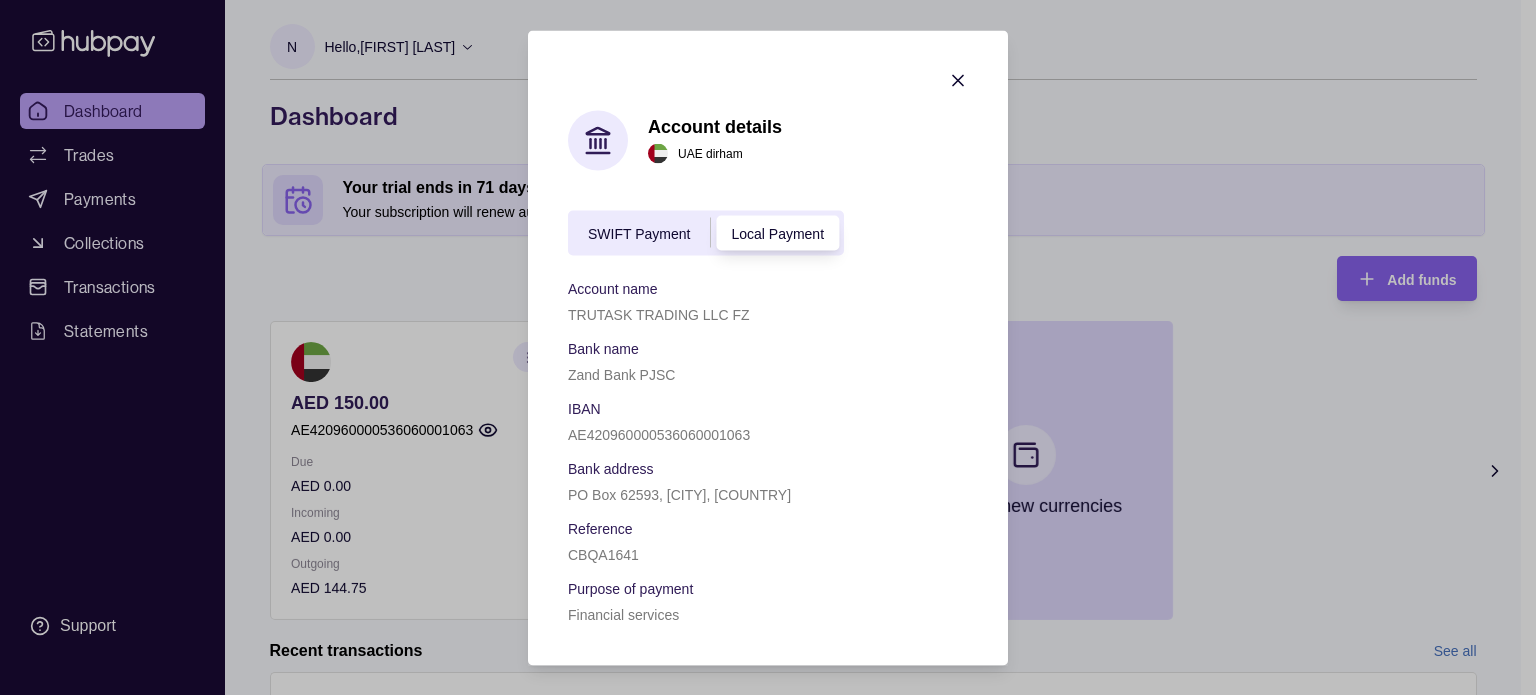 type 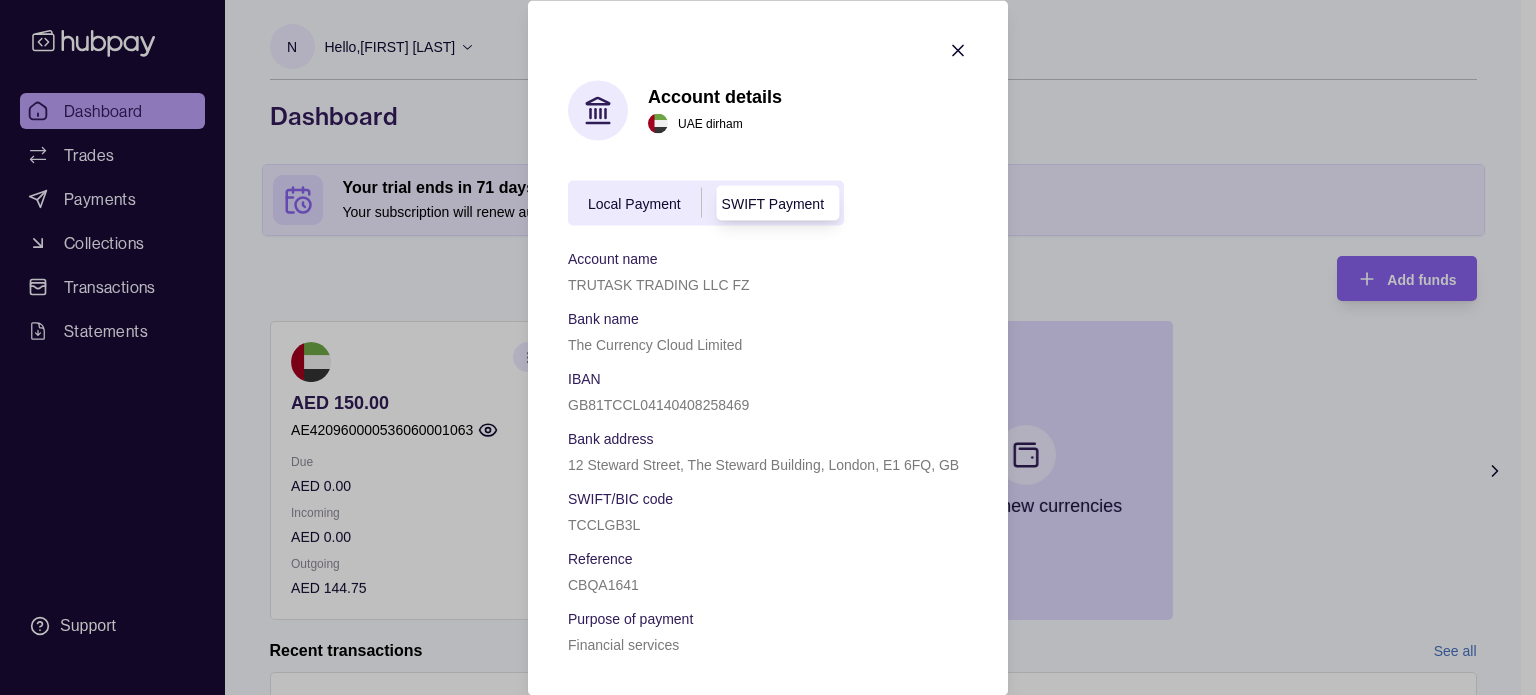 click on "SWIFT Payment" at bounding box center (773, 203) 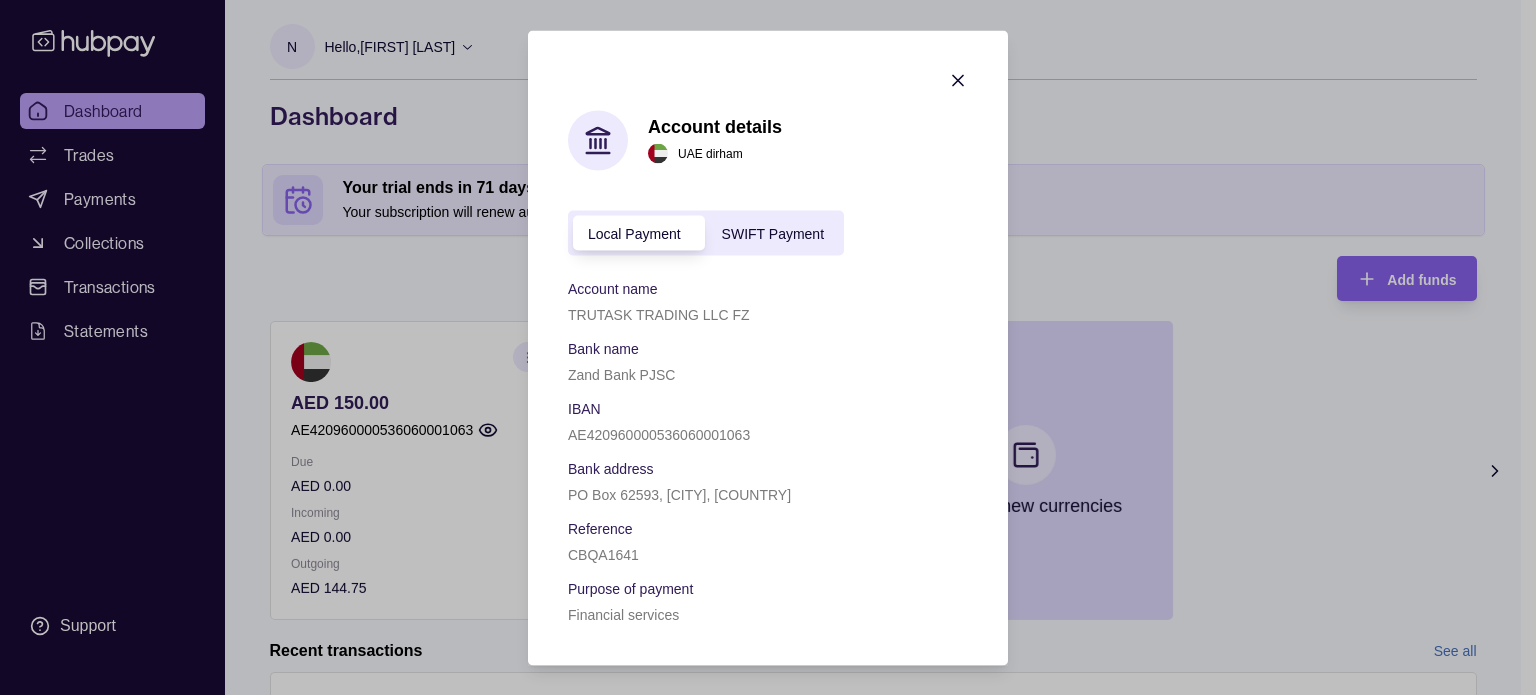 click 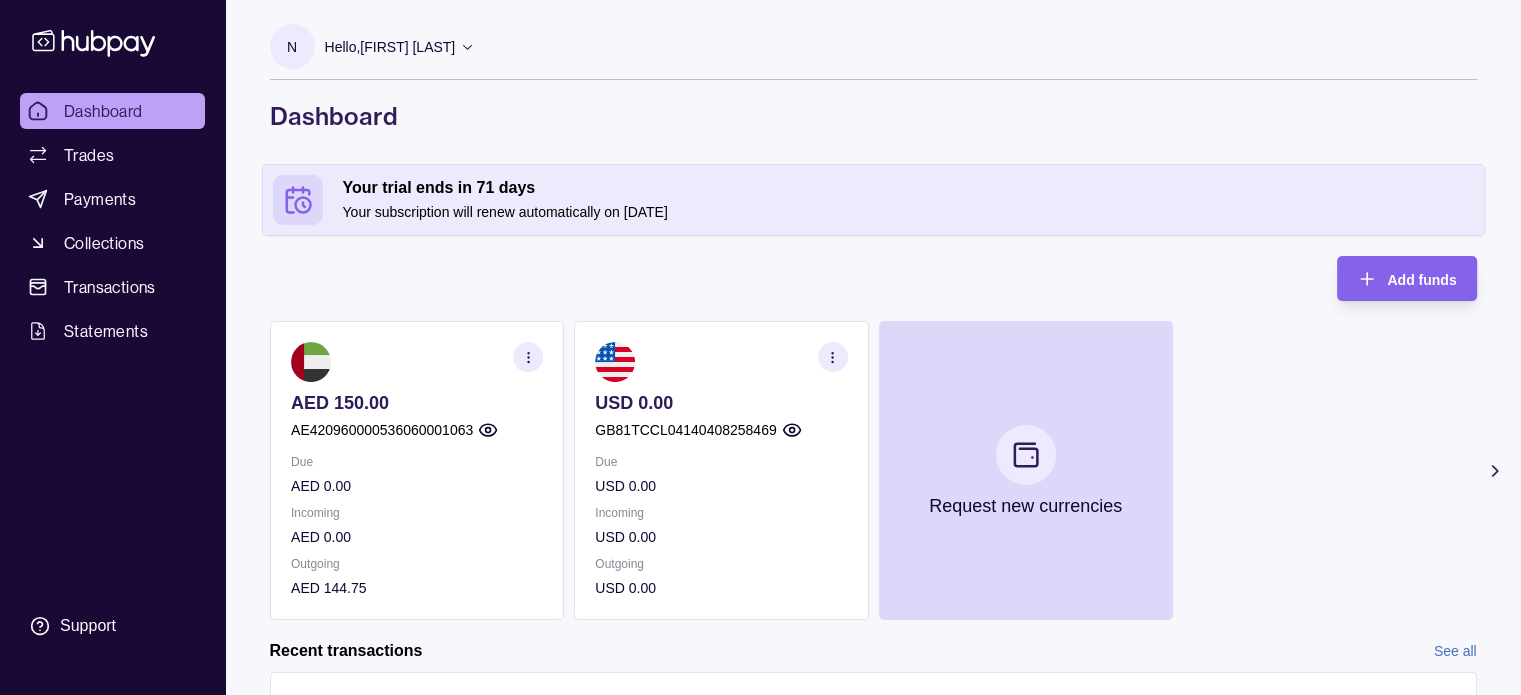 click 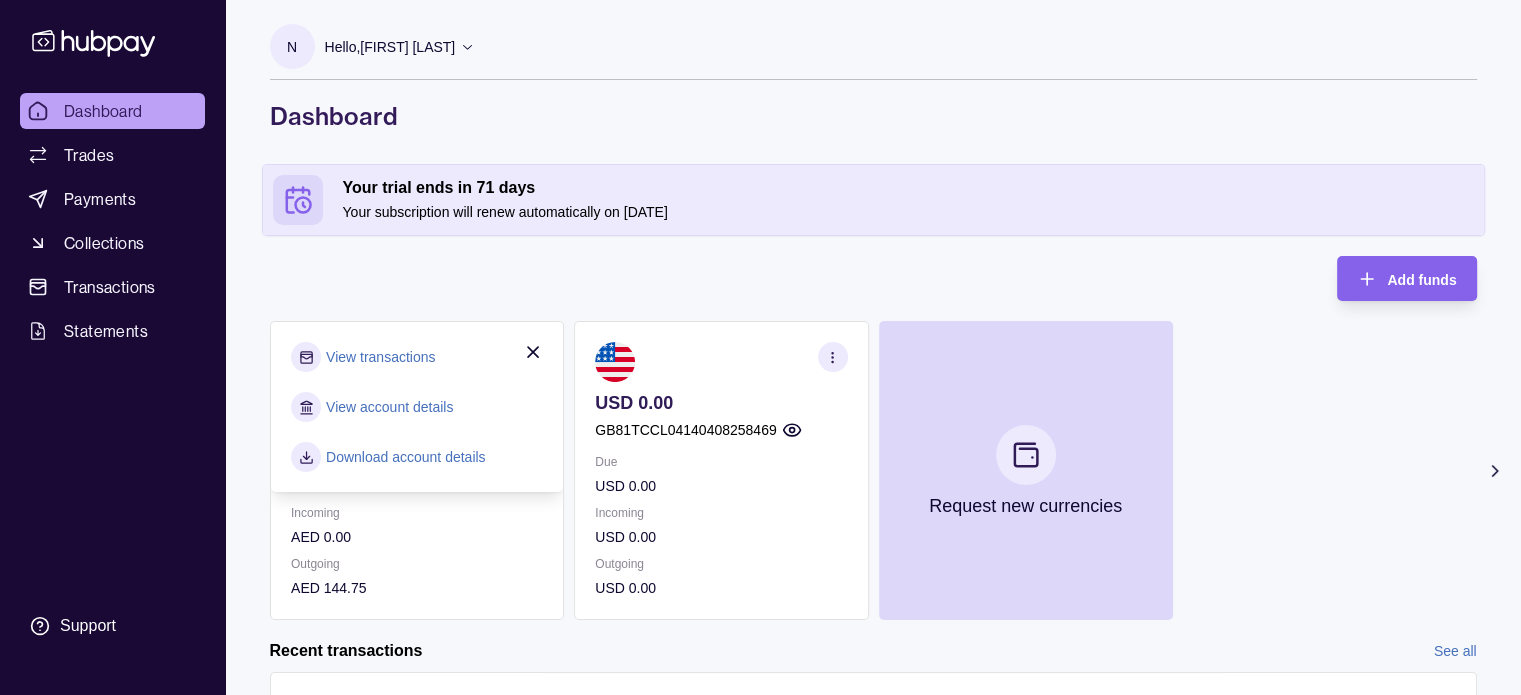 click on "View account details" at bounding box center (389, 407) 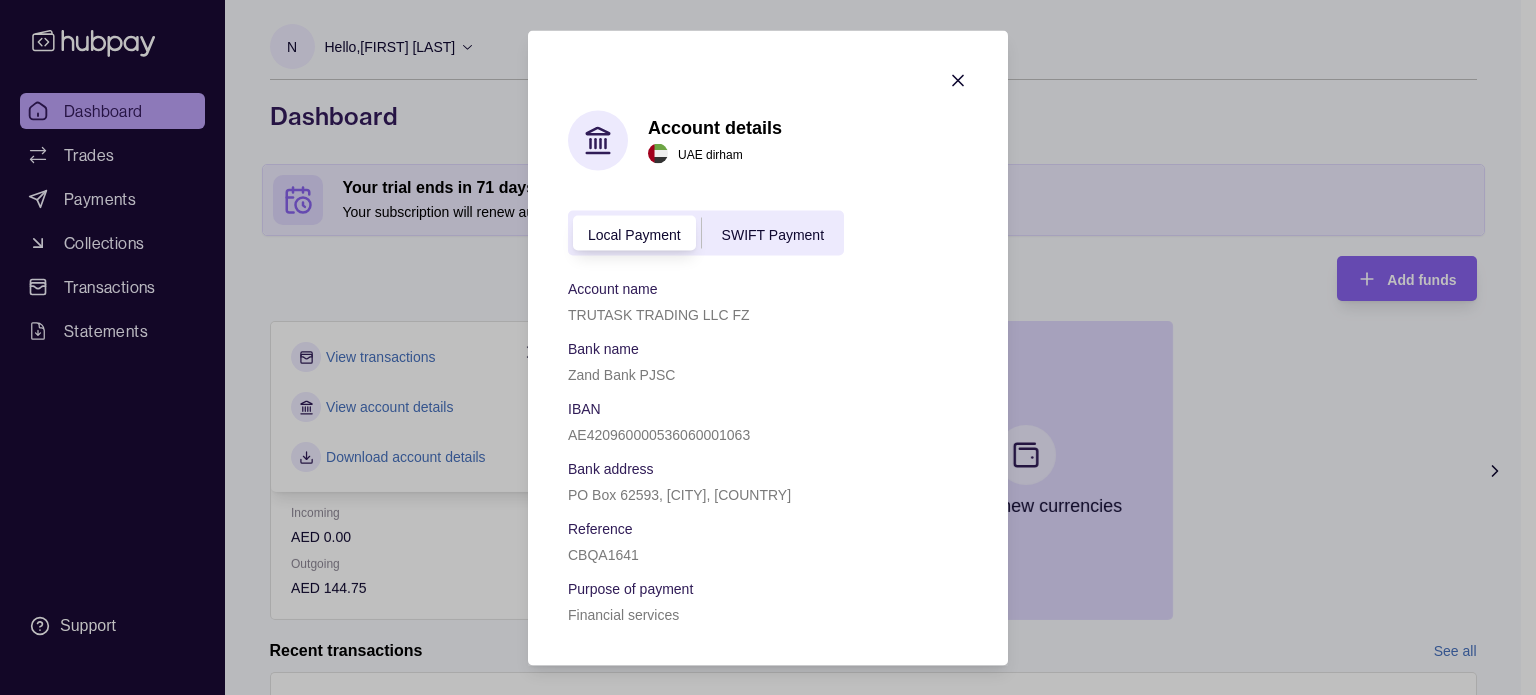 click 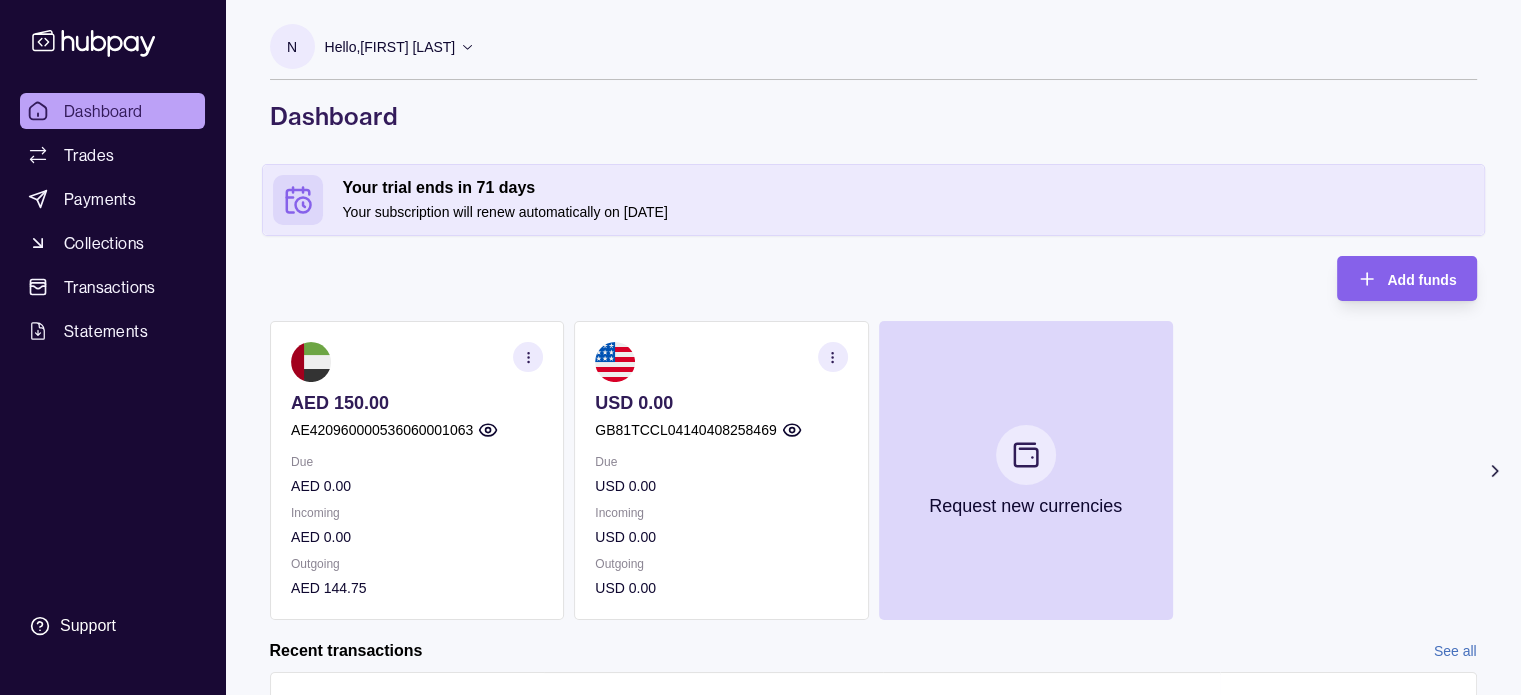 click 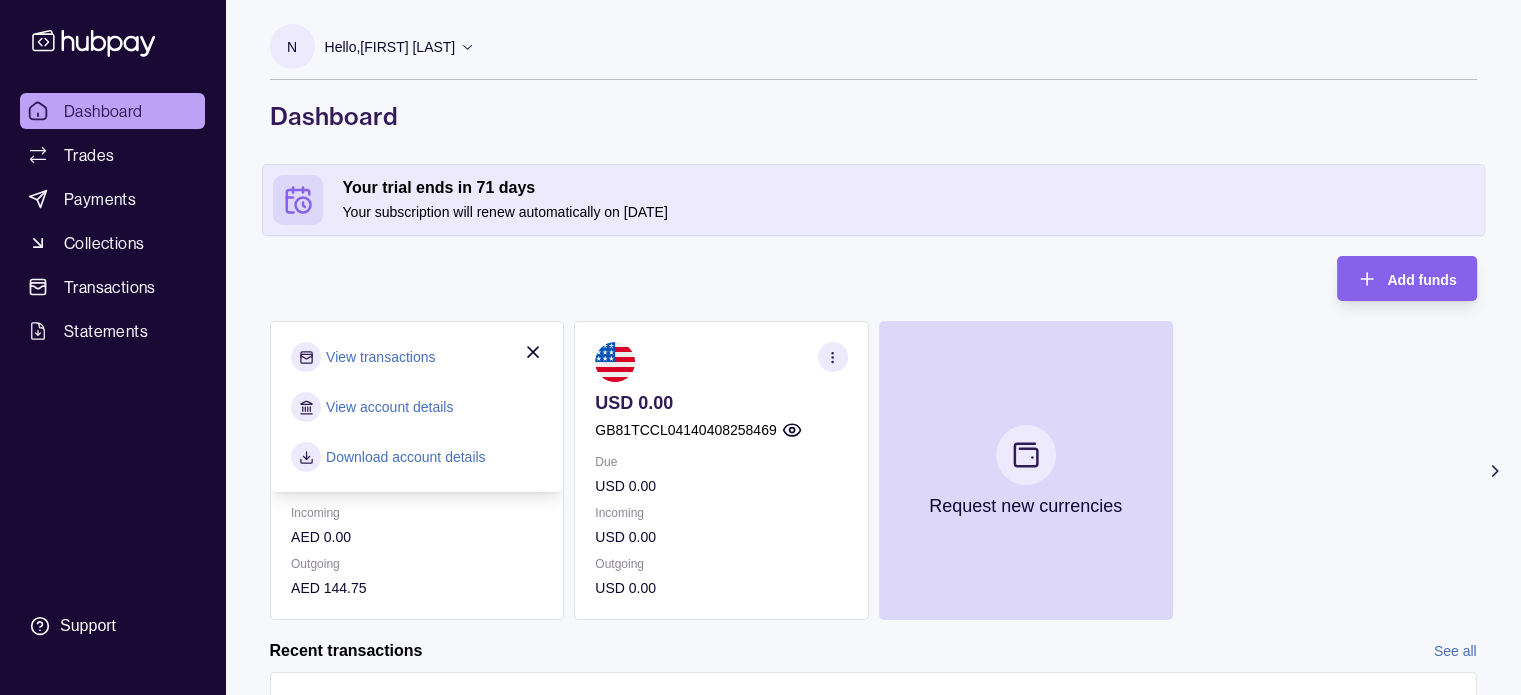 click on "Download account details" at bounding box center [406, 457] 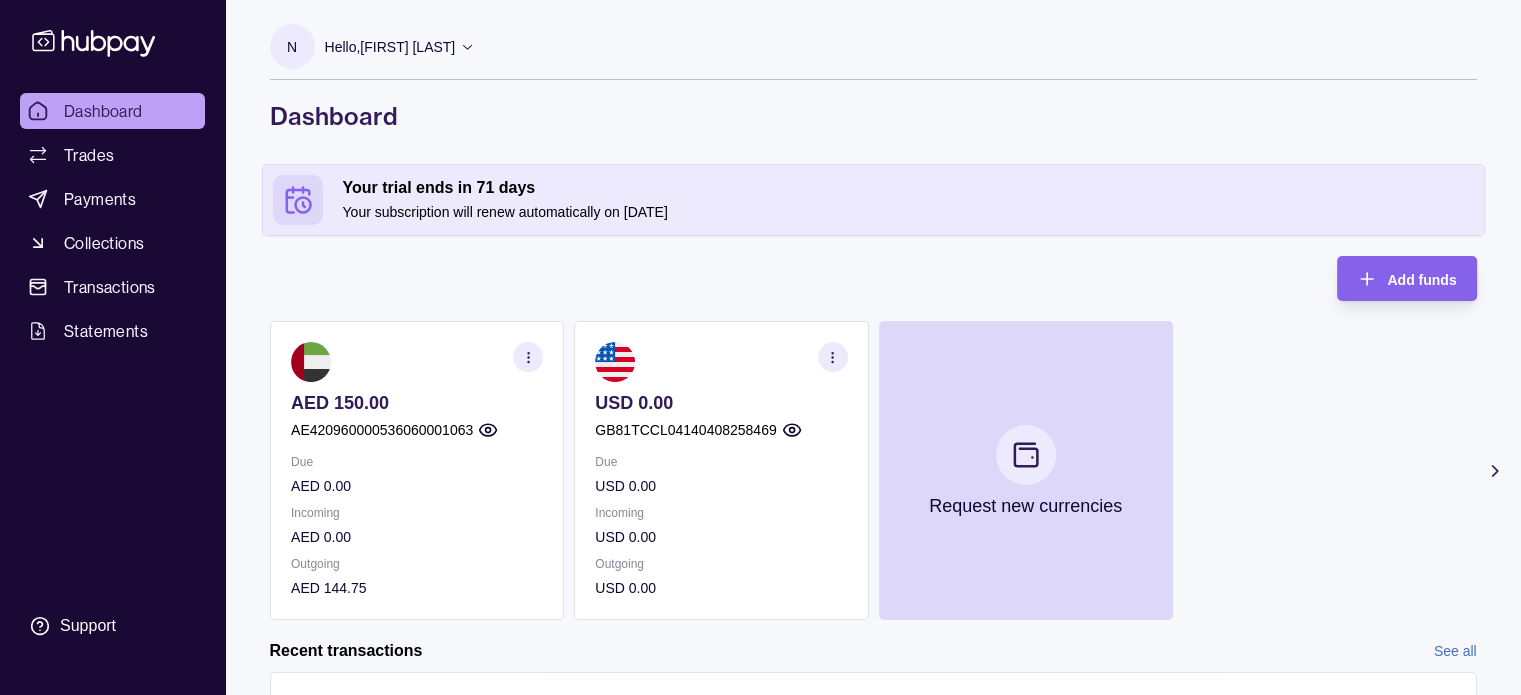 click on "Dashboard" at bounding box center (103, 111) 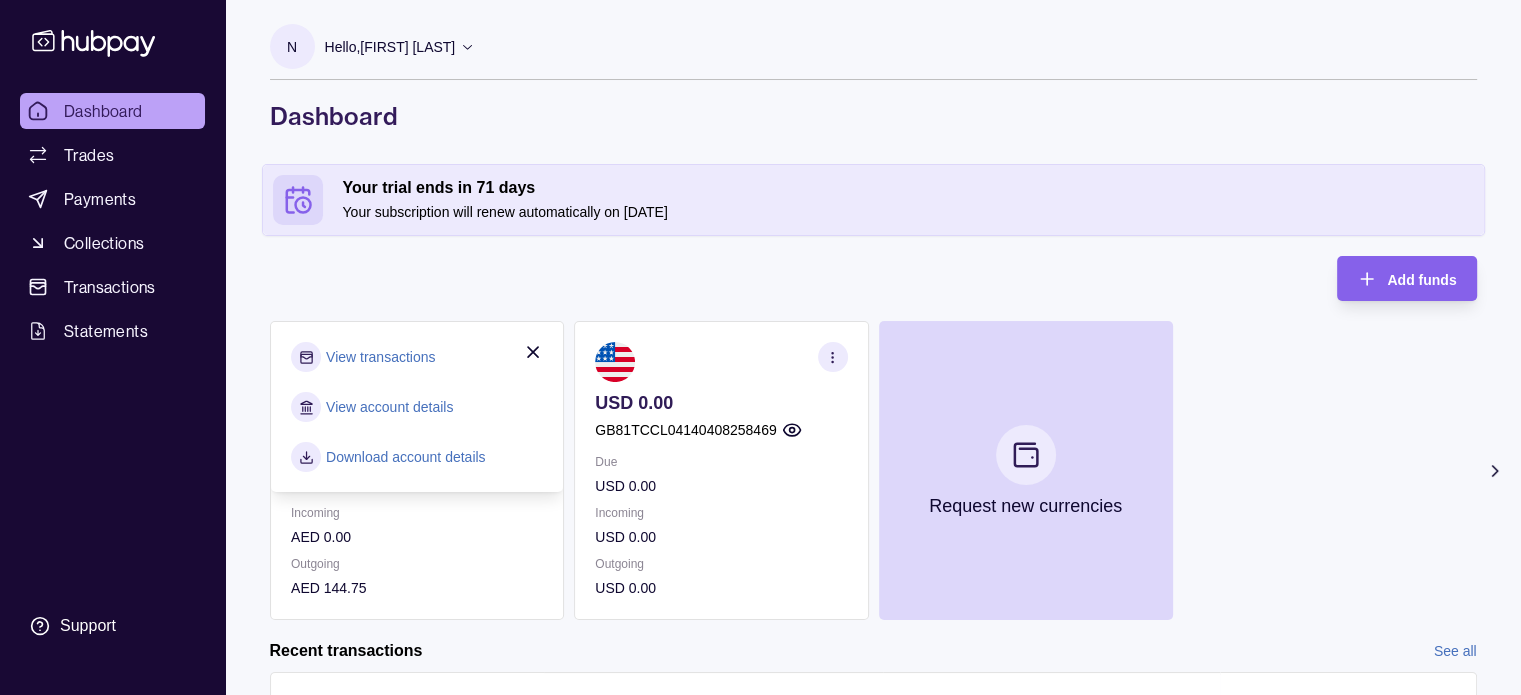 click on "View transactions" at bounding box center (380, 357) 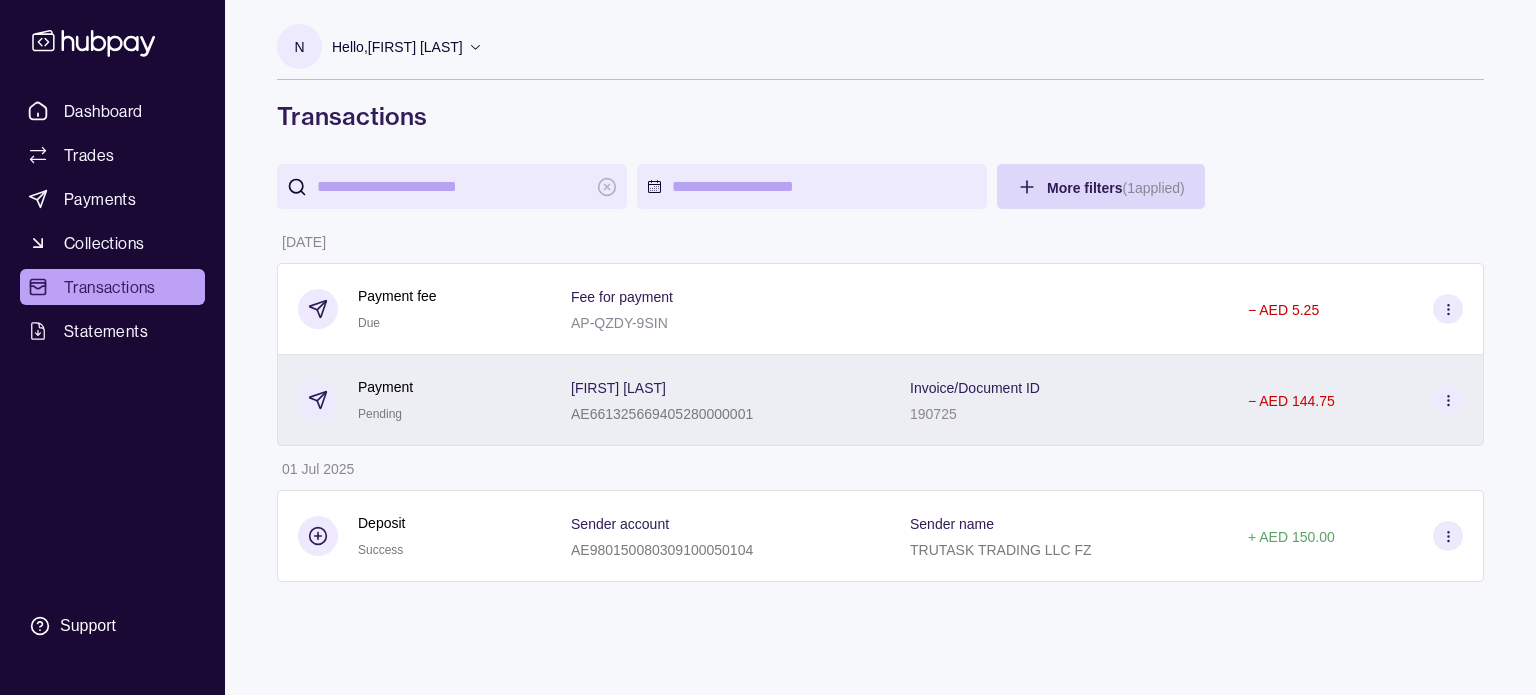 click 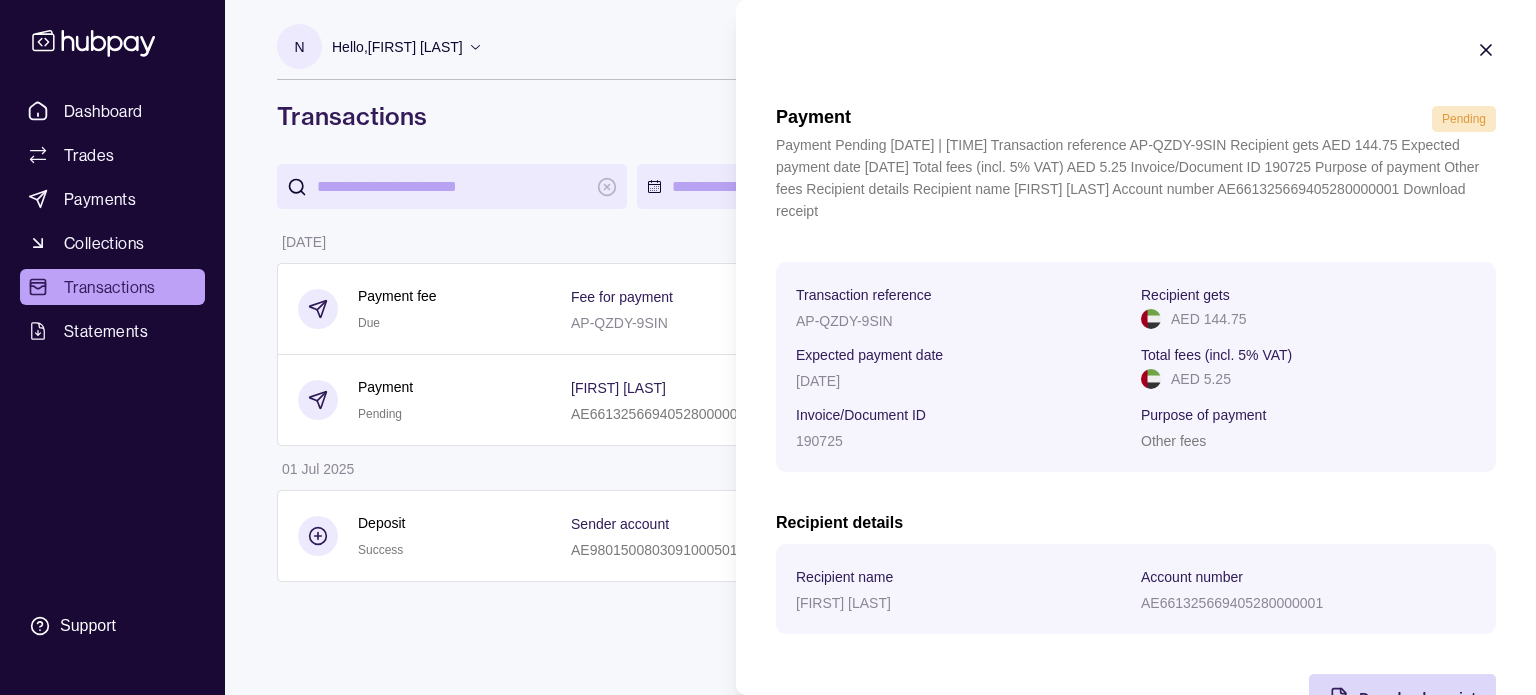 scroll, scrollTop: 1, scrollLeft: 0, axis: vertical 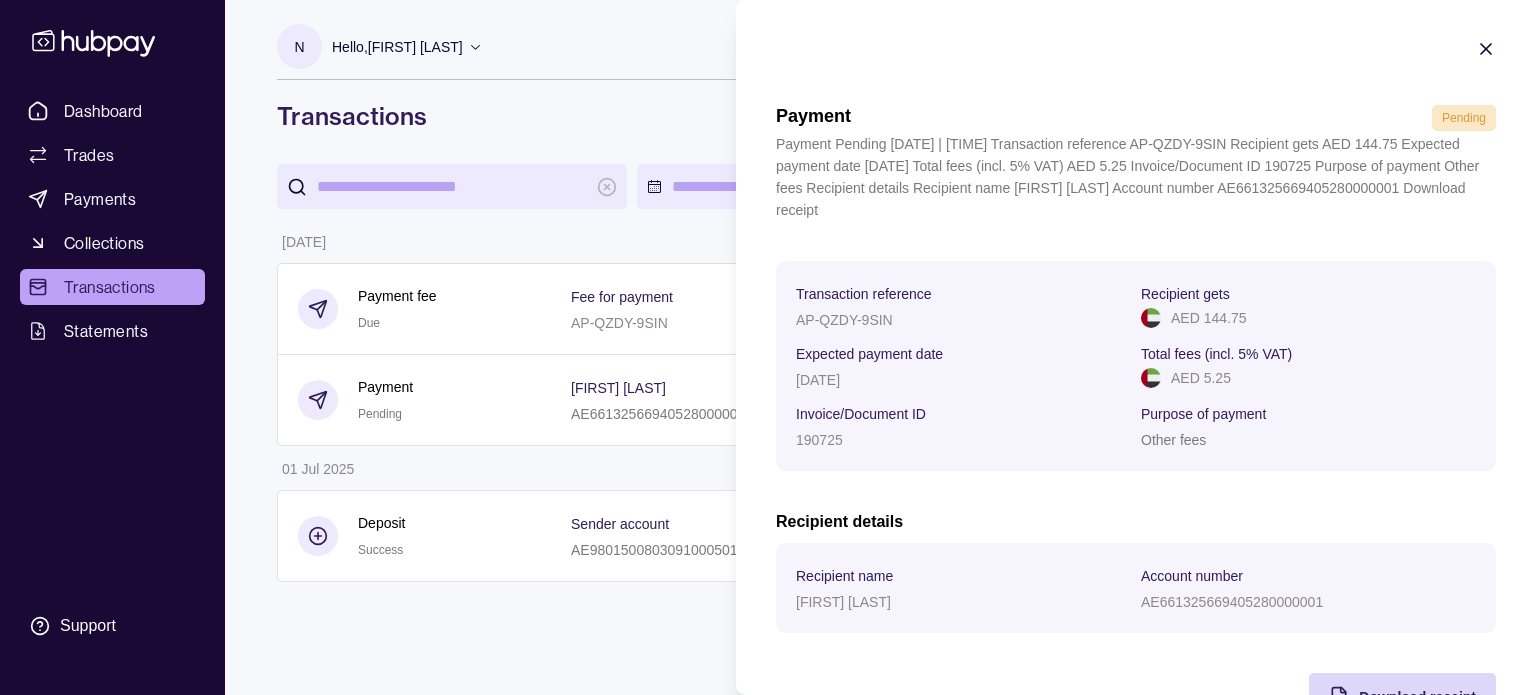 drag, startPoint x: 1341, startPoint y: 539, endPoint x: 1112, endPoint y: 532, distance: 229.10696 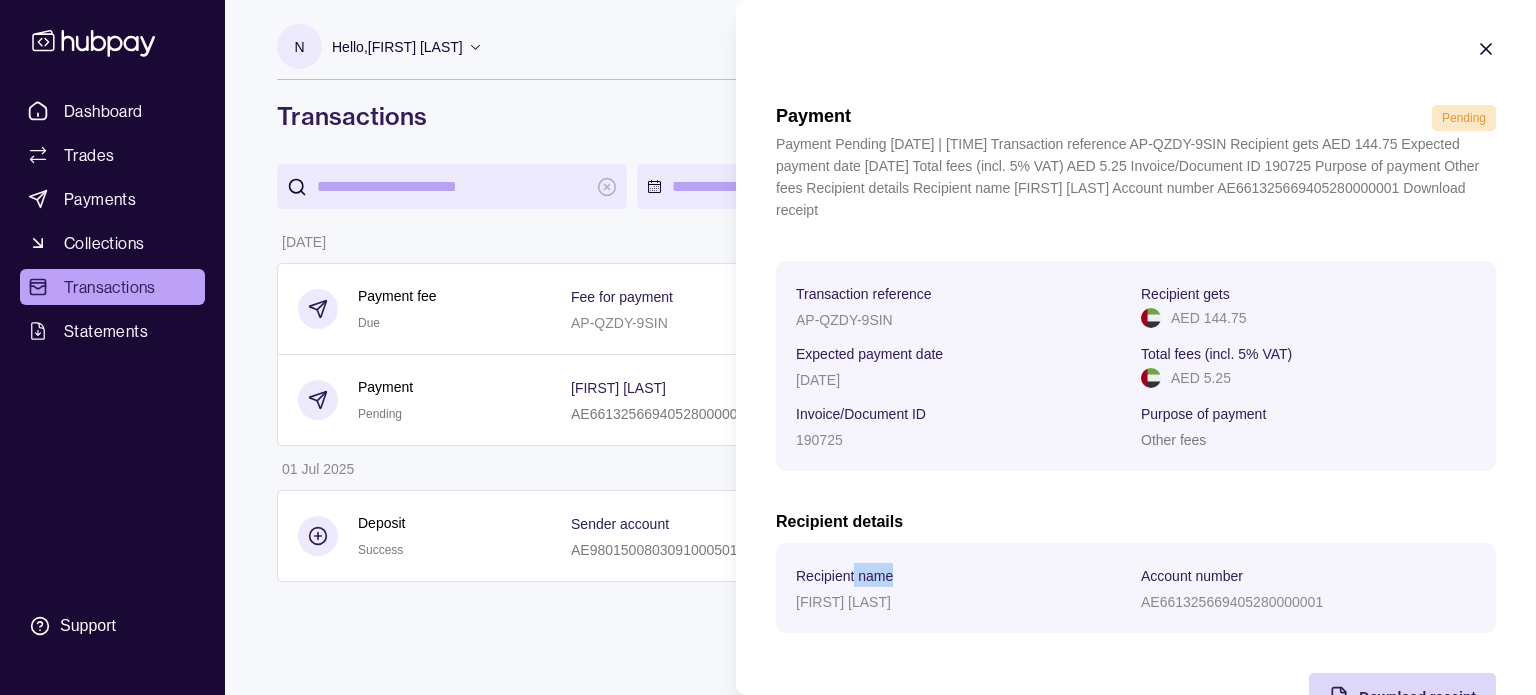 drag, startPoint x: 982, startPoint y: 525, endPoint x: 853, endPoint y: 524, distance: 129.00388 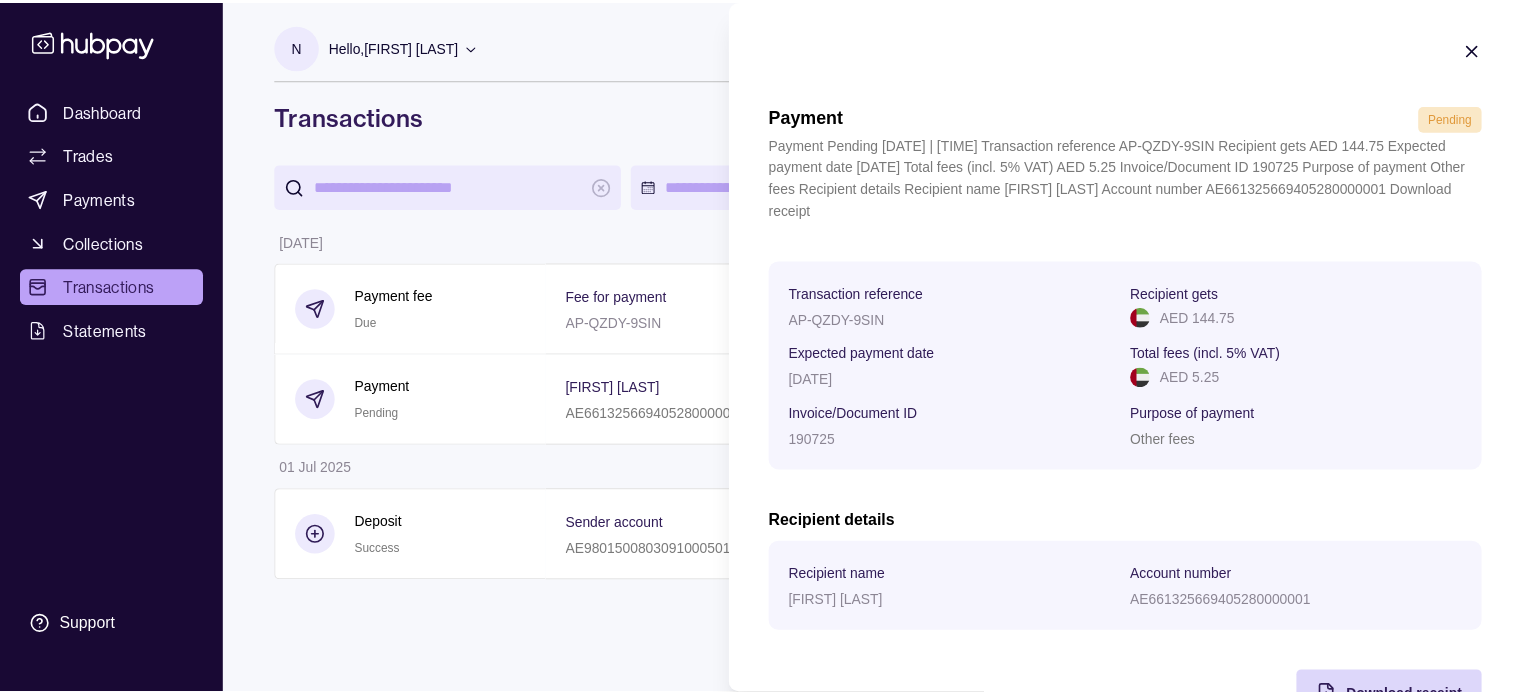scroll, scrollTop: 0, scrollLeft: 0, axis: both 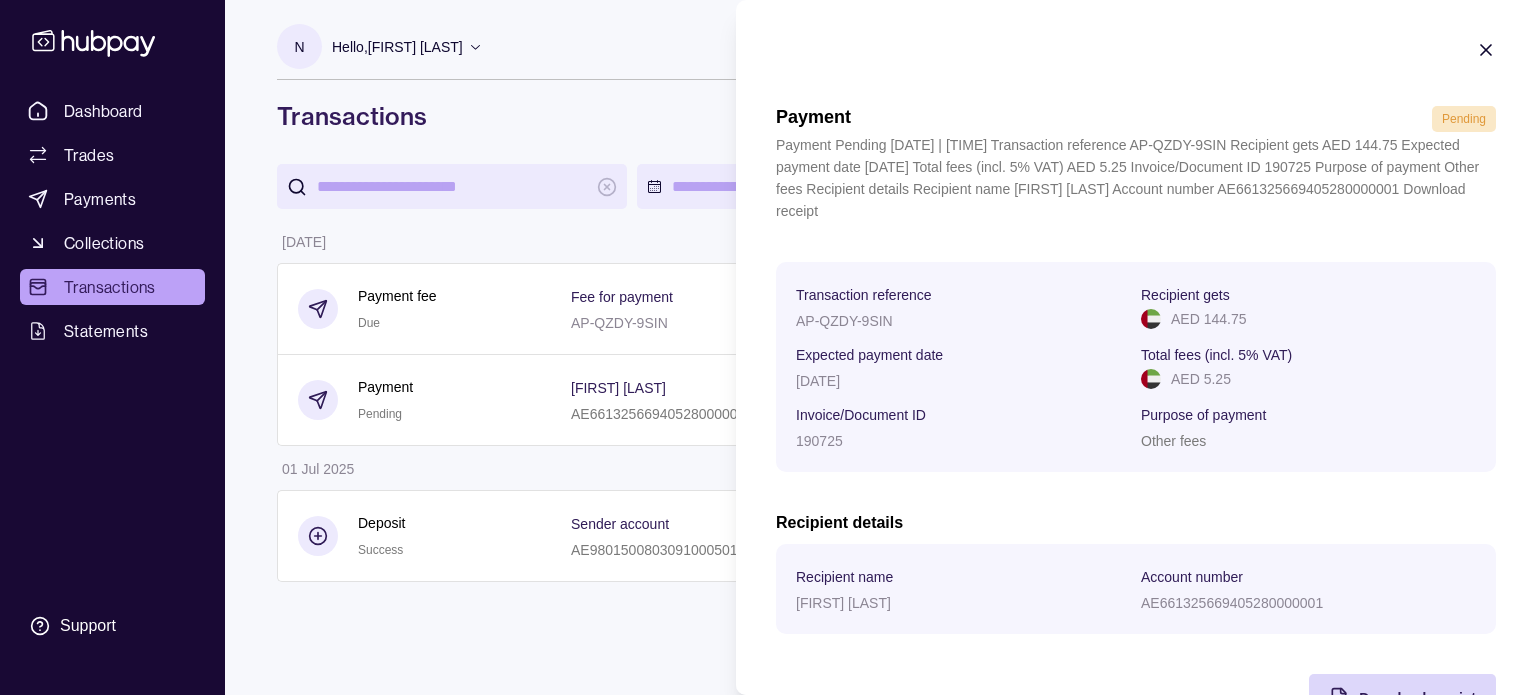 click 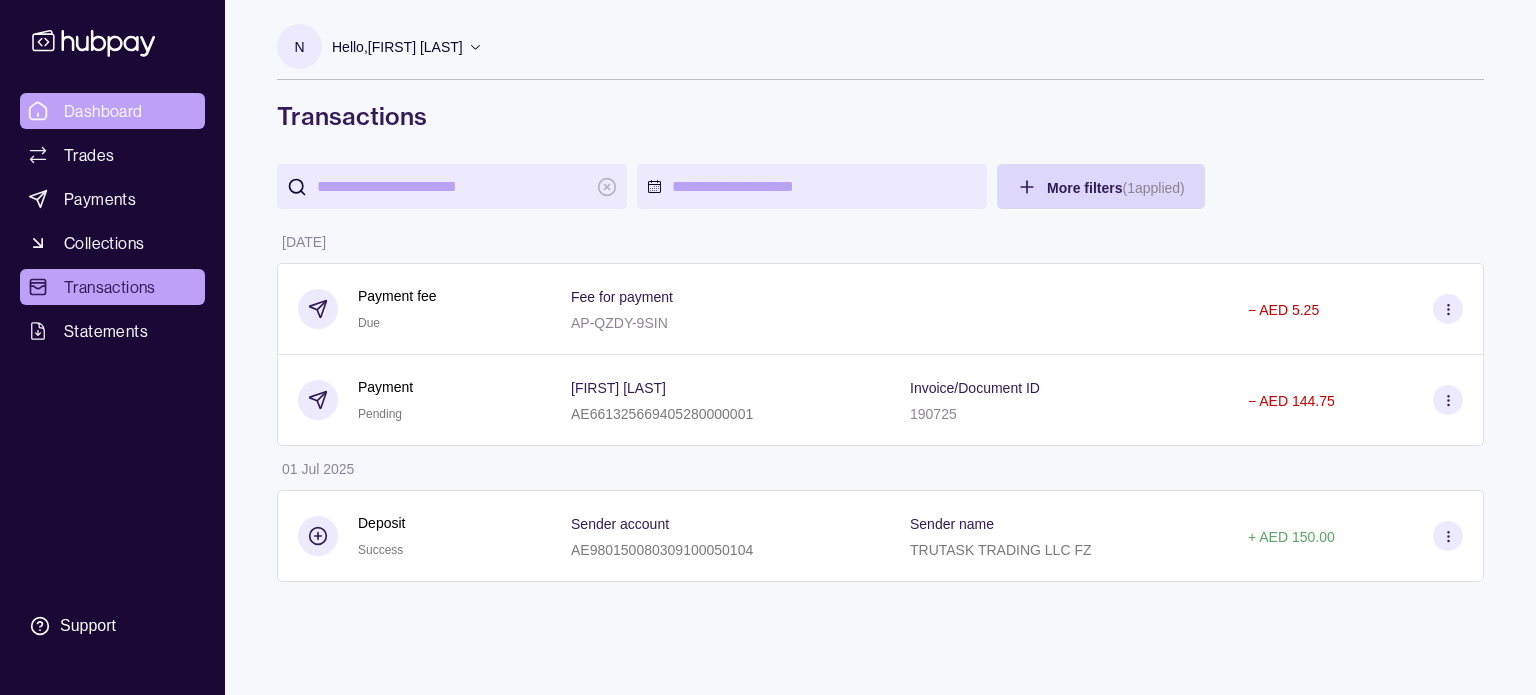 click on "Dashboard" at bounding box center (103, 111) 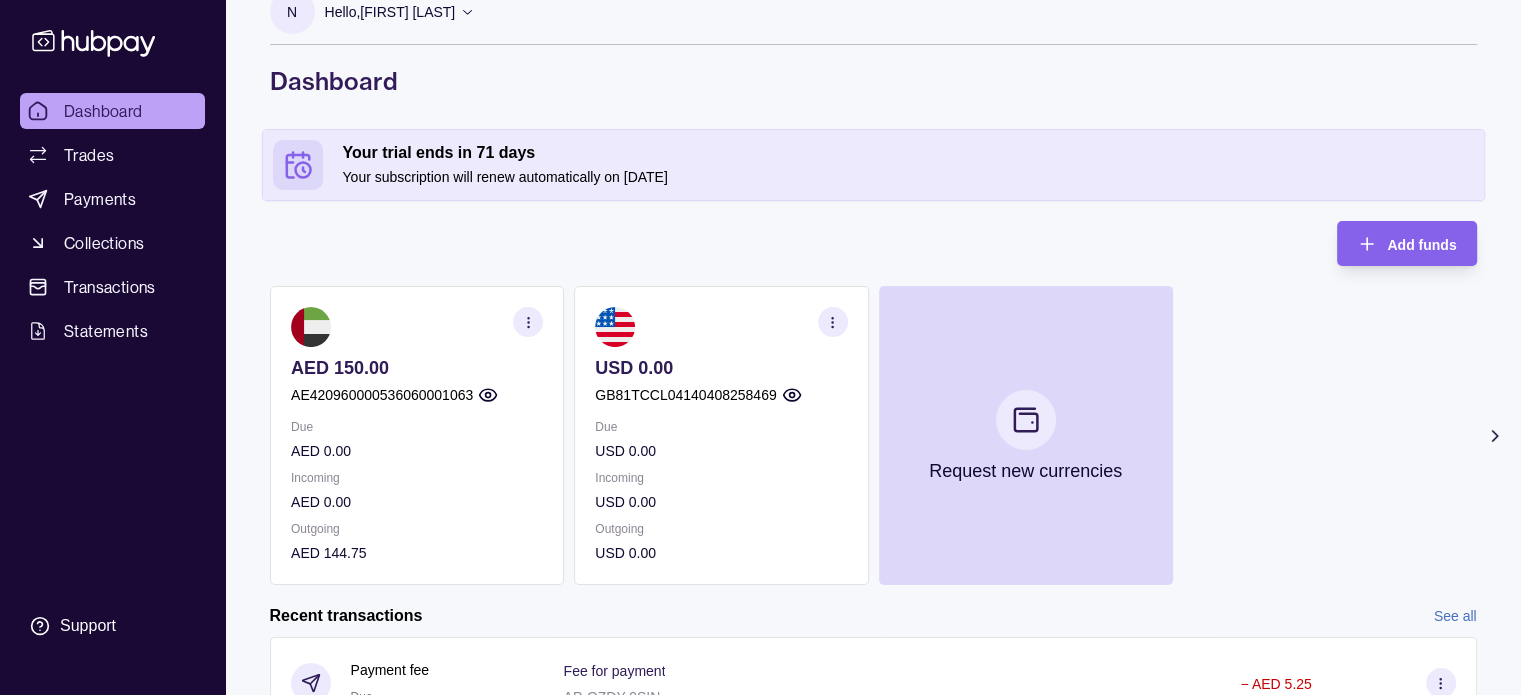 scroll, scrollTop: 16, scrollLeft: 0, axis: vertical 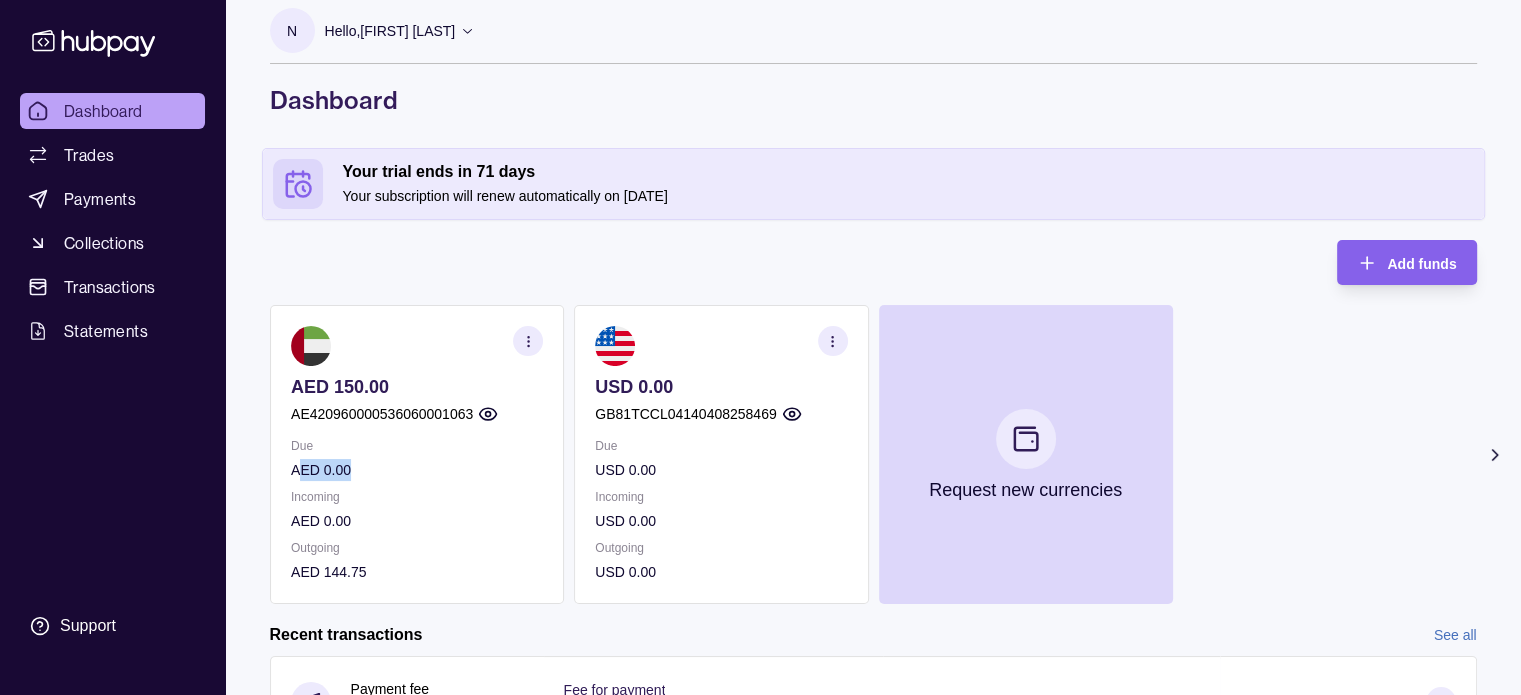 drag, startPoint x: 338, startPoint y: 466, endPoint x: 297, endPoint y: 464, distance: 41.04875 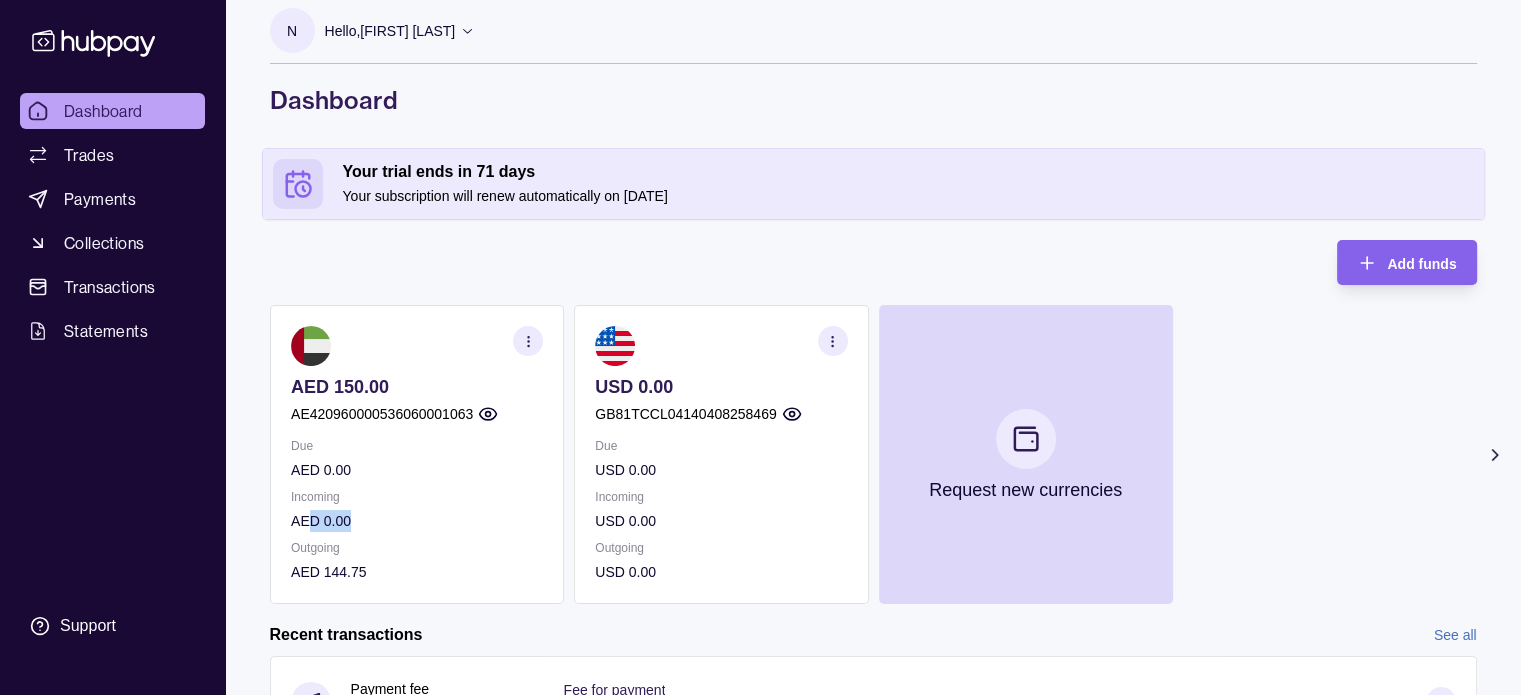 click on "AED 0.00" at bounding box center [417, 521] 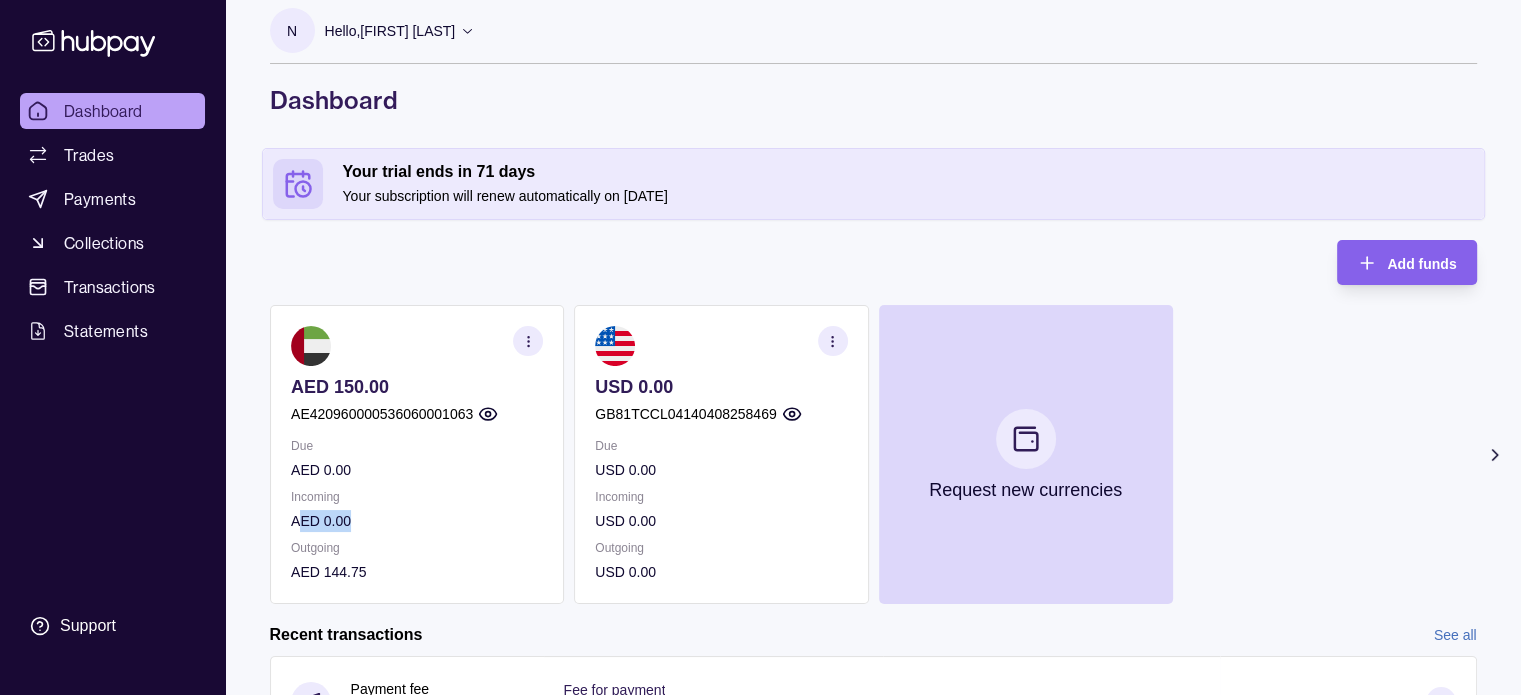 click on "AED 0.00" at bounding box center [417, 521] 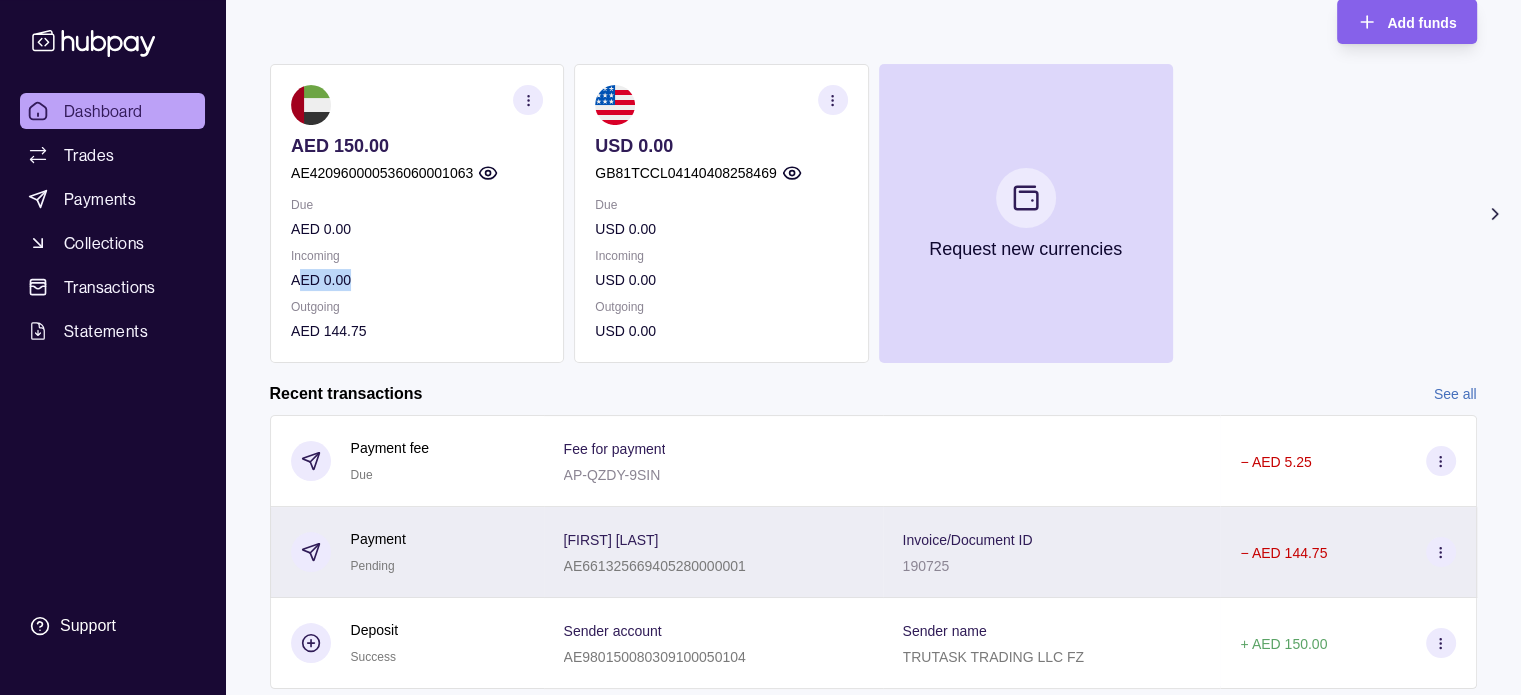 scroll, scrollTop: 316, scrollLeft: 0, axis: vertical 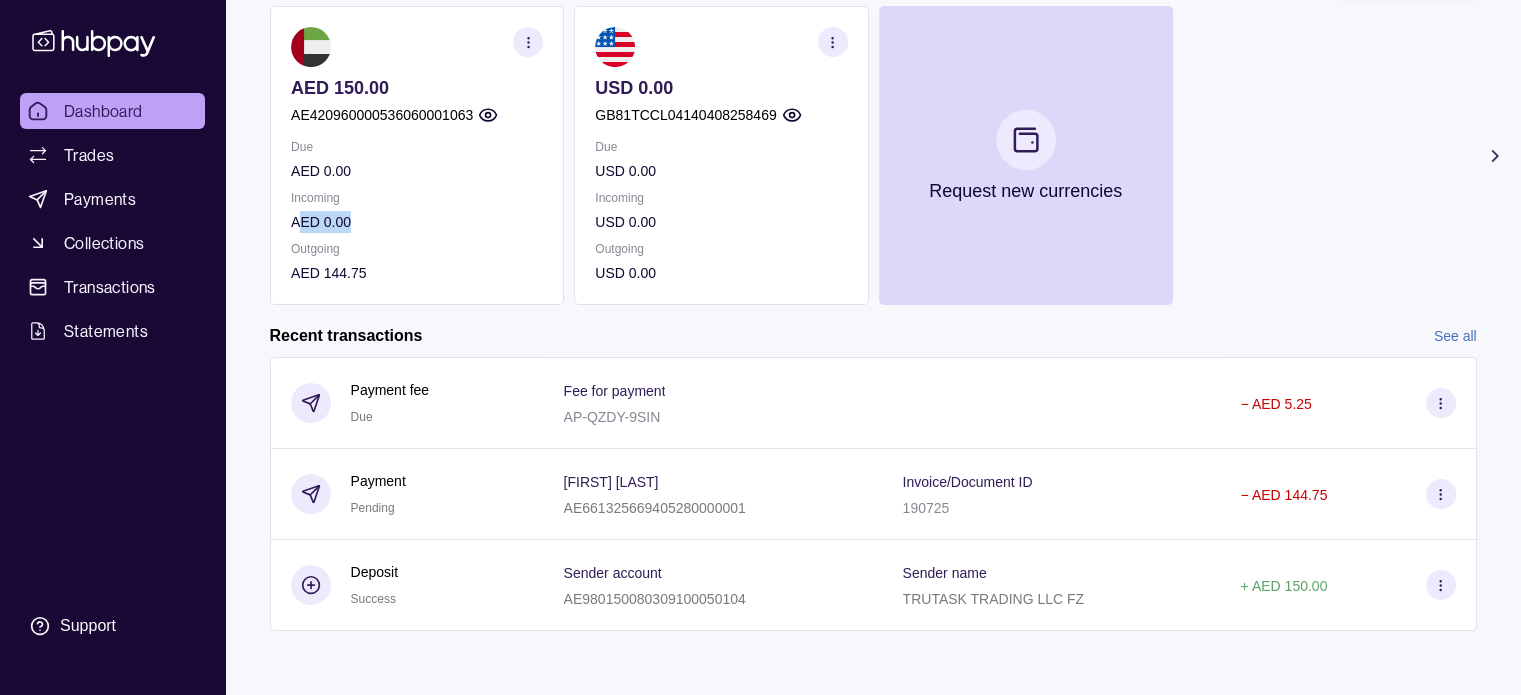 click on "AED 150.00 AE420960000536060001063 Due AED 0.00 Incoming AED 0.00 Outgoing AED 144.75 USD 0.00 GB81TCCL04140408258469 Due USD 0.00 Incoming USD 0.00 Outgoing USD 0.00 Request new currencies" at bounding box center [873, 155] 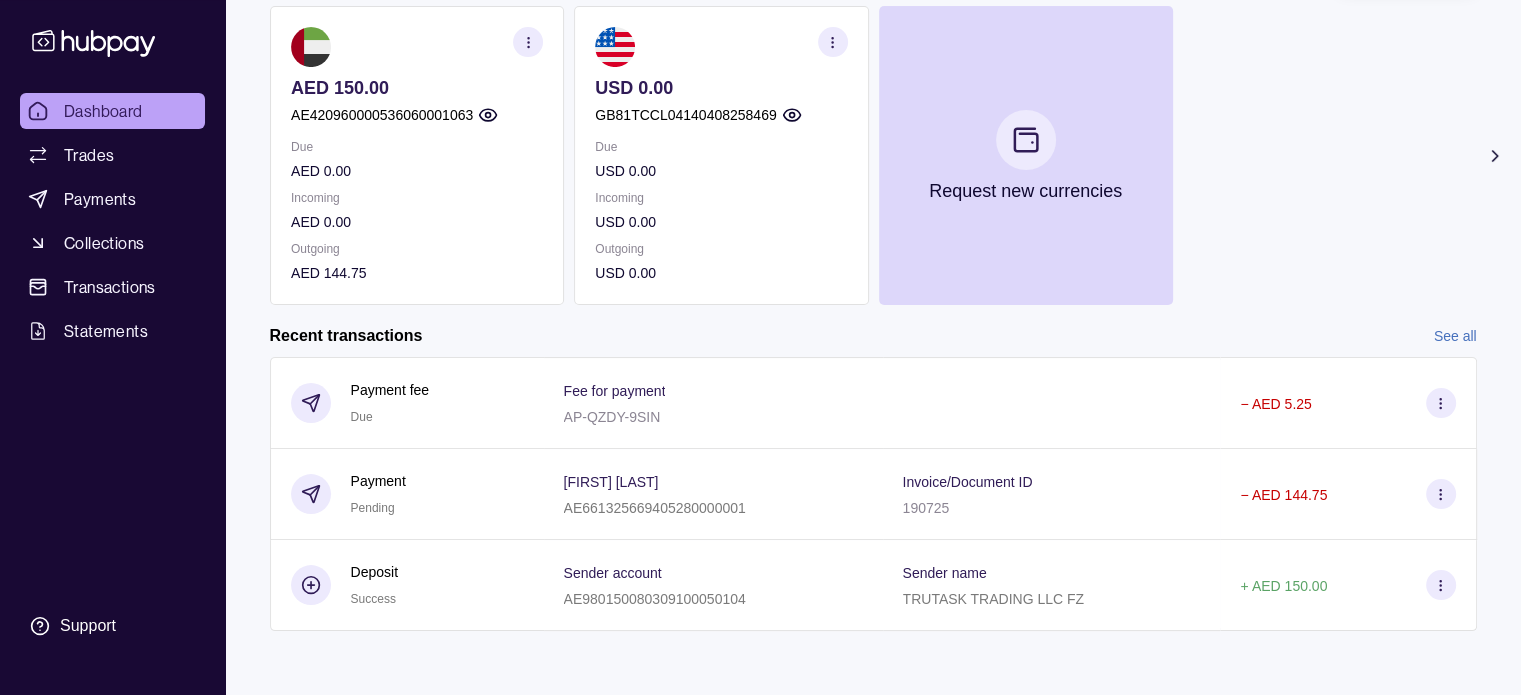 click on "Incoming" at bounding box center [417, 198] 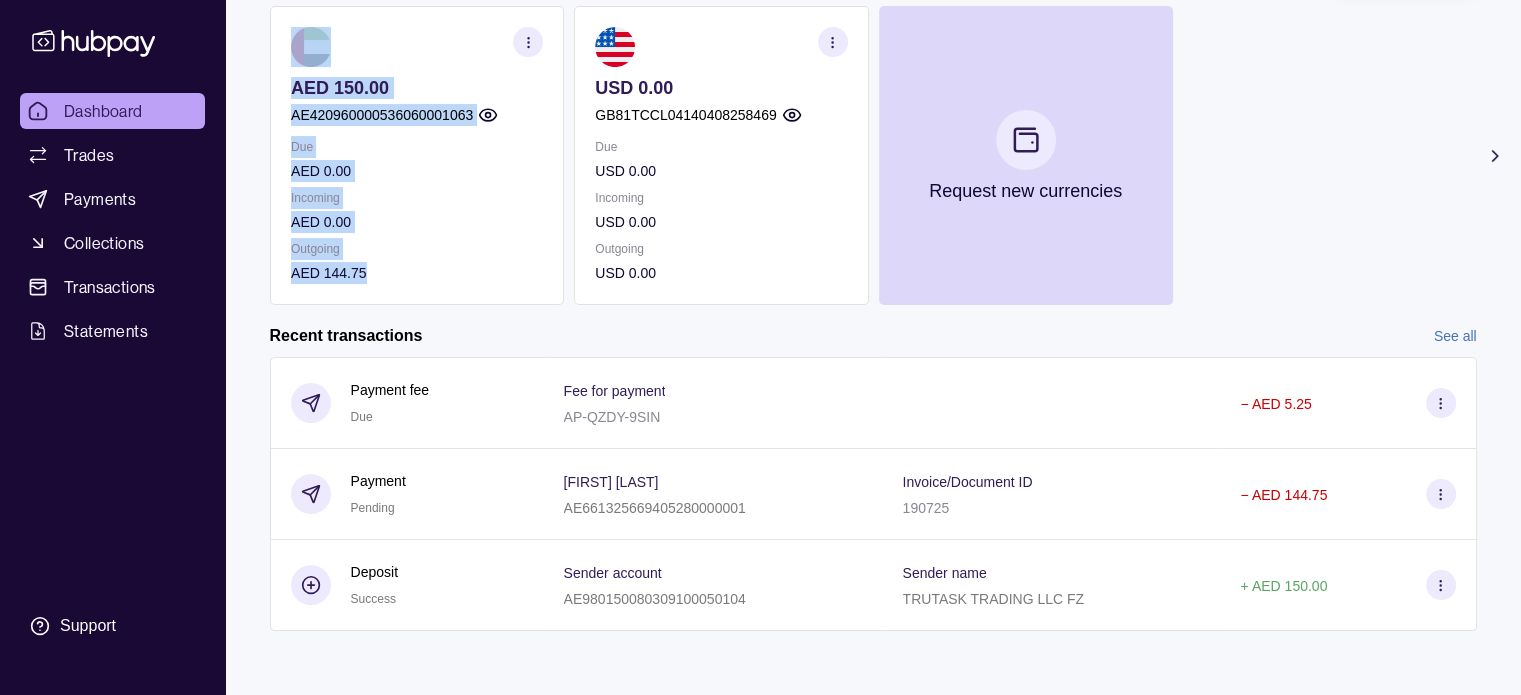 drag, startPoint x: 360, startPoint y: 264, endPoint x: 286, endPoint y: 66, distance: 211.37643 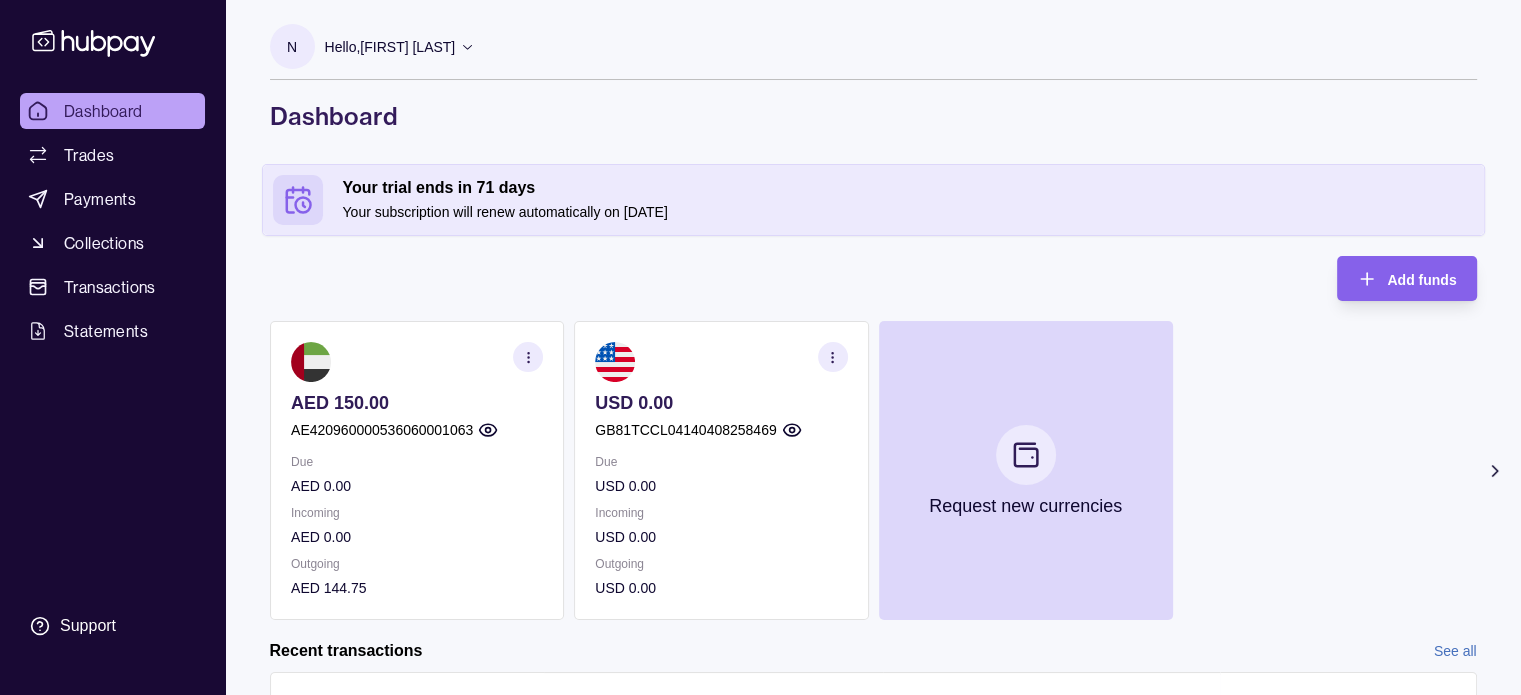 scroll, scrollTop: 0, scrollLeft: 0, axis: both 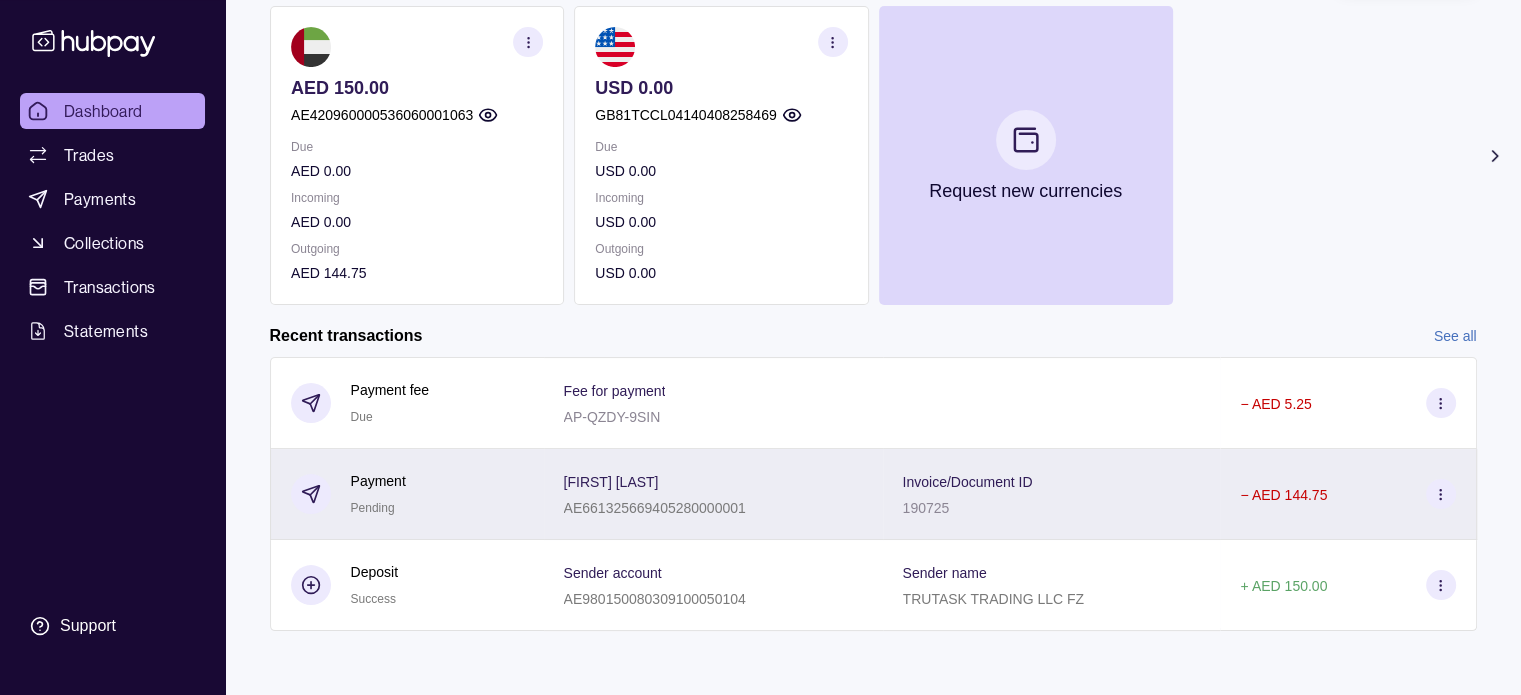 click 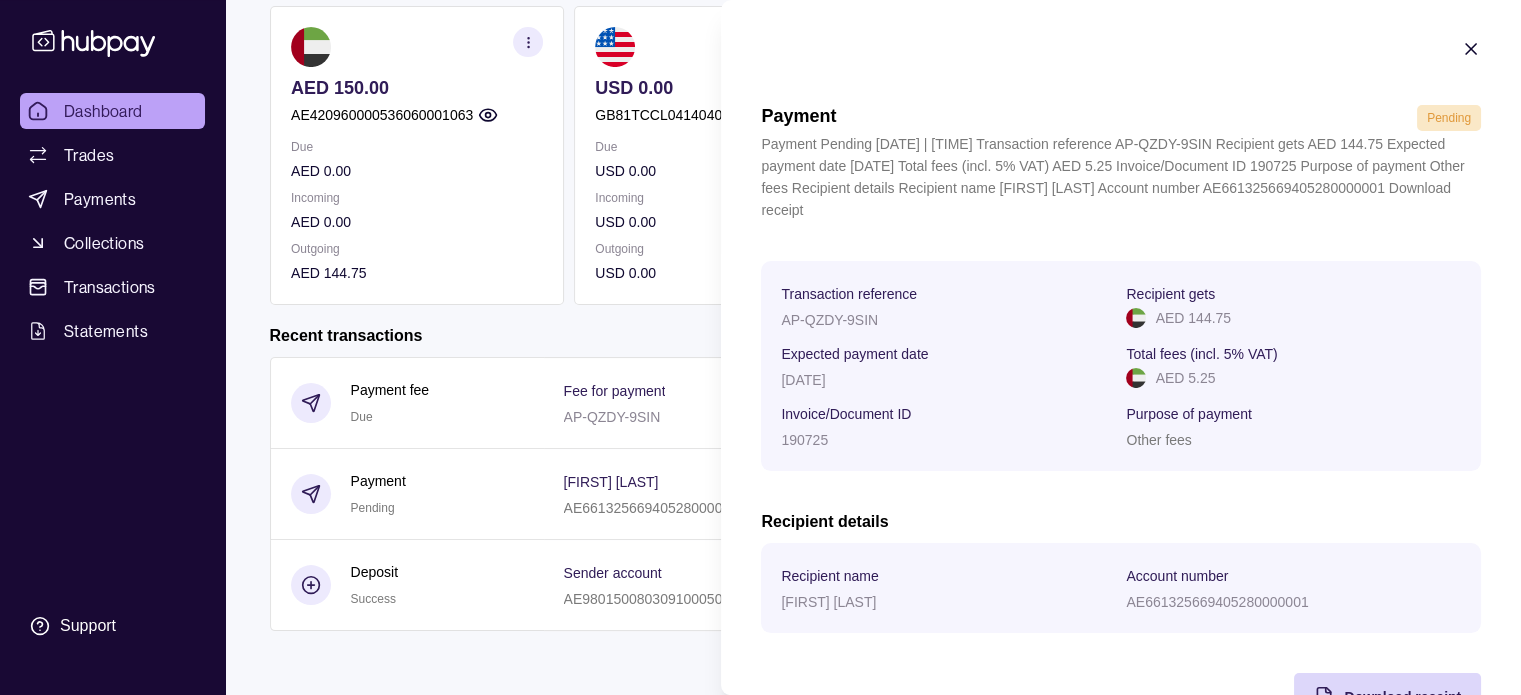 scroll, scrollTop: 0, scrollLeft: 0, axis: both 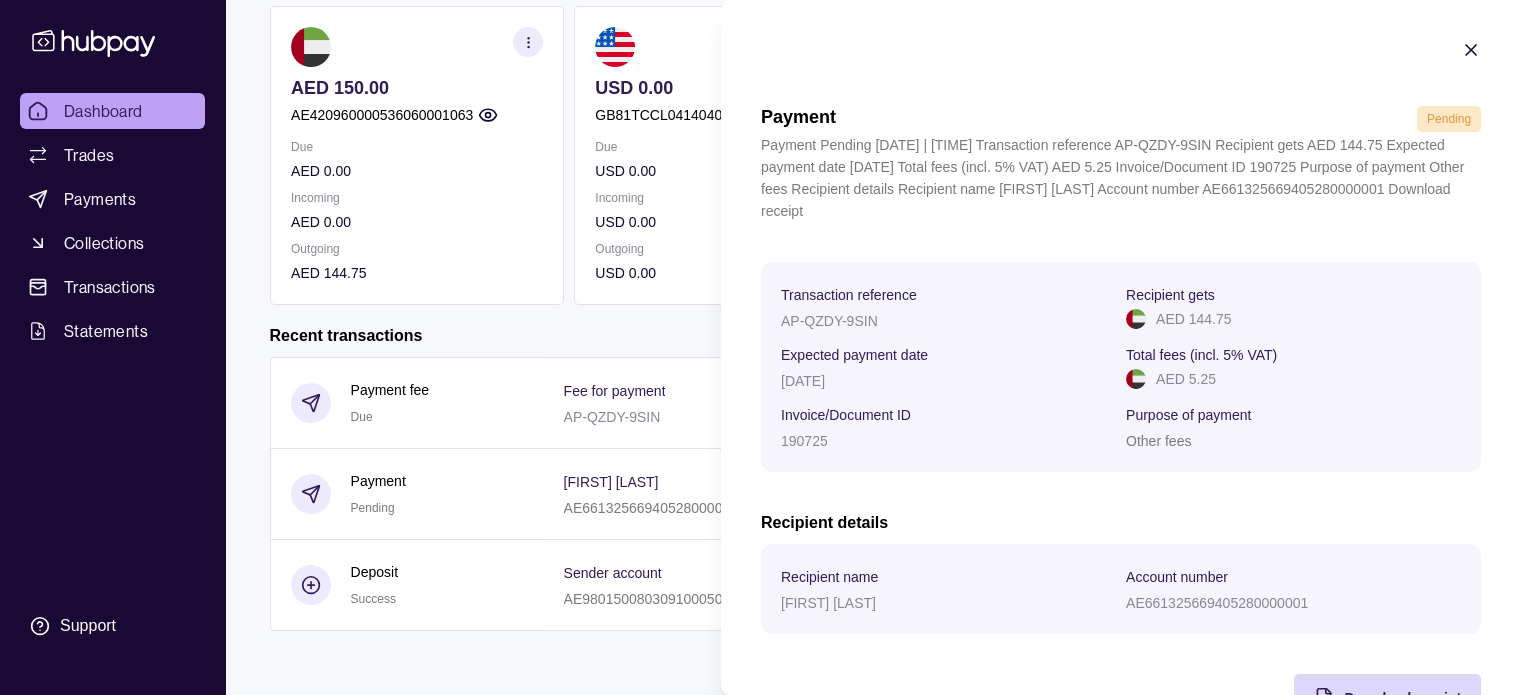 click 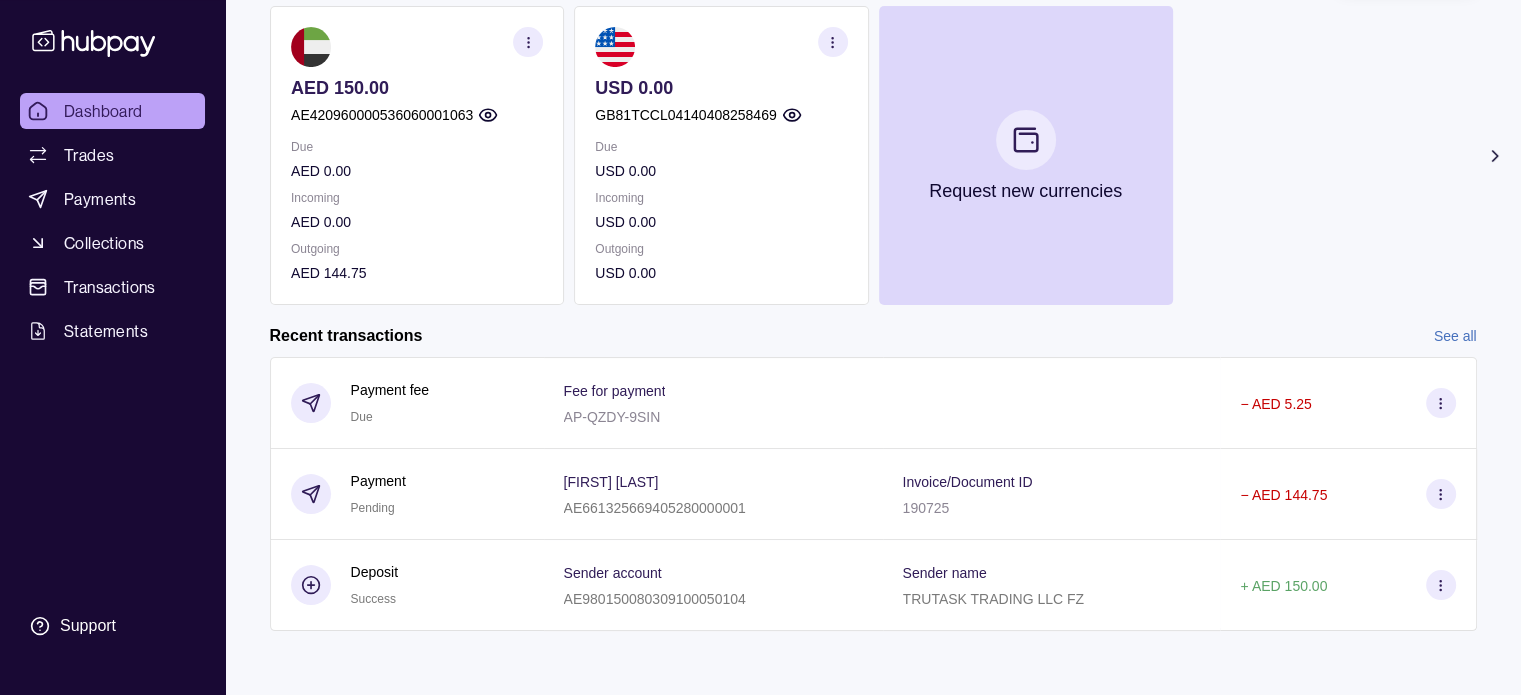 click on "Dashboard" at bounding box center [112, 111] 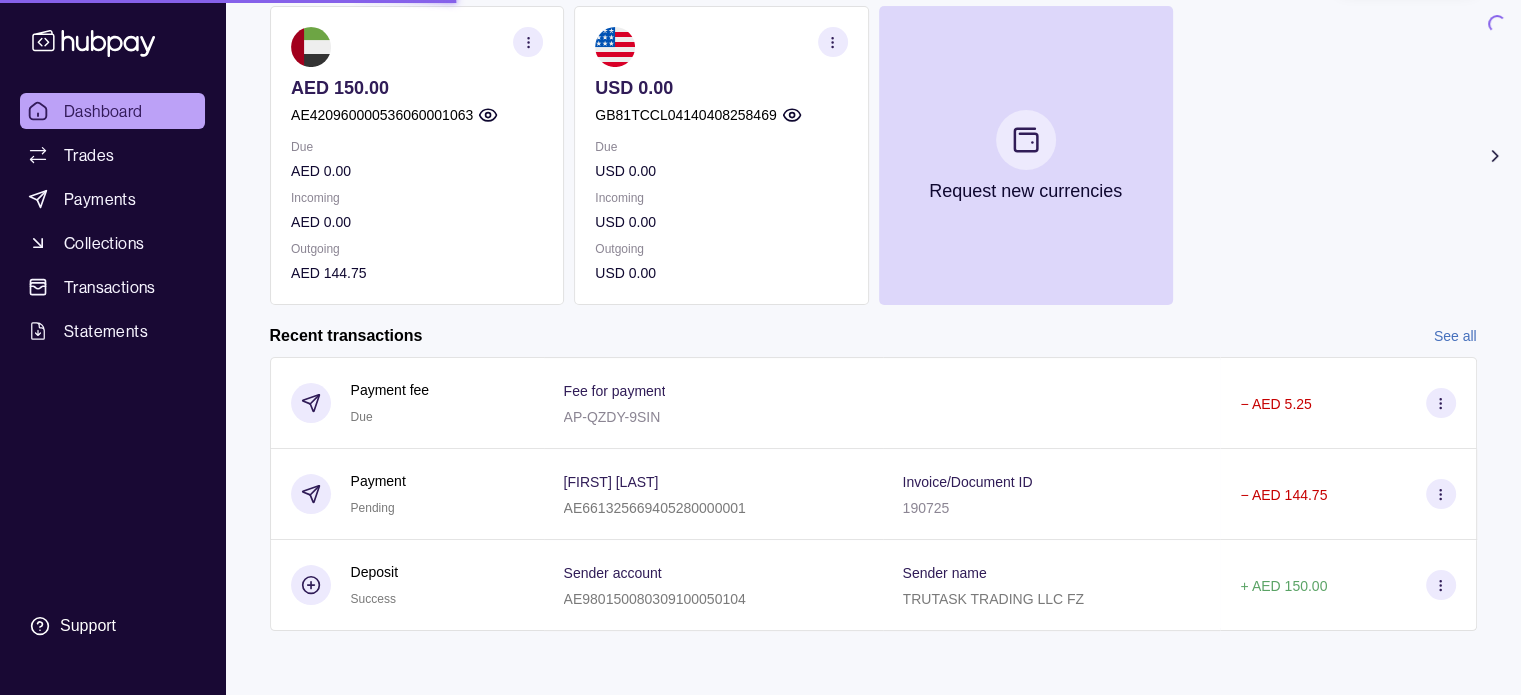 scroll, scrollTop: 0, scrollLeft: 0, axis: both 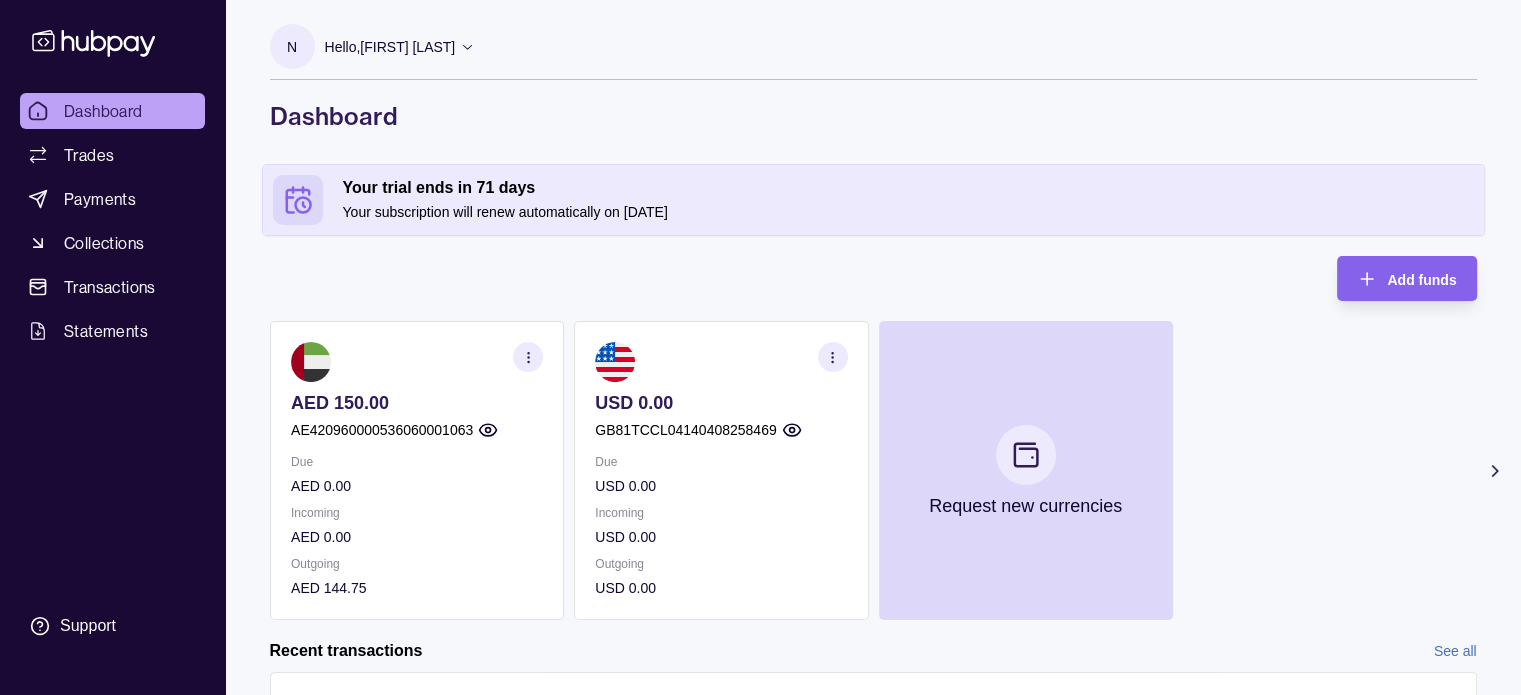 click on "Add funds AED 150.00 AE420960000536060001063 Due AED 0.00 Incoming AED 0.00 Outgoing AED 144.75 USD 0.00 GB81TCCL04140408258469 Due USD 0.00 Incoming USD 0.00 Outgoing USD 0.00 Request new currencies" at bounding box center [873, 438] 